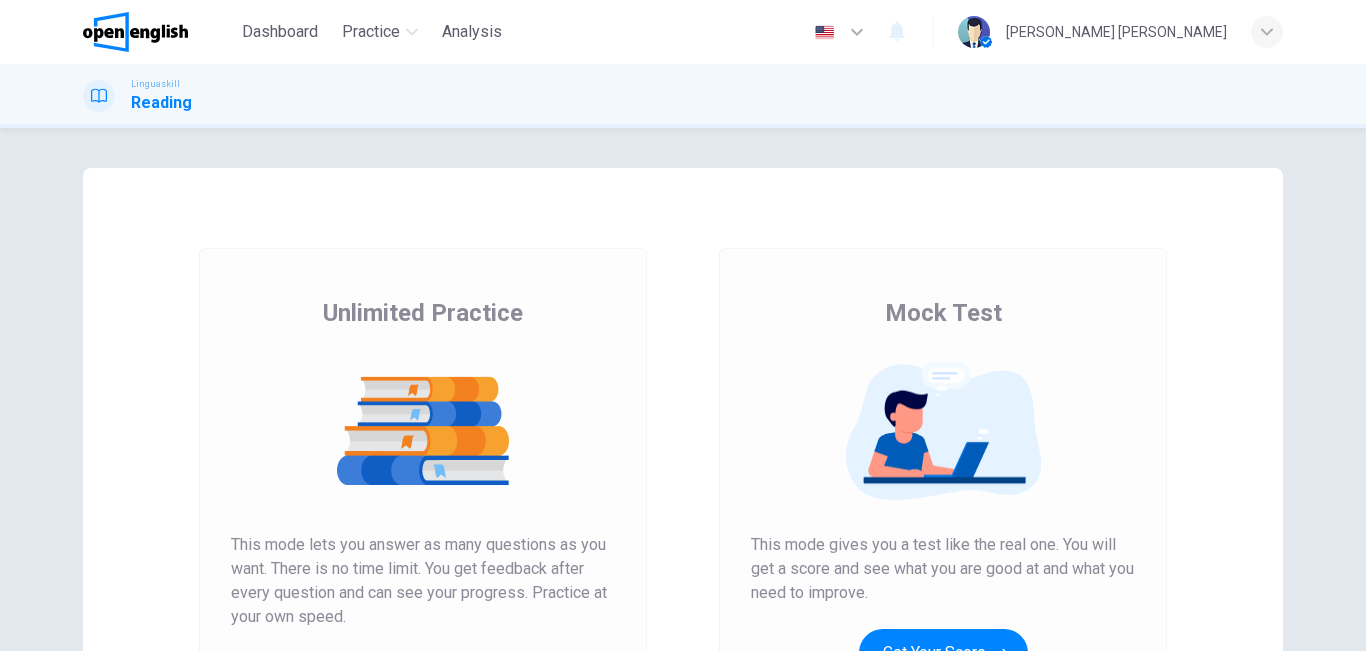 scroll, scrollTop: 0, scrollLeft: 0, axis: both 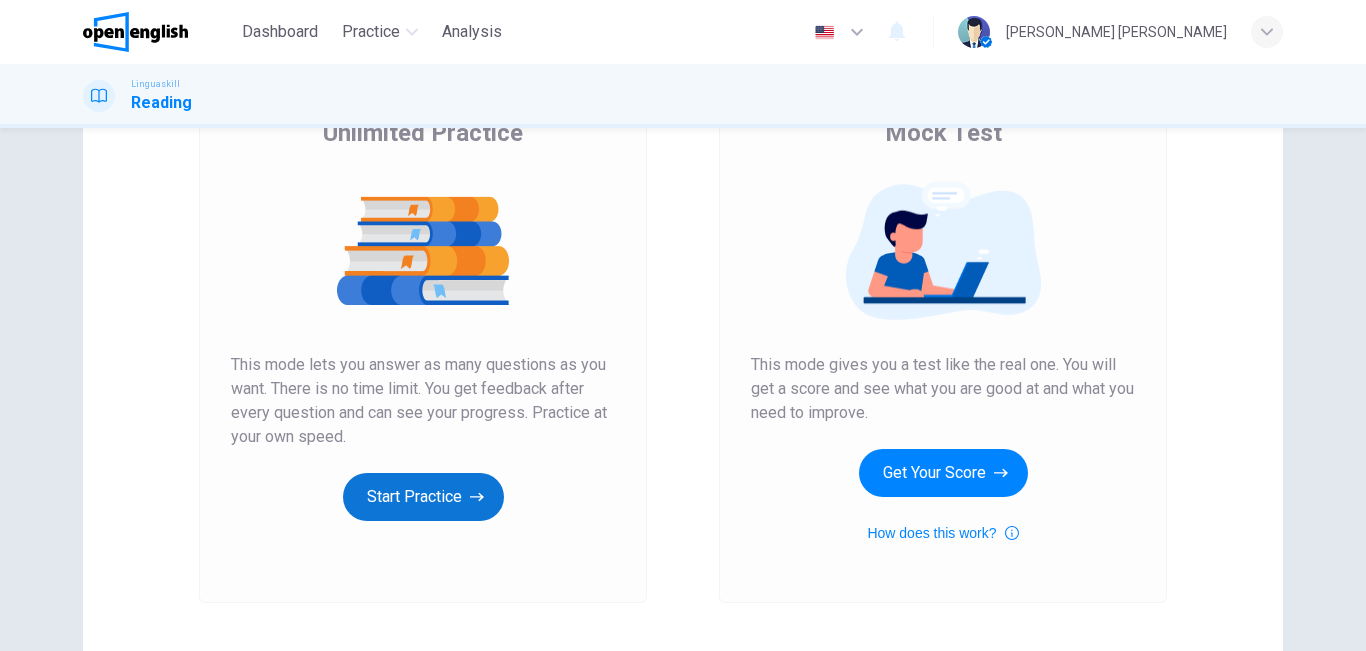 click on "Start Practice" at bounding box center (423, 497) 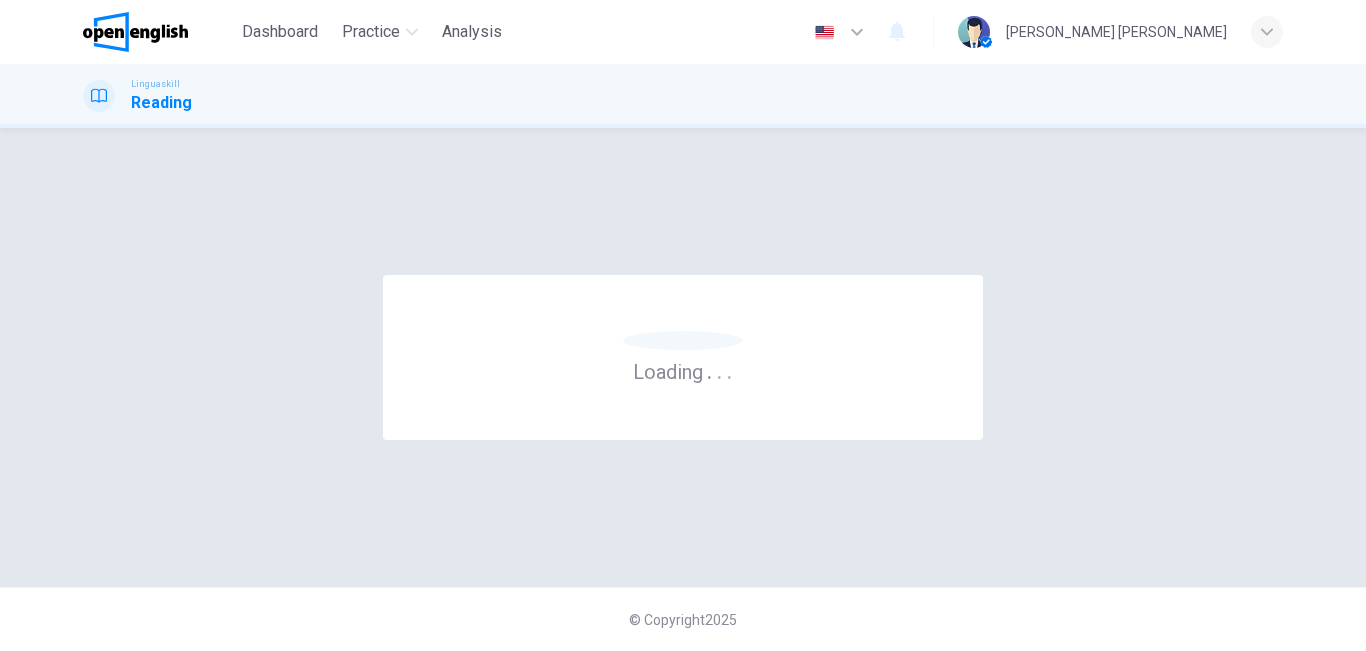 scroll, scrollTop: 0, scrollLeft: 0, axis: both 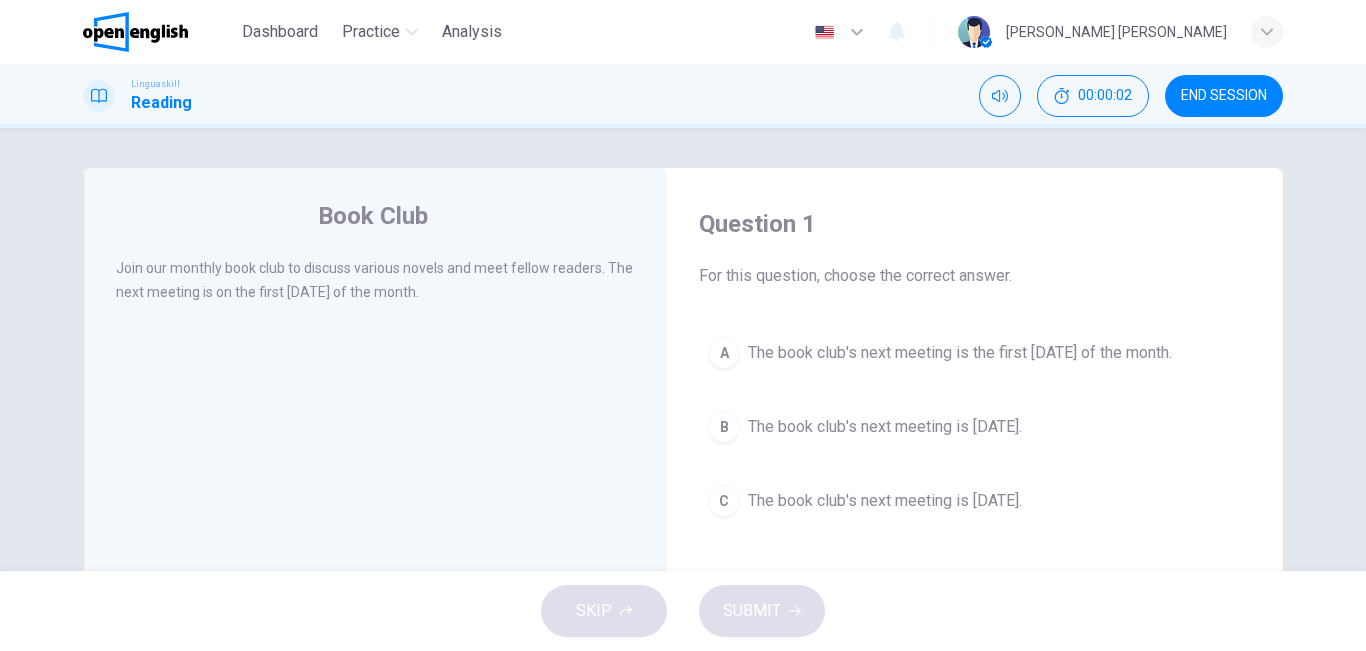 click on "B" at bounding box center (724, 427) 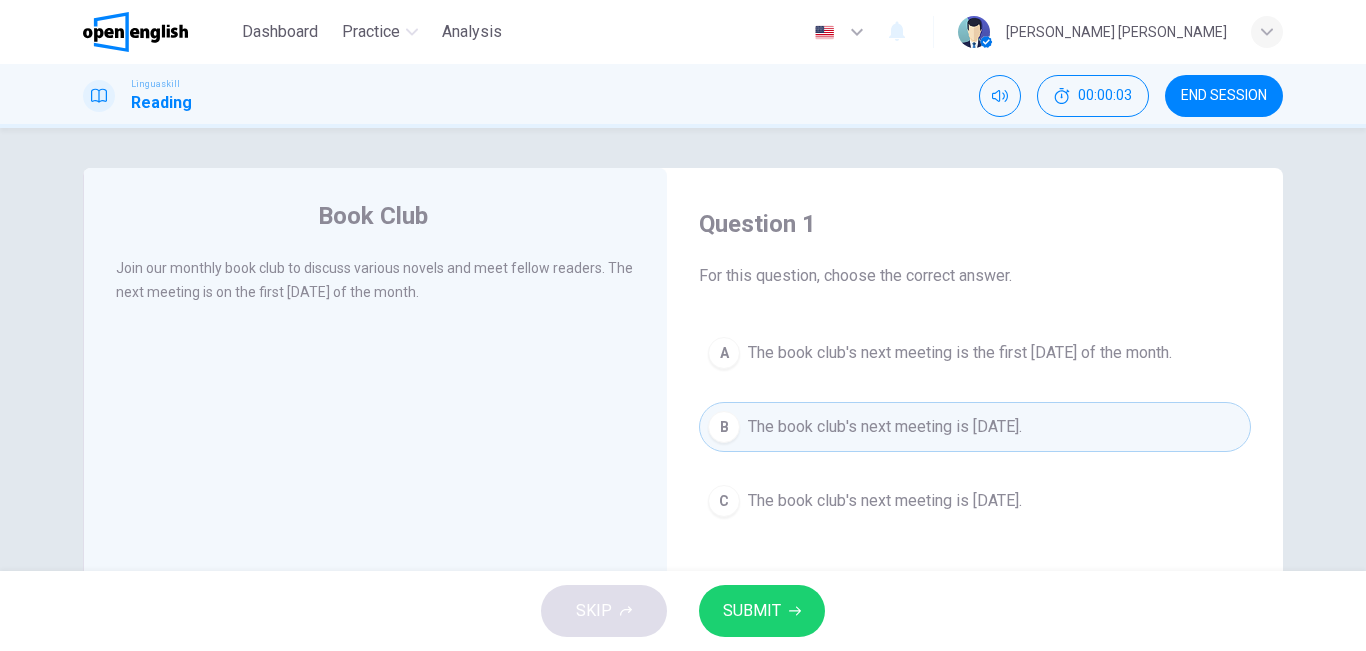 type 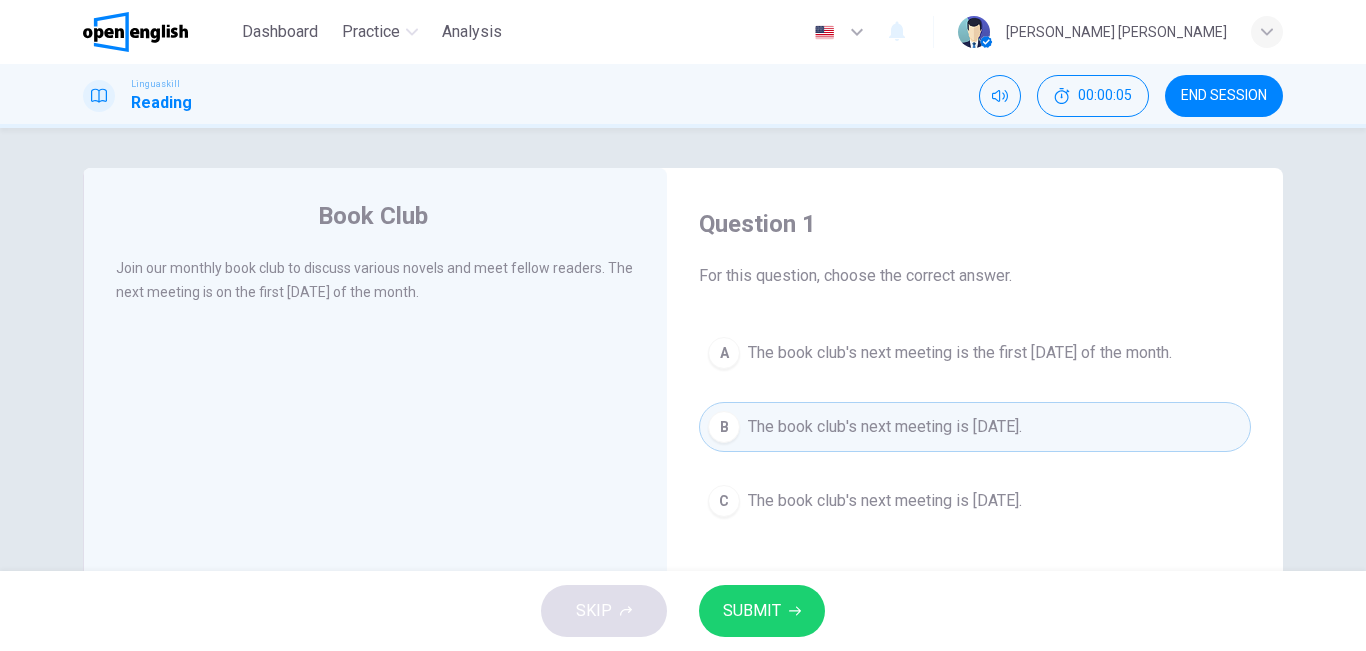click on "SUBMIT" at bounding box center (752, 611) 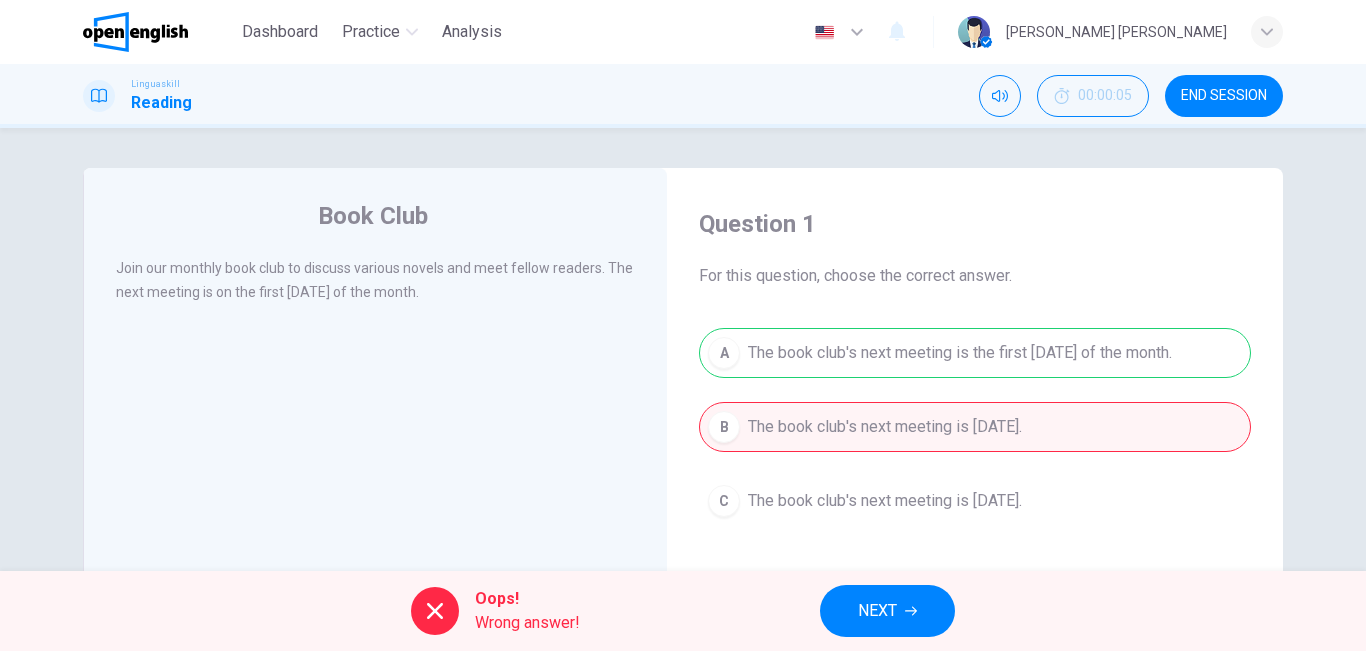 click on "NEXT" at bounding box center [887, 611] 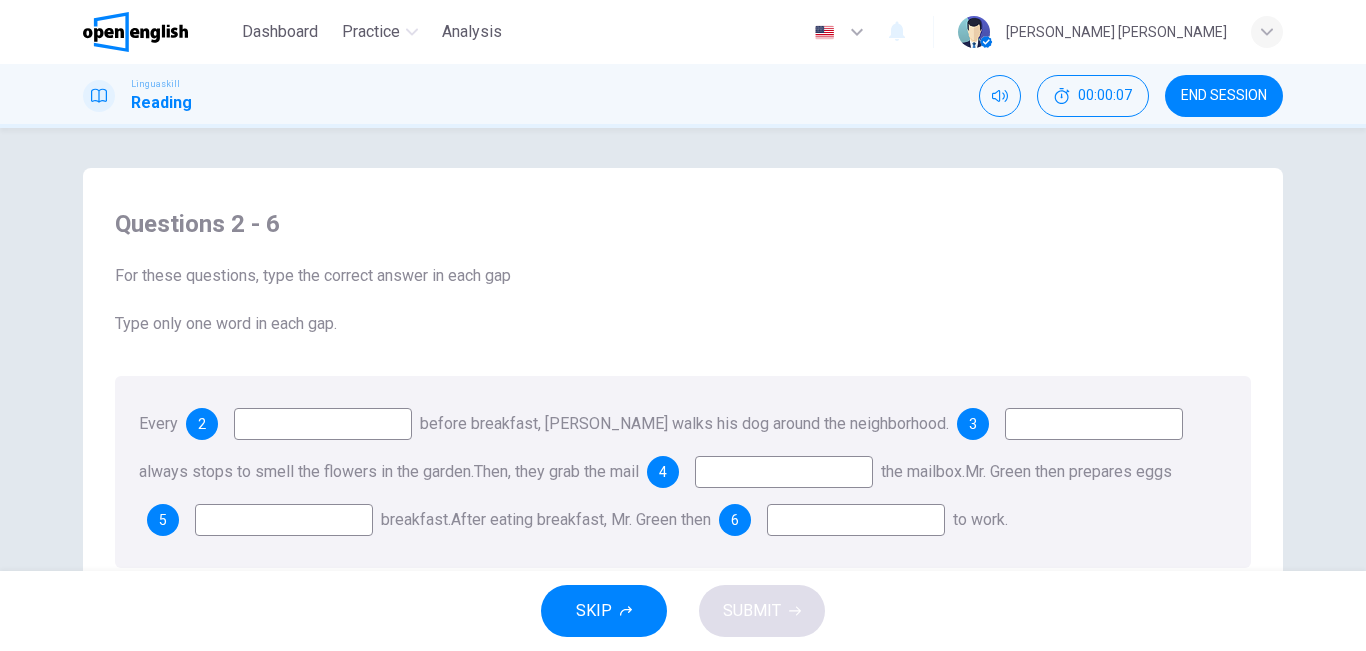 click on "SKIP SUBMIT" at bounding box center [683, 611] 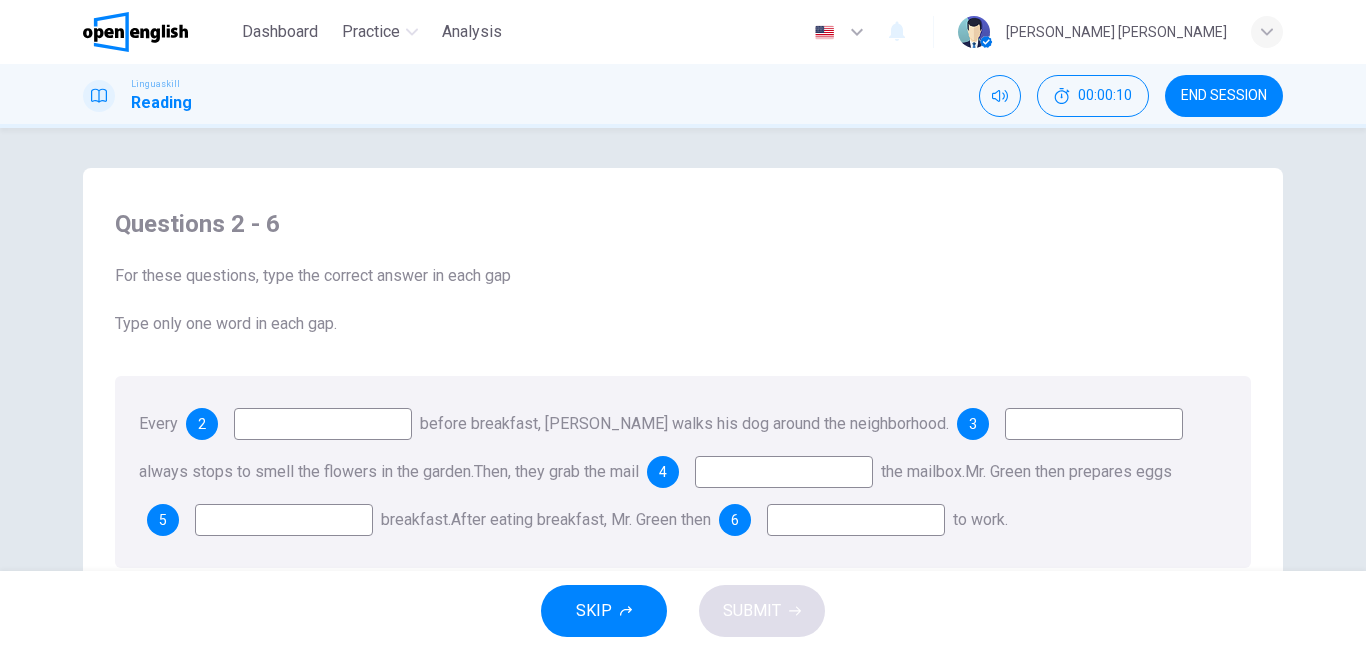 click on "SKIP SUBMIT" at bounding box center [683, 611] 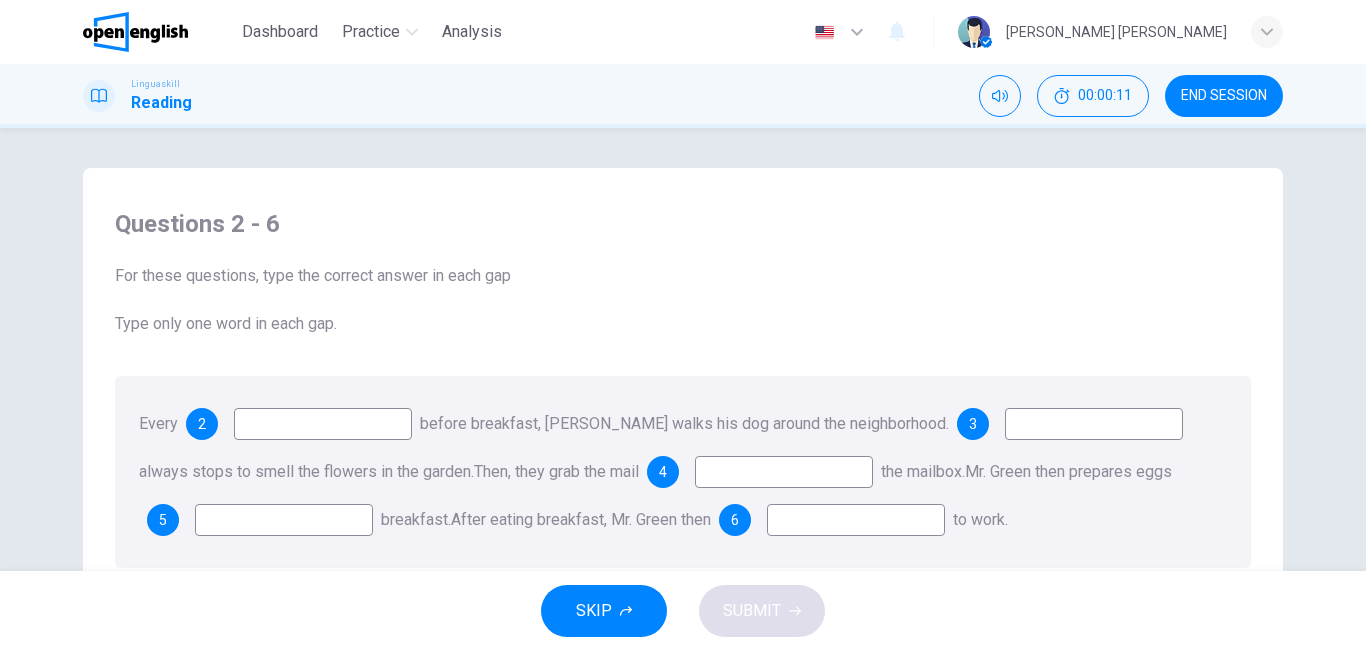 click on "before breakfast, [PERSON_NAME] walks his dog around the neighborhood." at bounding box center [684, 423] 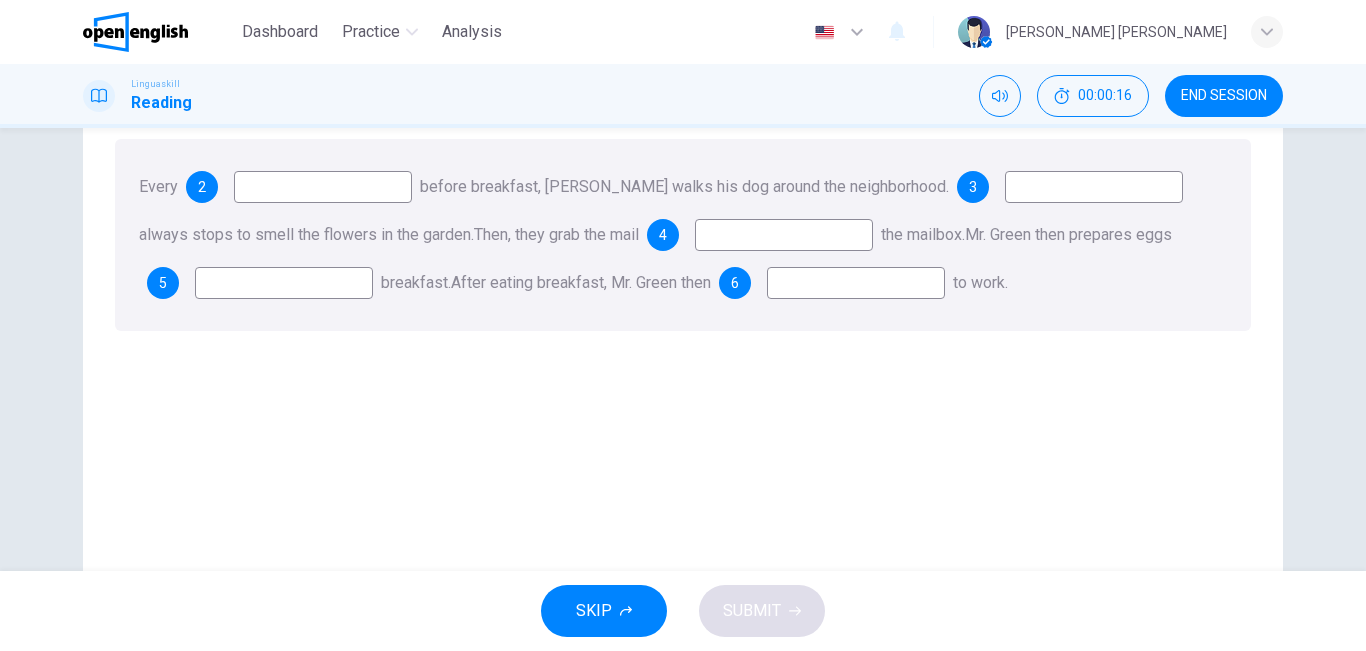scroll, scrollTop: 258, scrollLeft: 0, axis: vertical 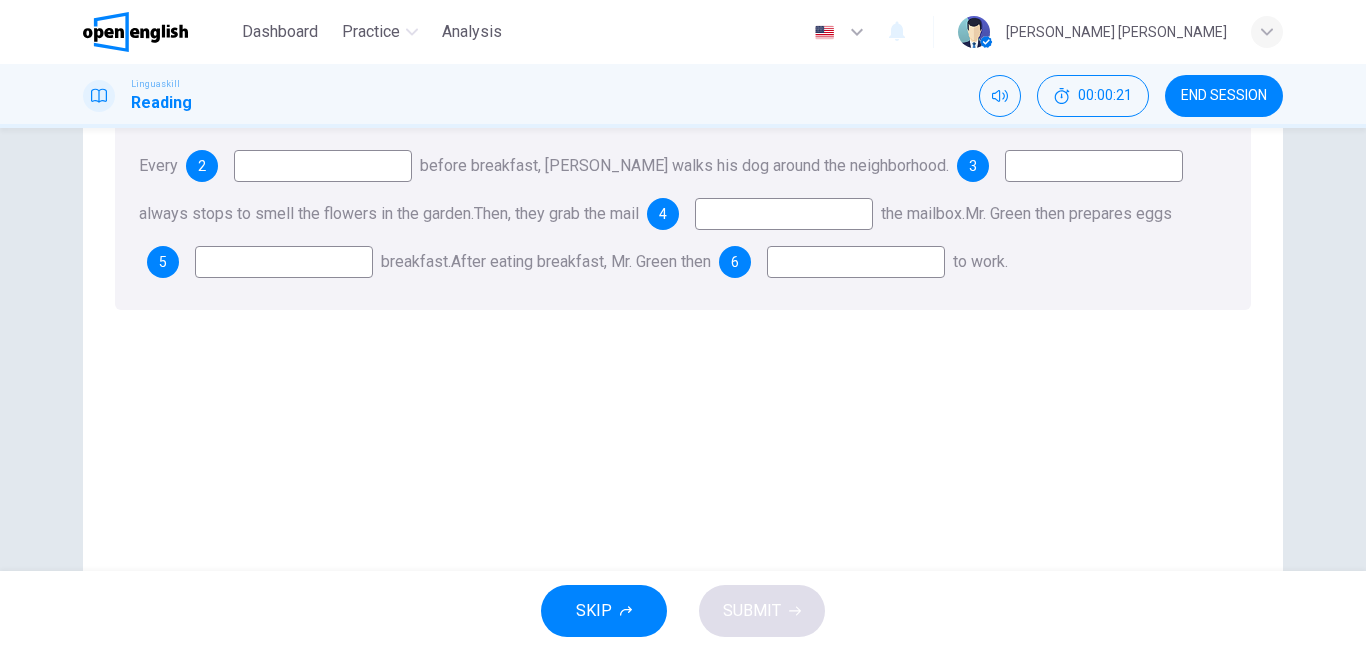click at bounding box center (323, 166) 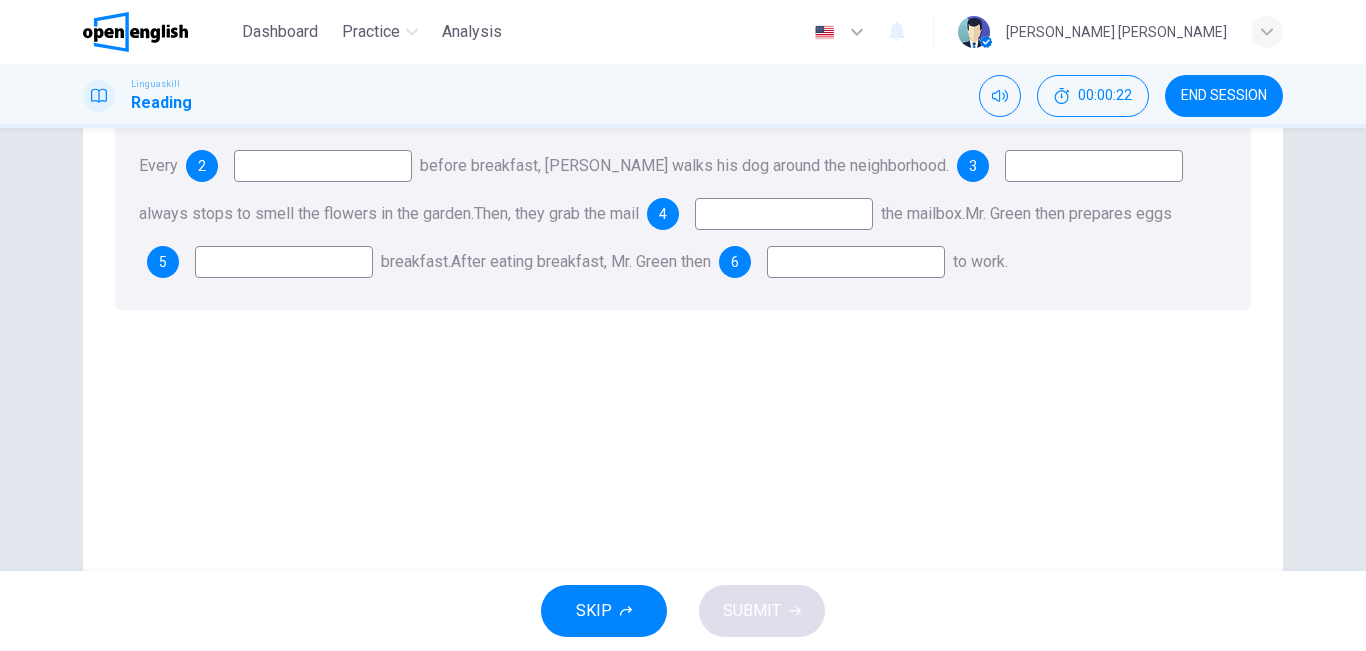 type on "*" 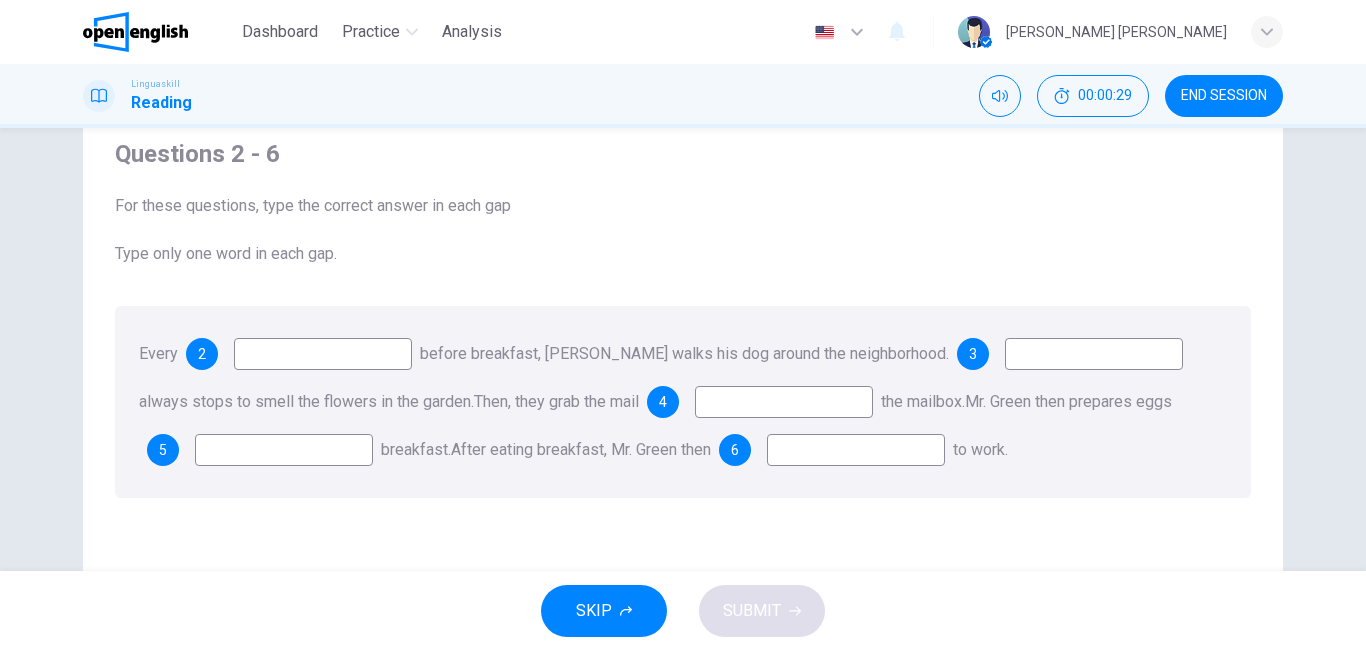 scroll, scrollTop: 61, scrollLeft: 0, axis: vertical 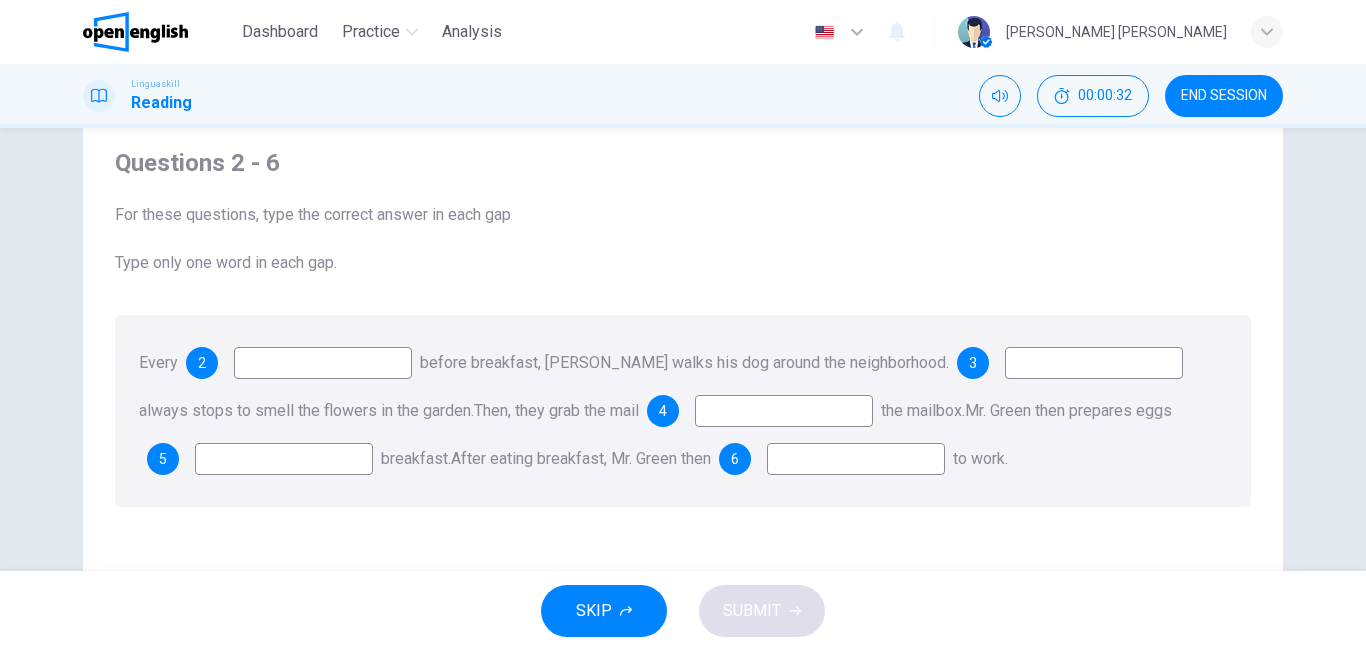 click on "3" at bounding box center (973, 363) 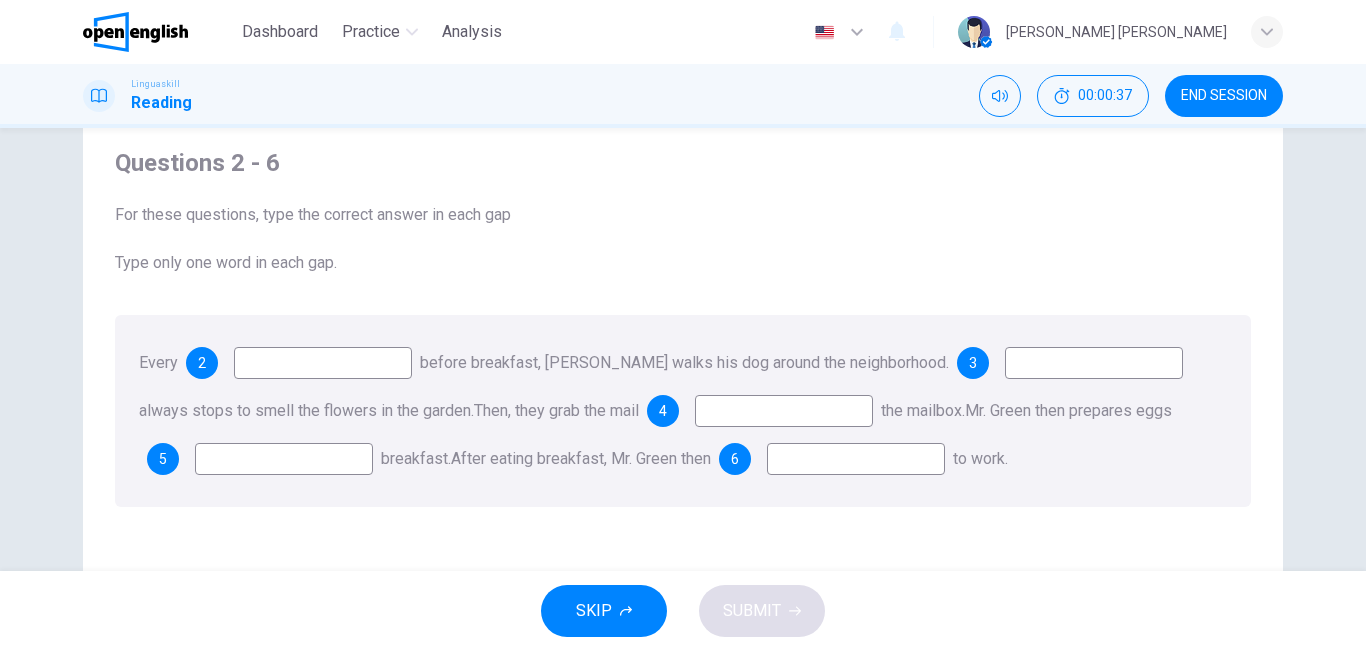 click at bounding box center [323, 363] 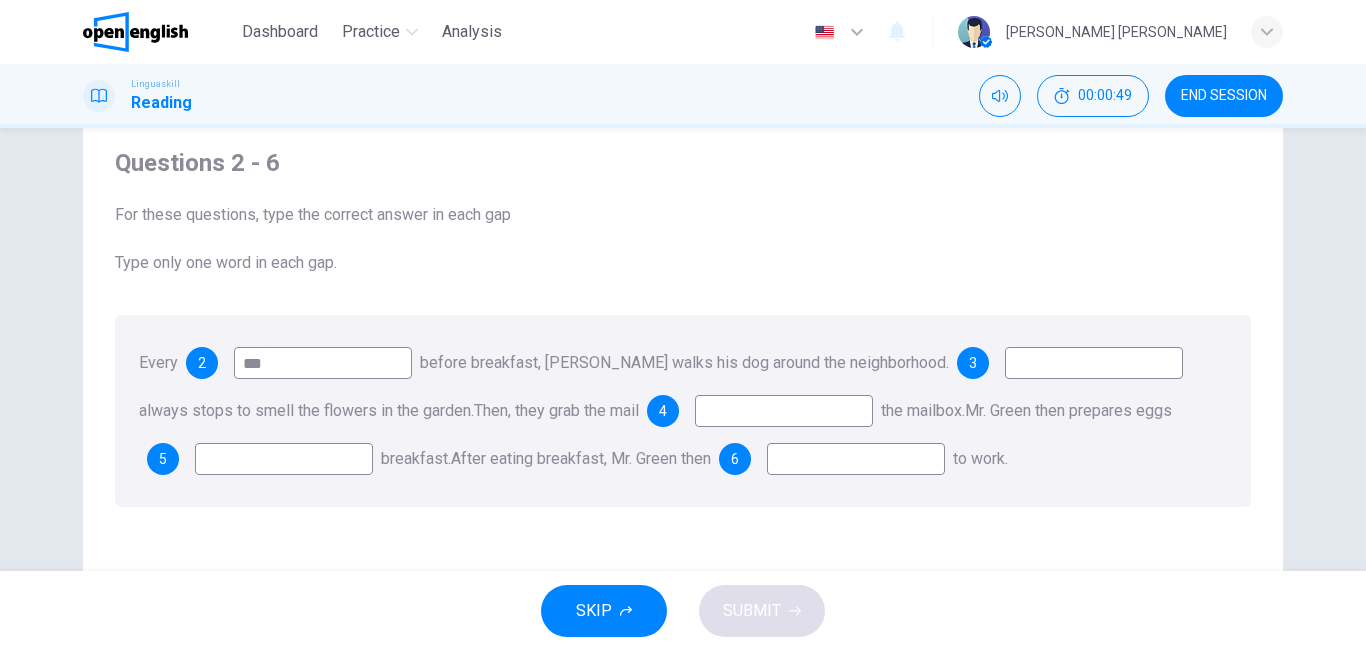 type on "***" 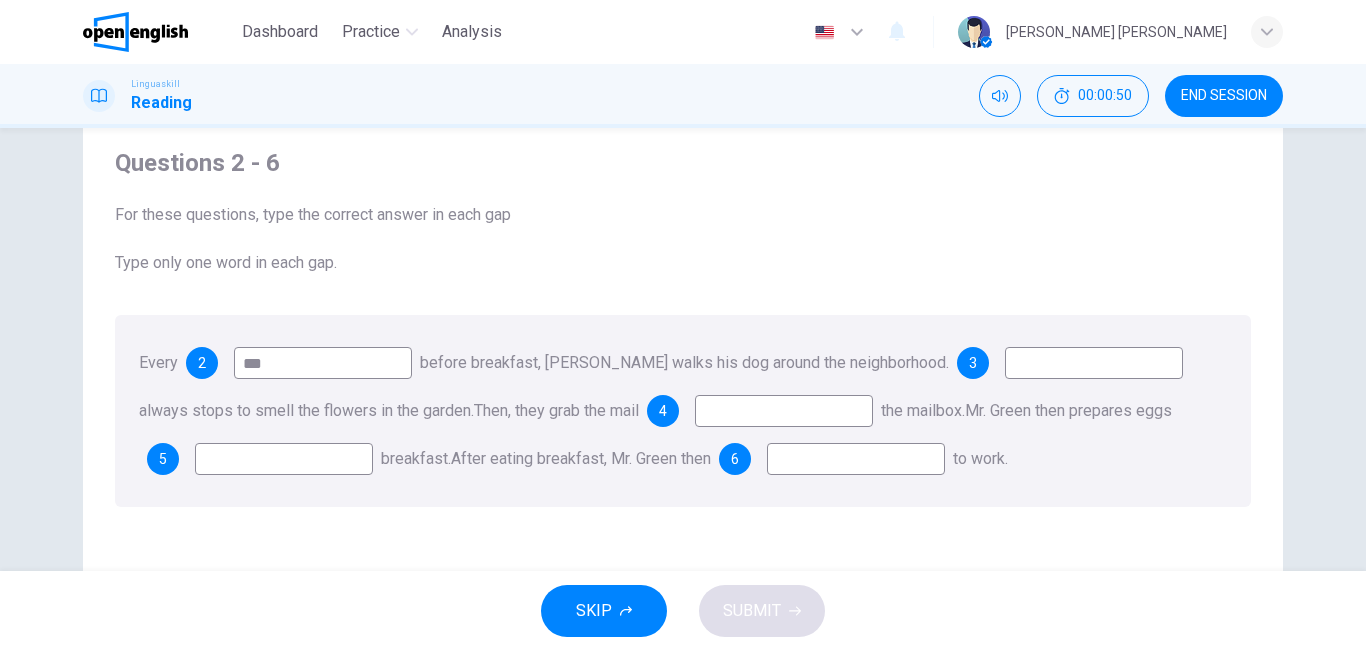click at bounding box center [1094, 363] 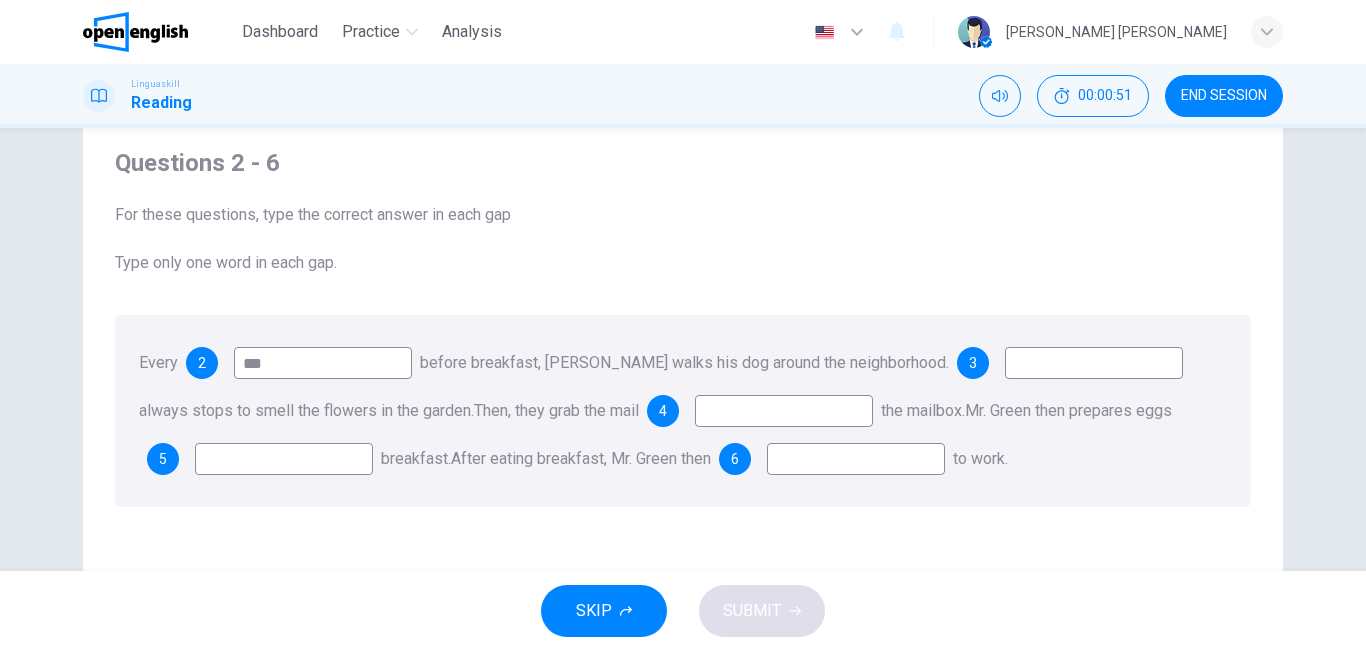 type on "*" 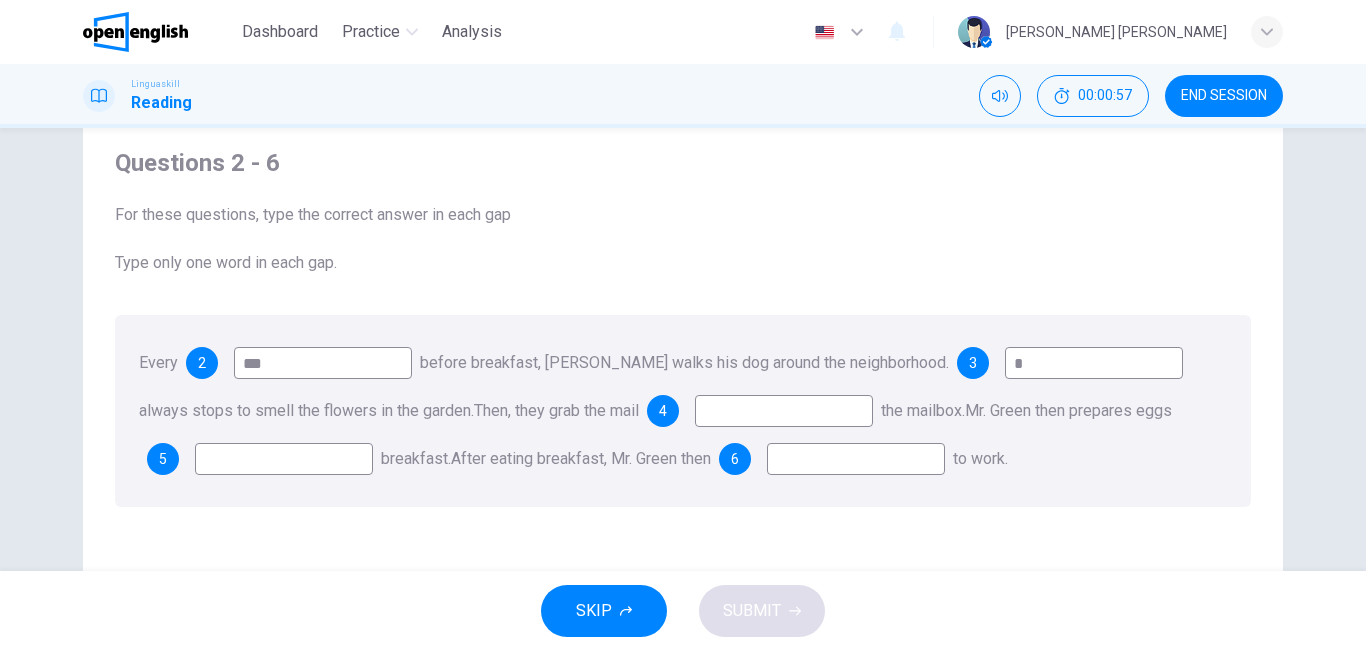 type on "*" 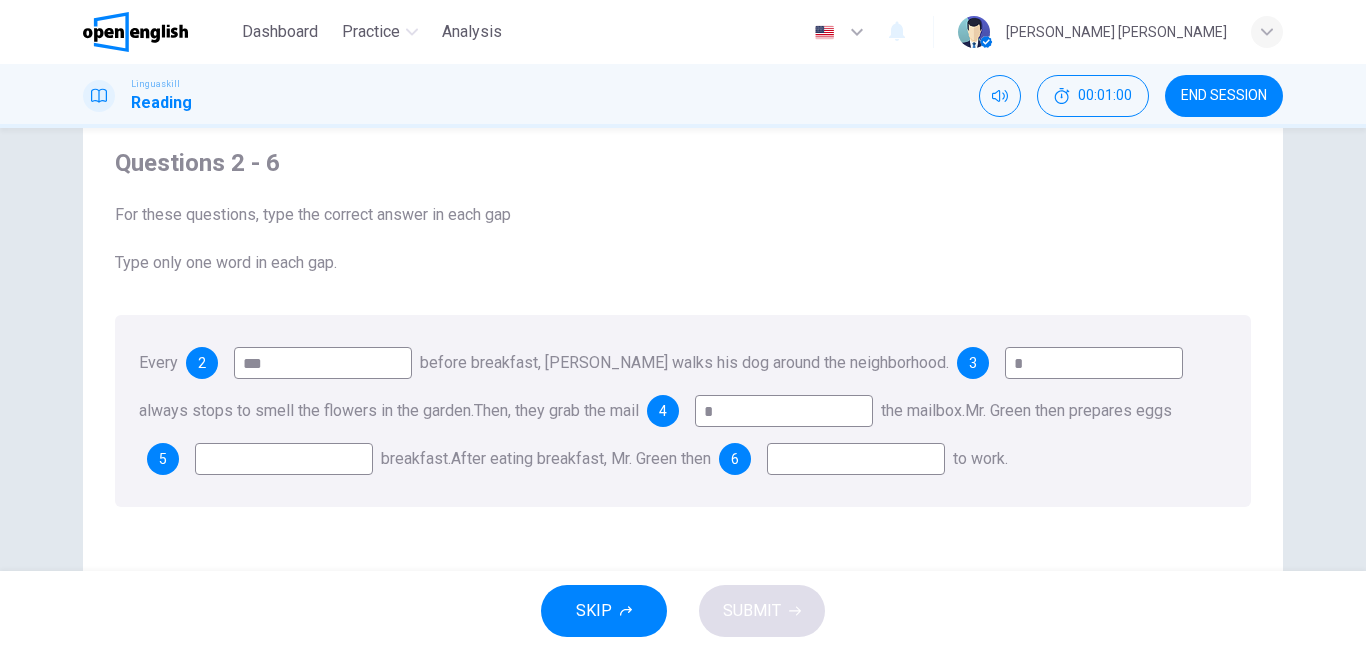 type on "*" 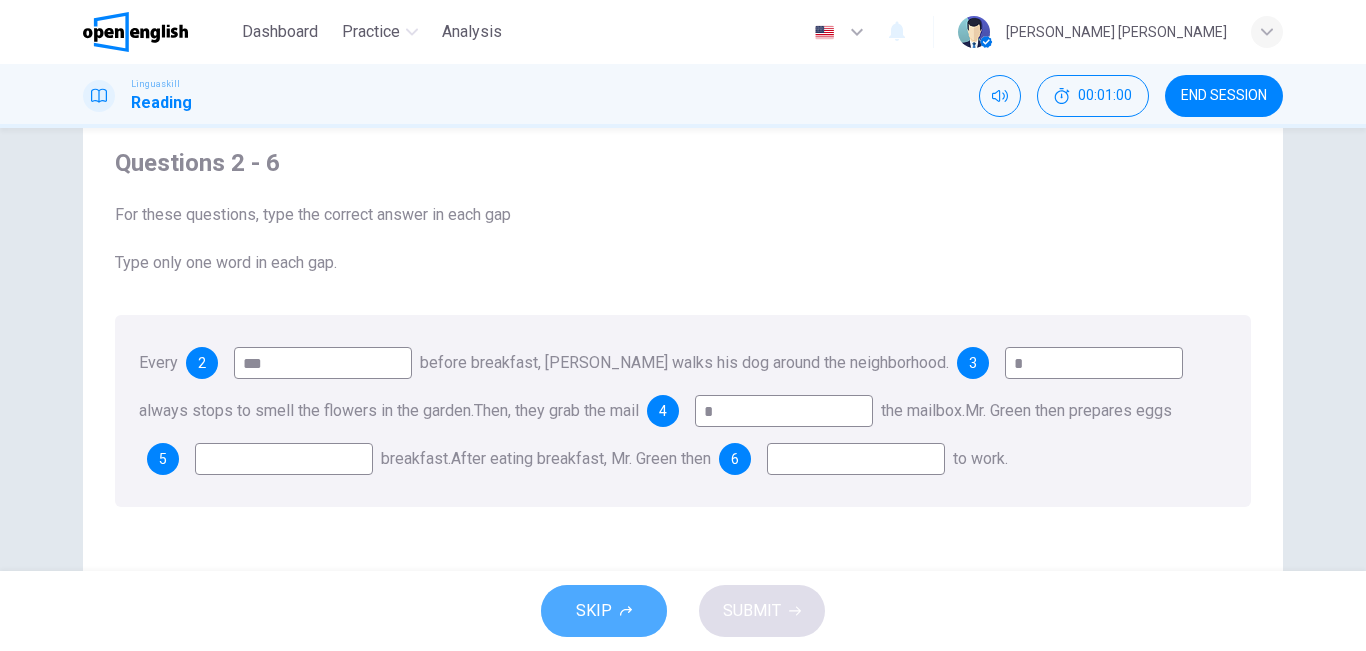 click 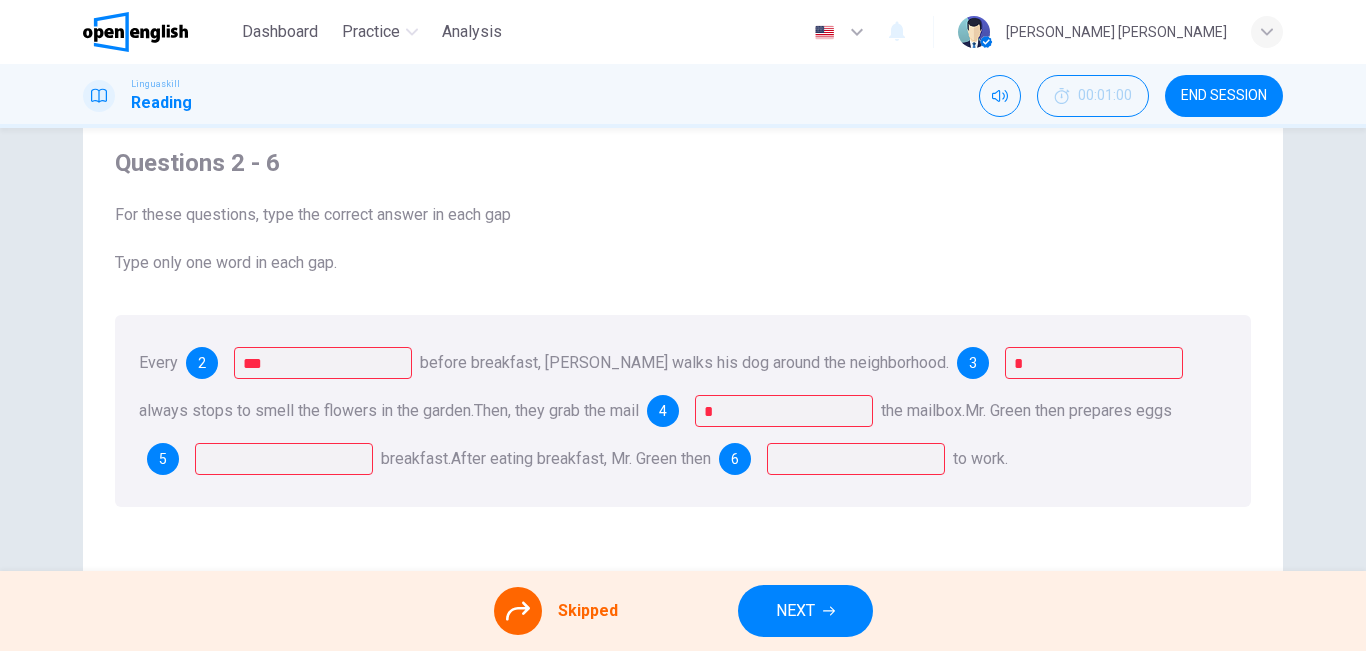 drag, startPoint x: 778, startPoint y: 583, endPoint x: 802, endPoint y: 625, distance: 48.373547 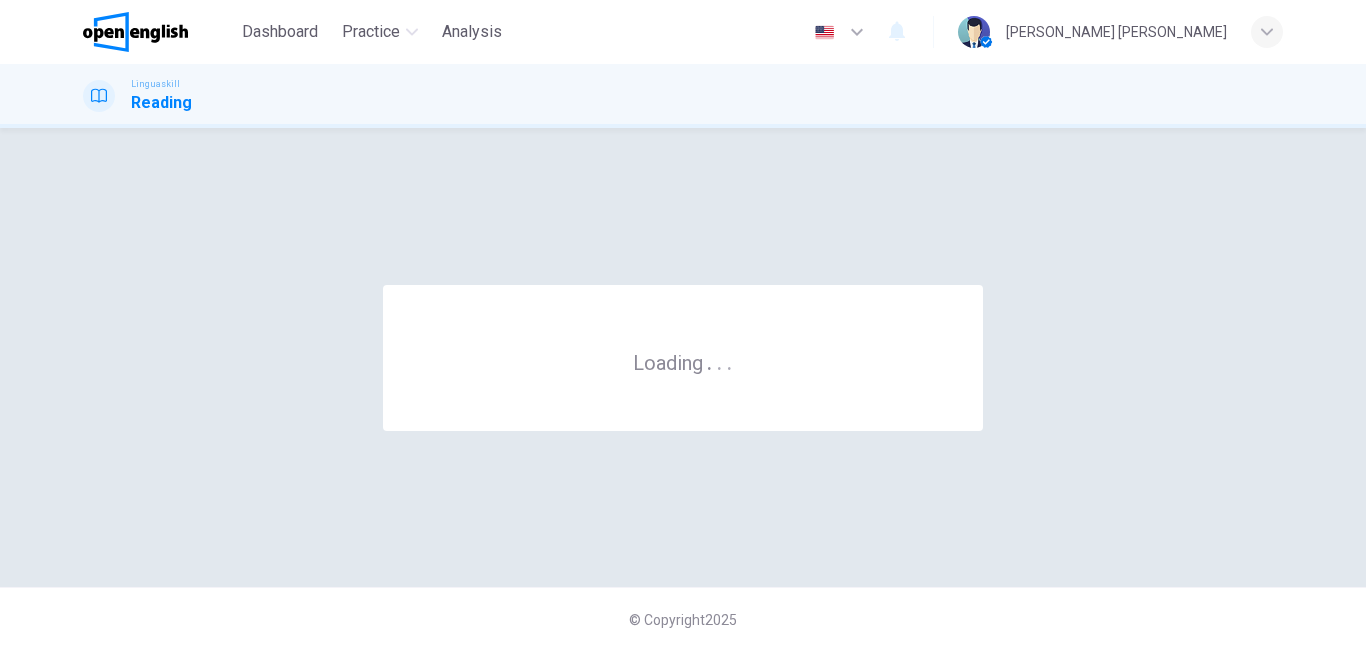 scroll, scrollTop: 0, scrollLeft: 0, axis: both 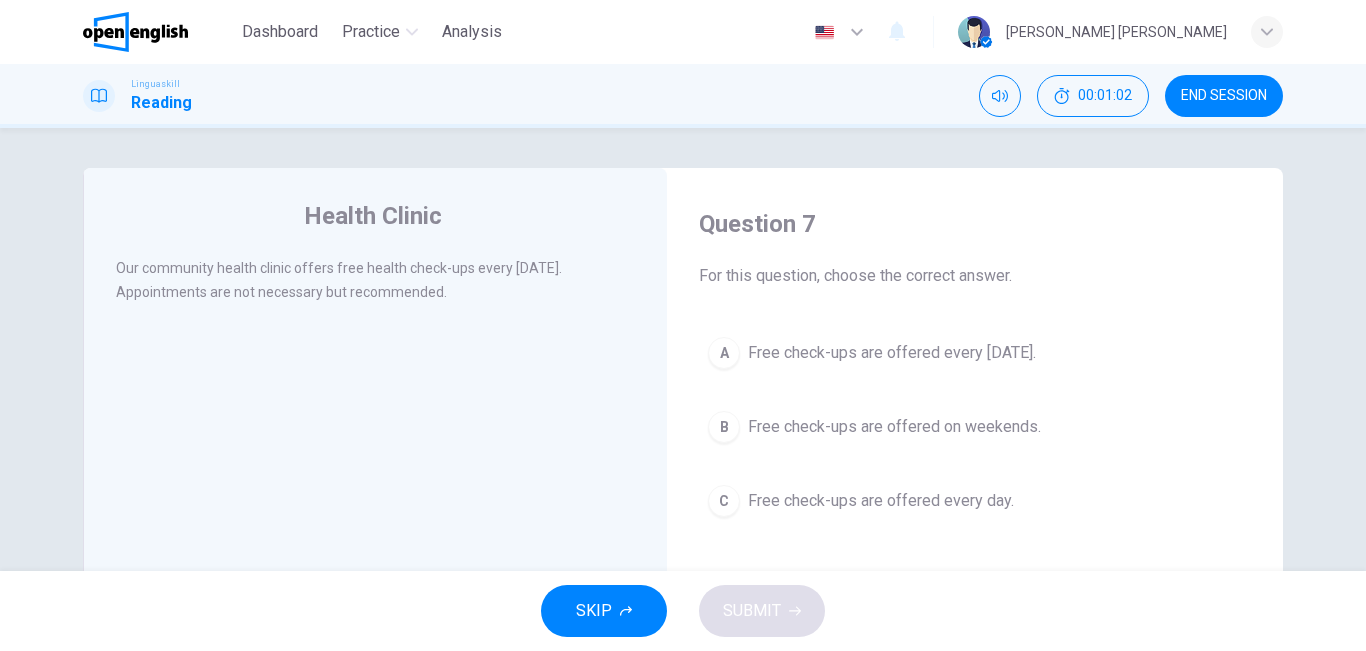 click on "Health Clinic Our community health clinic offers free health check-ups every [DATE]. Appointments are not necessary but recommended." at bounding box center [375, 515] 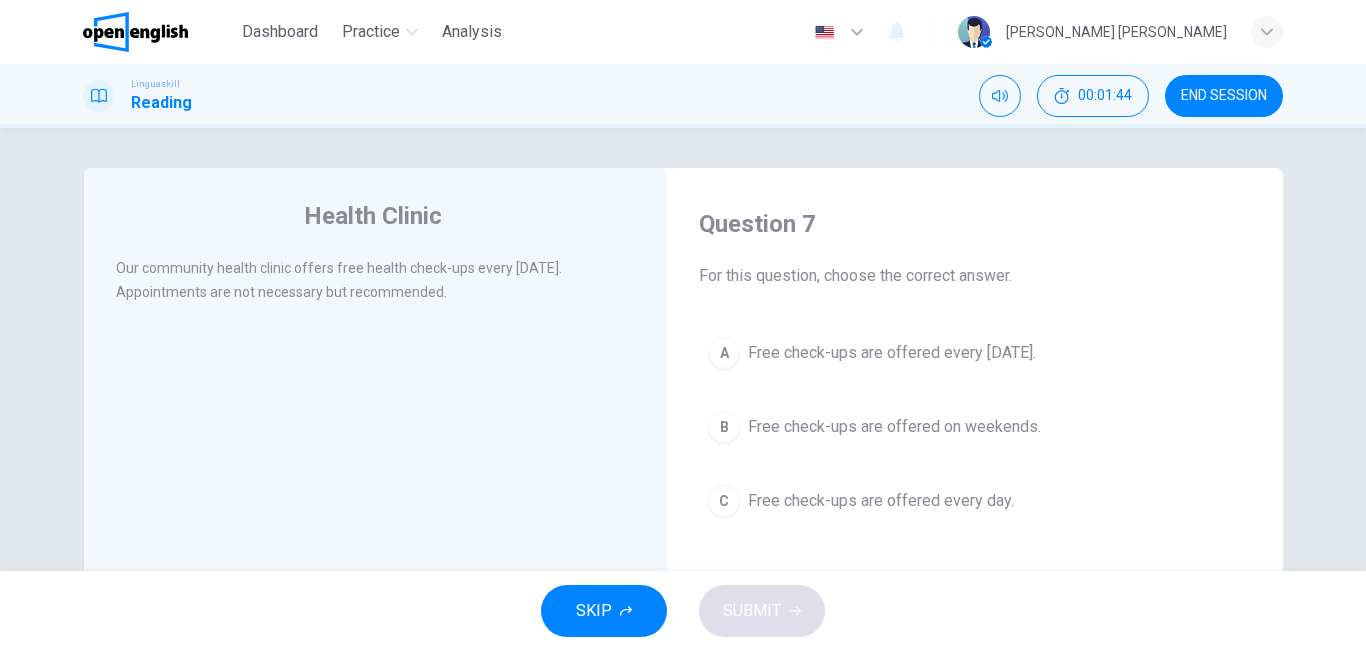 click on "Free check-ups are offered every [DATE]." at bounding box center [892, 353] 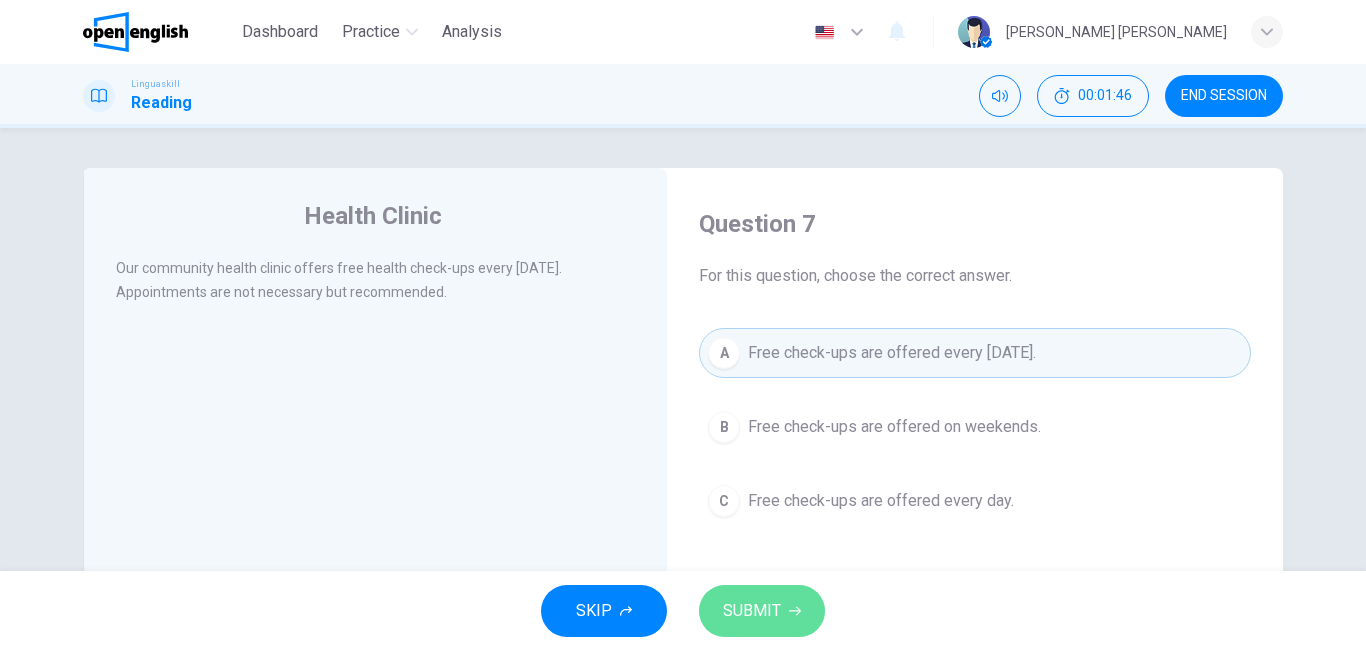 click on "SUBMIT" at bounding box center (752, 611) 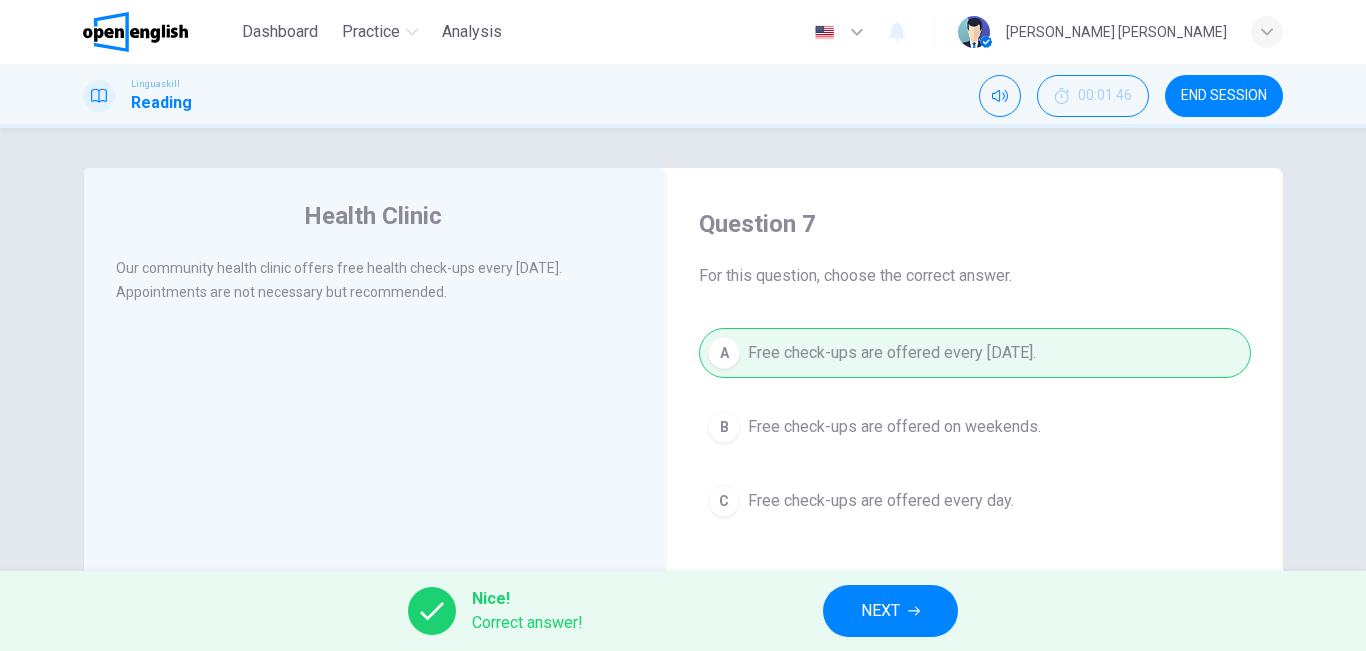 click on "NEXT" at bounding box center [890, 611] 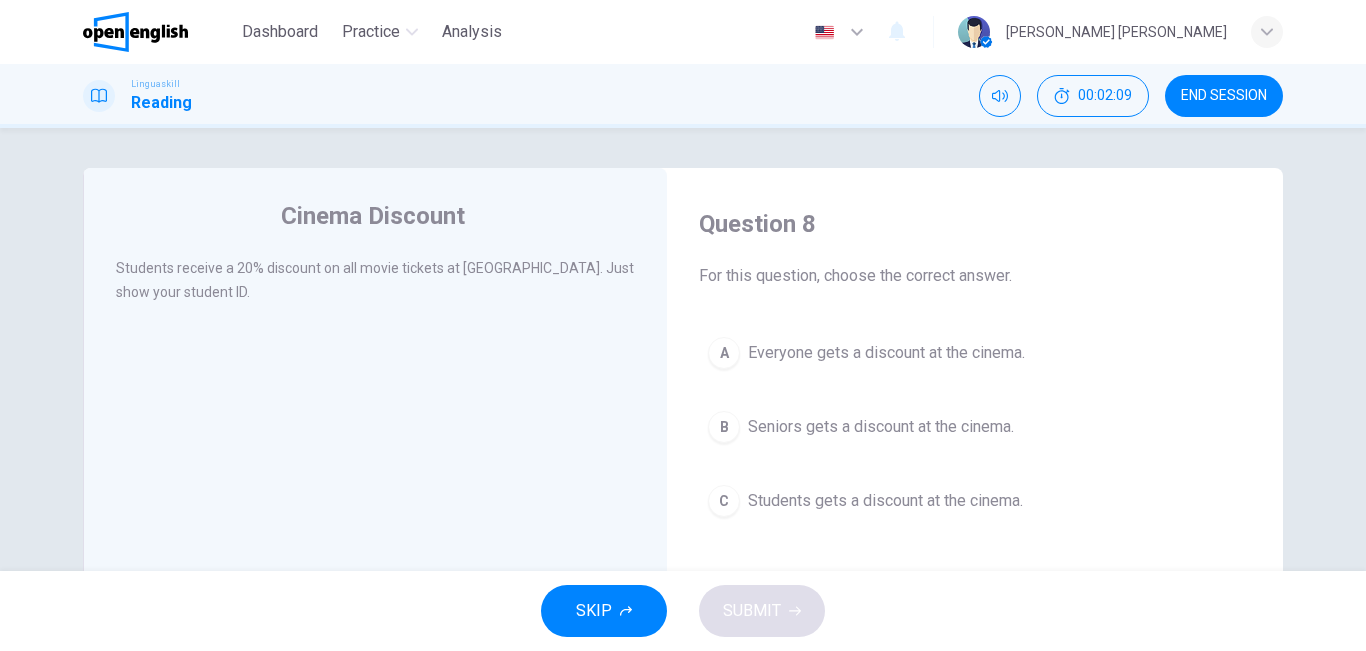 click on "Students gets a discount at the cinema." at bounding box center [885, 501] 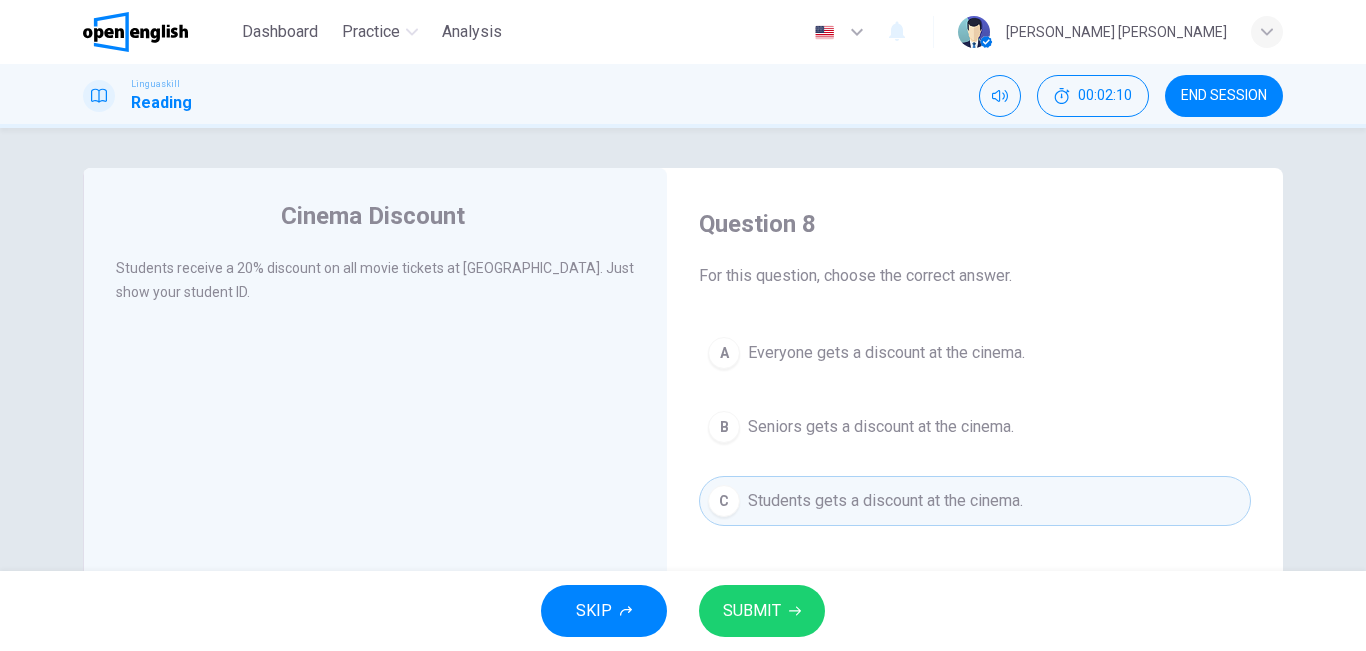 click on "SUBMIT" at bounding box center [762, 611] 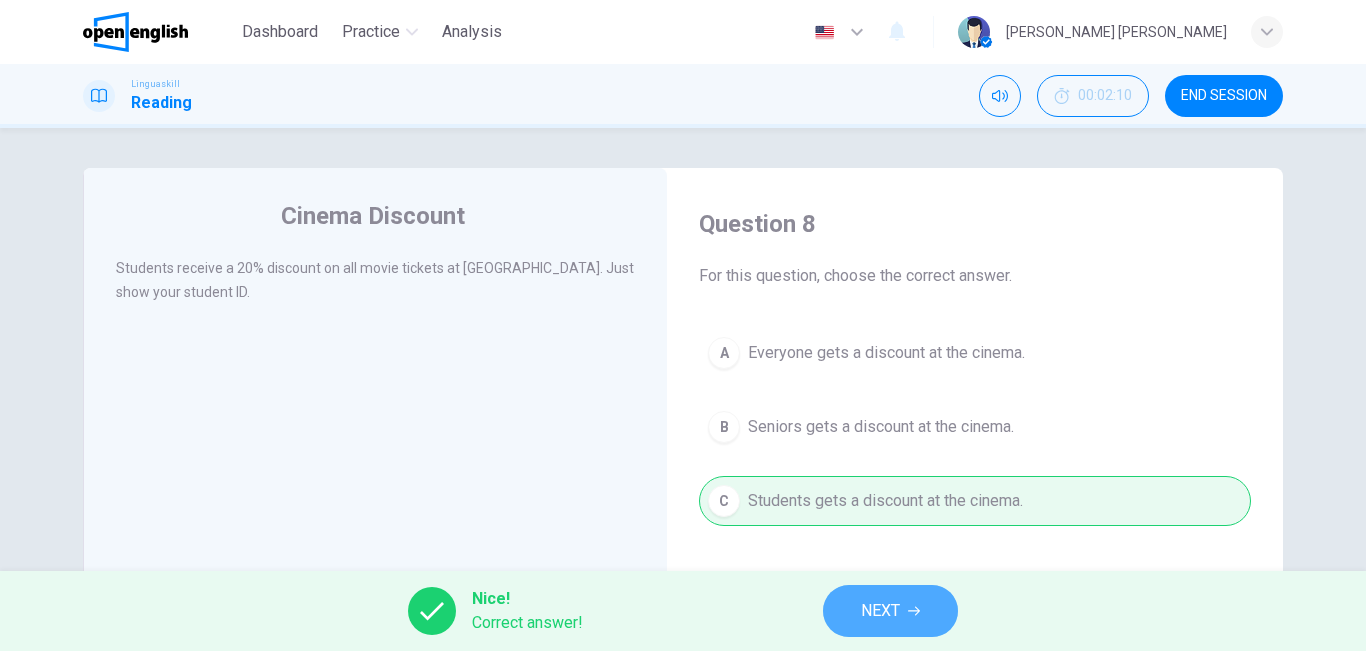 click on "NEXT" at bounding box center [880, 611] 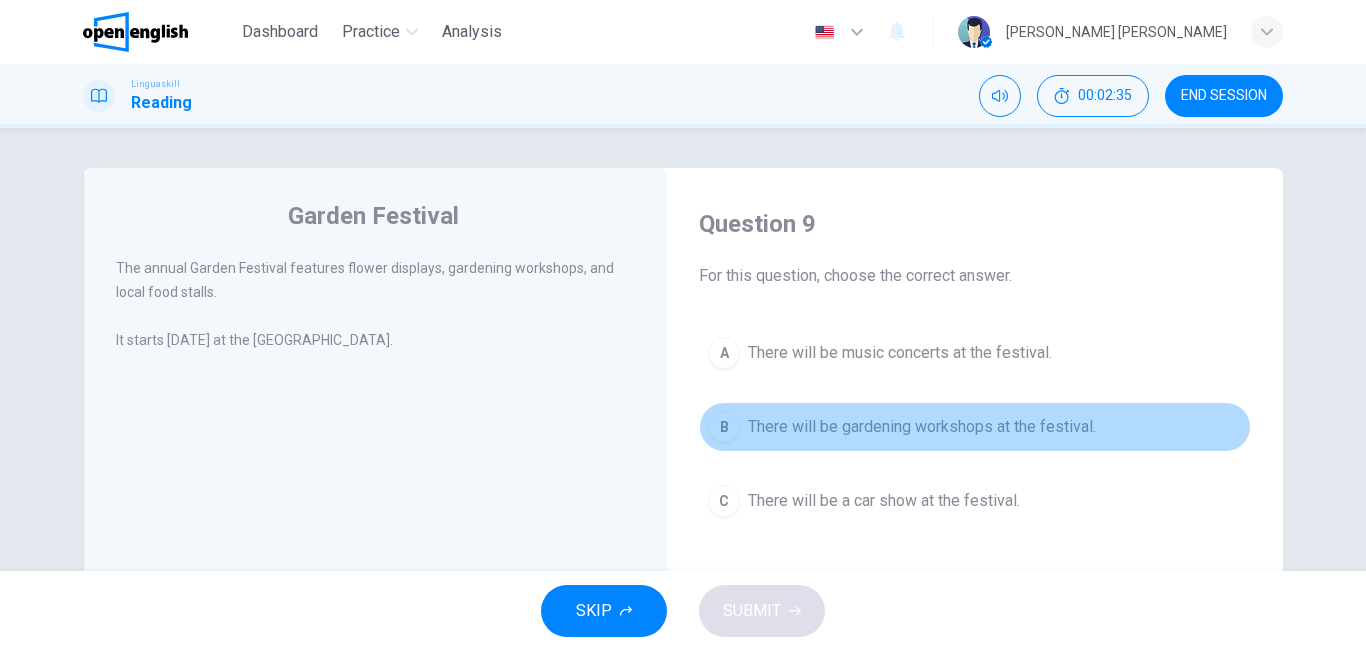 click on "There will be gardening workshops at the festival." at bounding box center [922, 427] 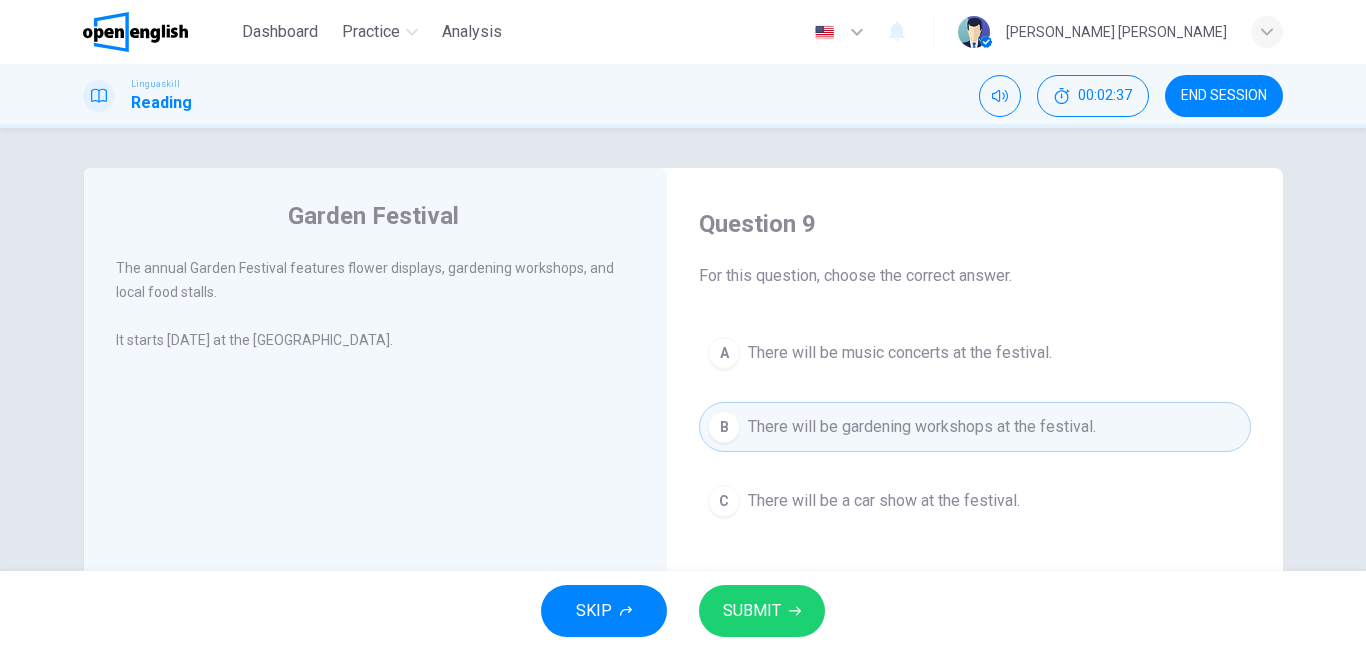 click on "SUBMIT" at bounding box center [762, 611] 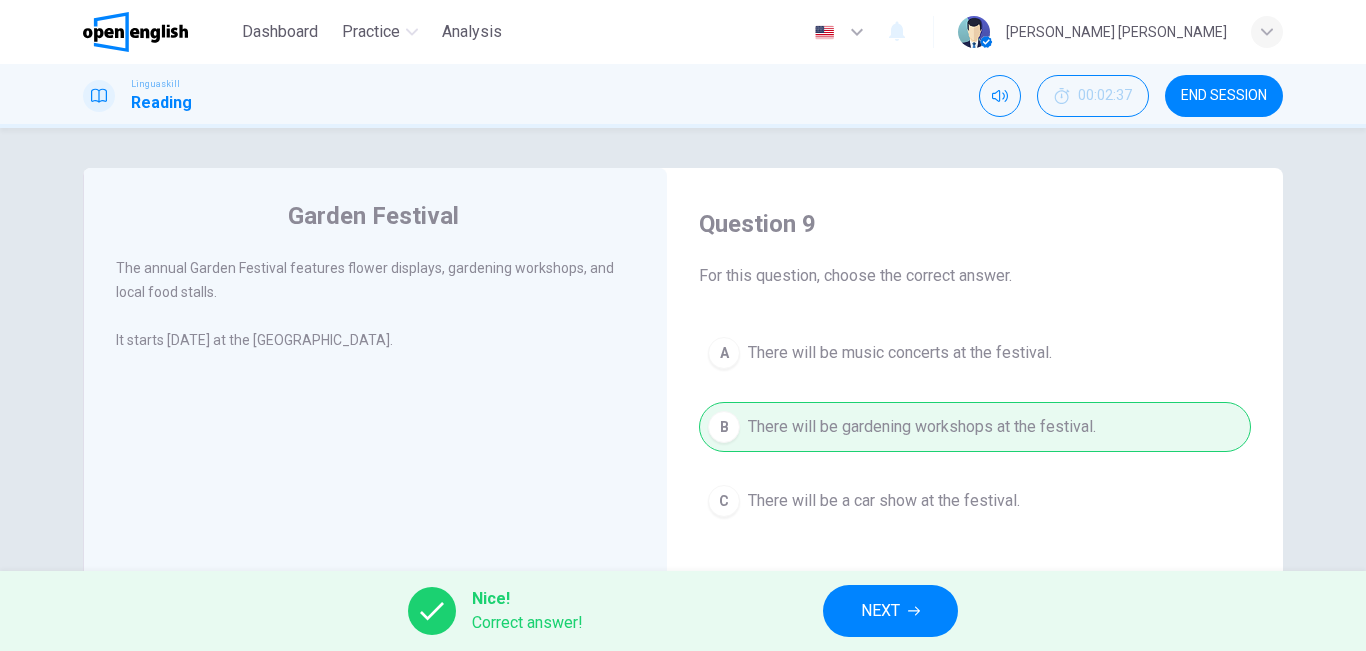 click on "NEXT" at bounding box center (880, 611) 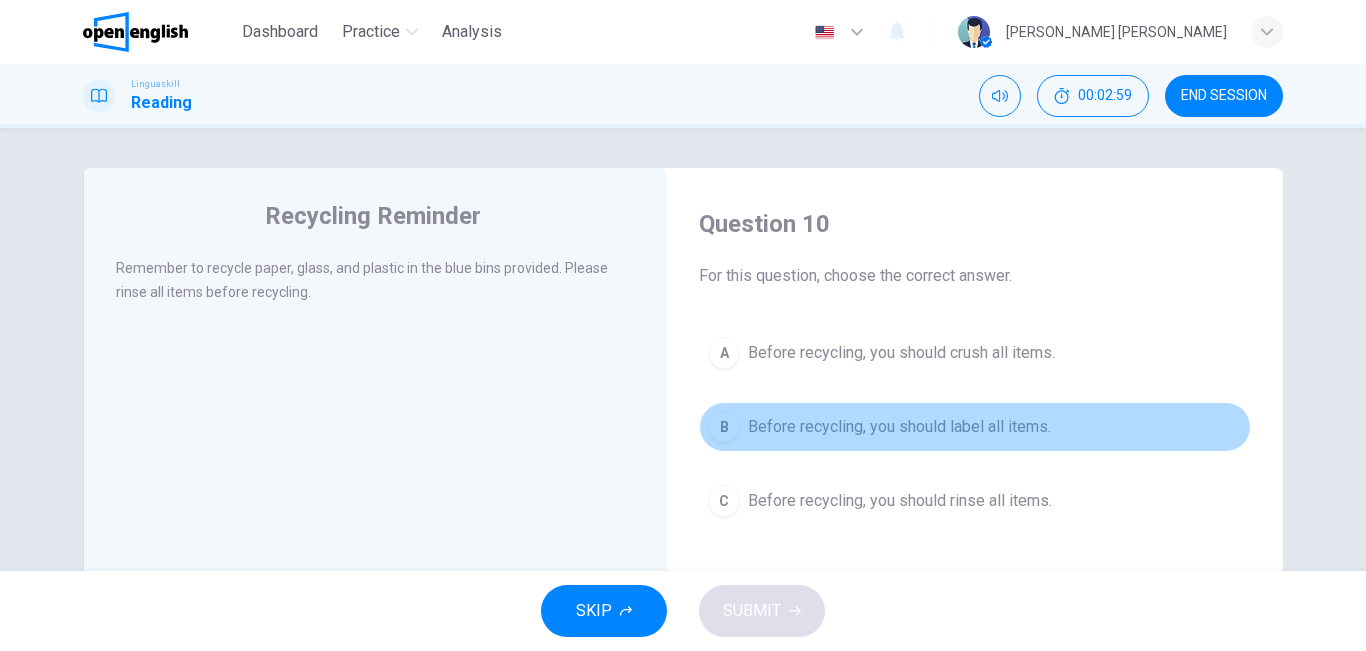 click on "Before recycling, you should label all items." at bounding box center (899, 427) 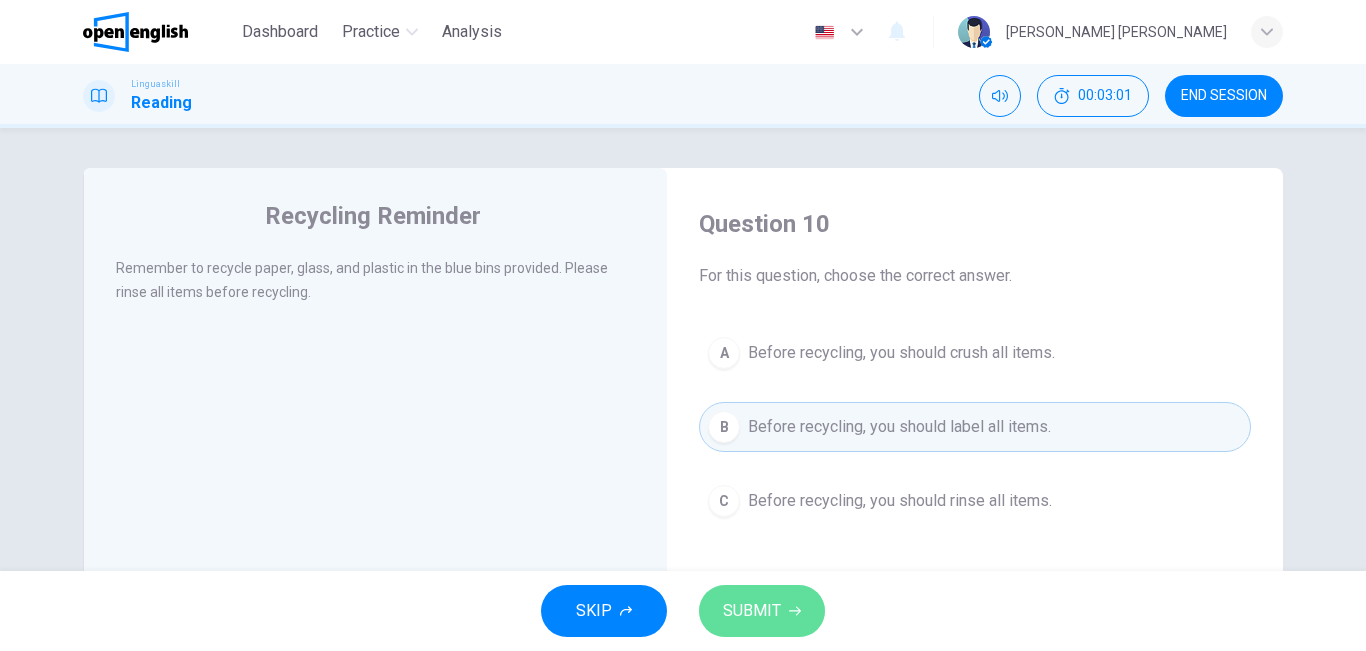 click on "SUBMIT" at bounding box center [752, 611] 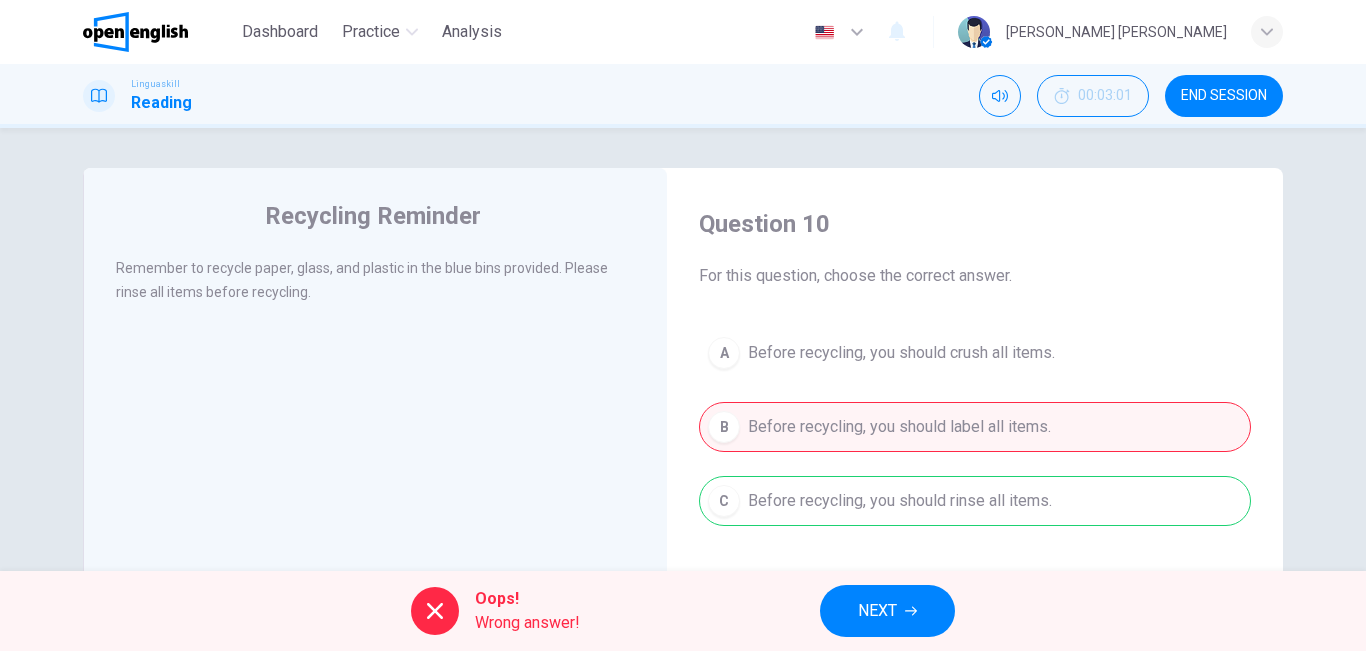 click on "NEXT" at bounding box center [887, 611] 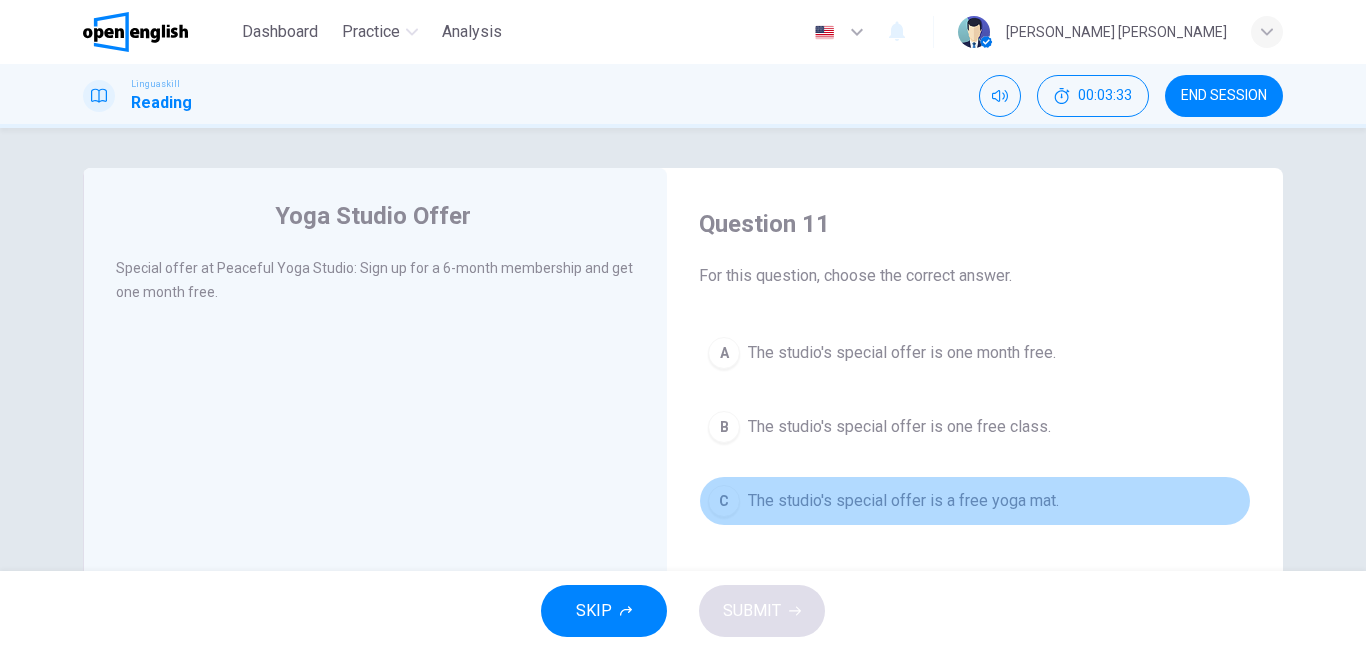 click on "The studio's special offer is a free yoga mat." at bounding box center [903, 501] 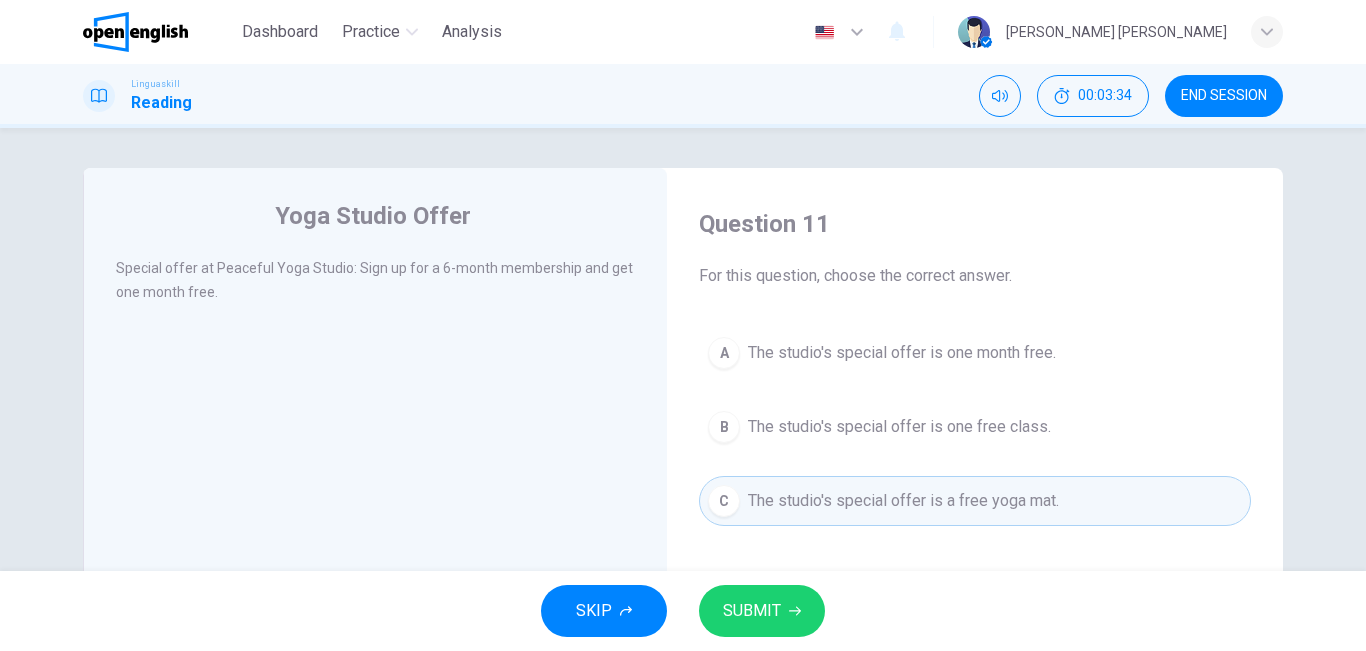 click on "SUBMIT" at bounding box center (762, 611) 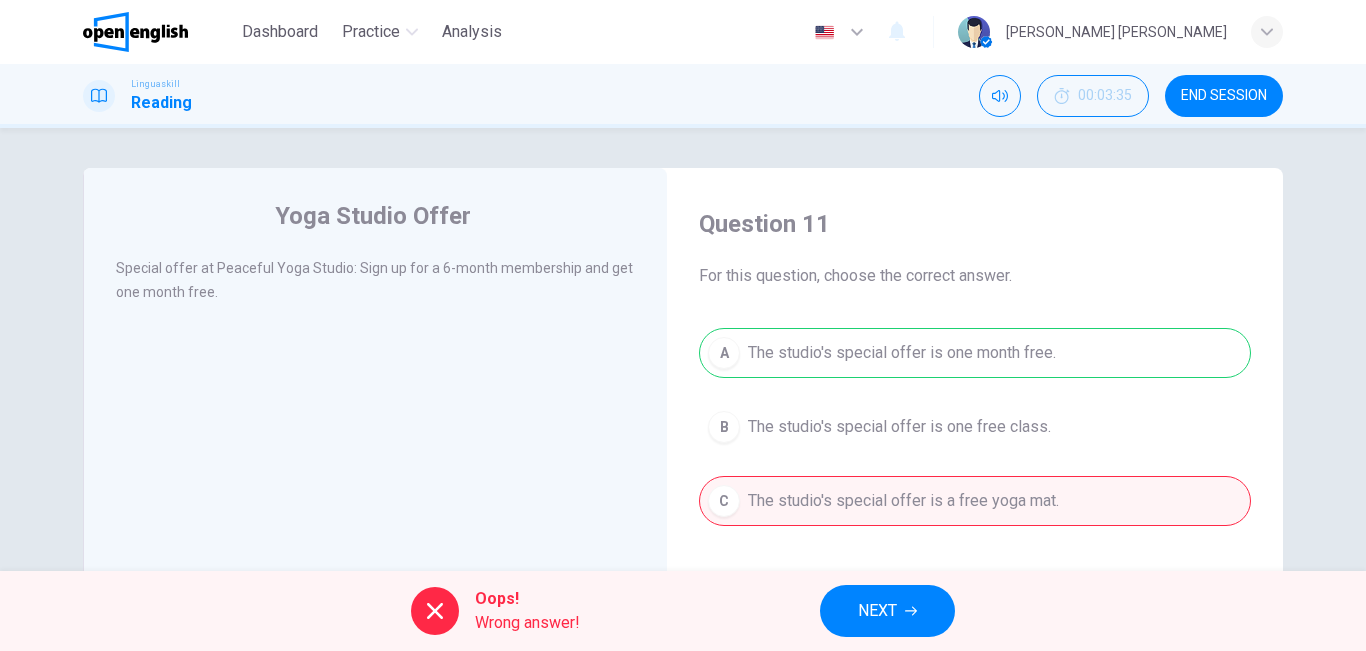 click on "NEXT" at bounding box center (887, 611) 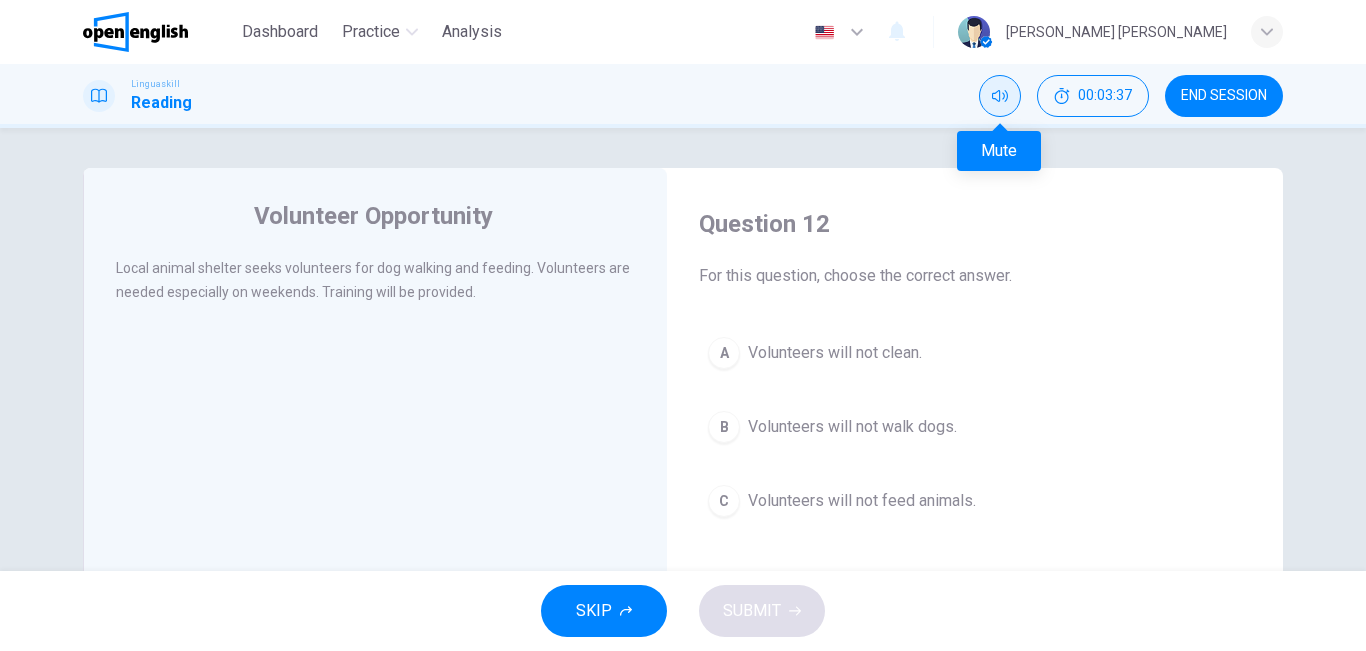 click 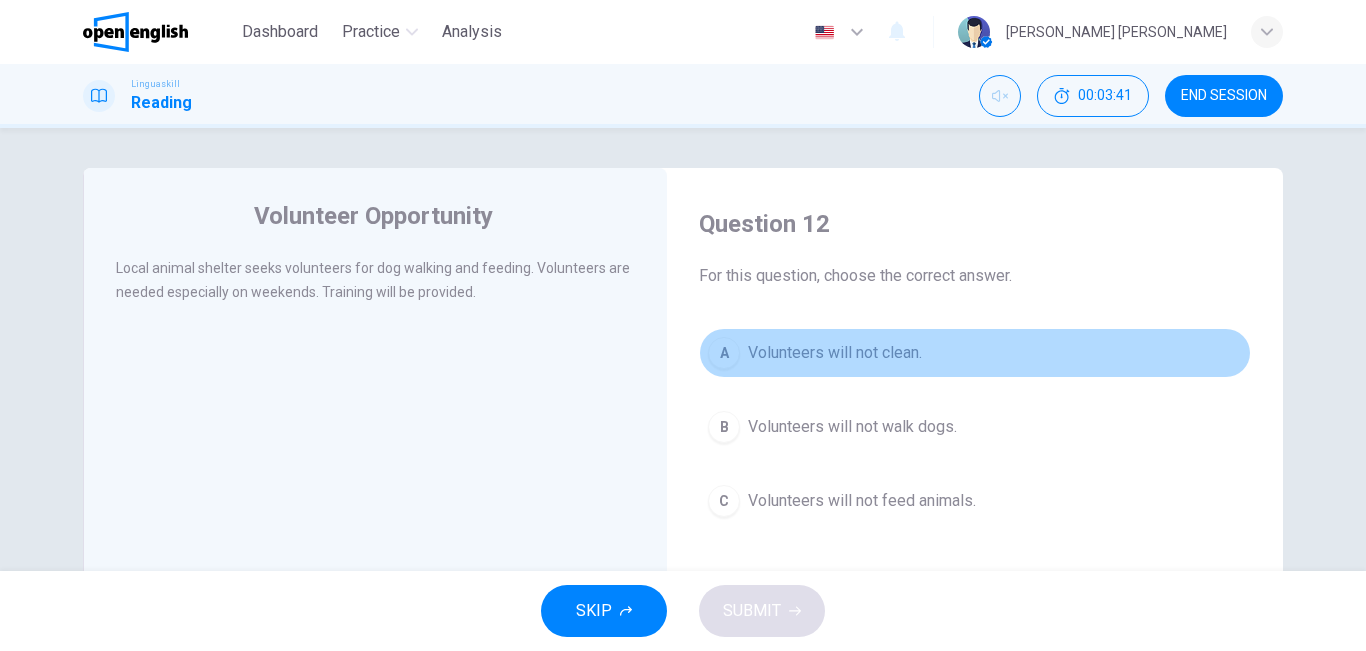 click on "A Volunteers will not clean." at bounding box center (975, 353) 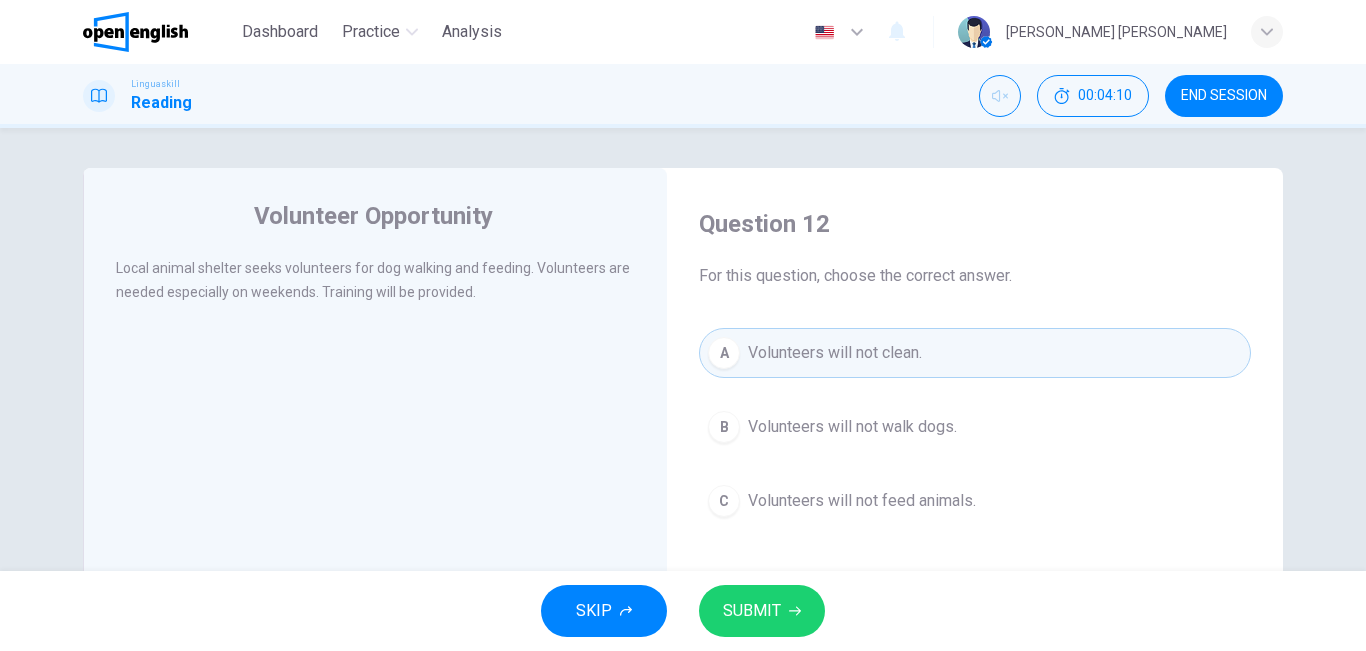 click on "SUBMIT" at bounding box center (762, 611) 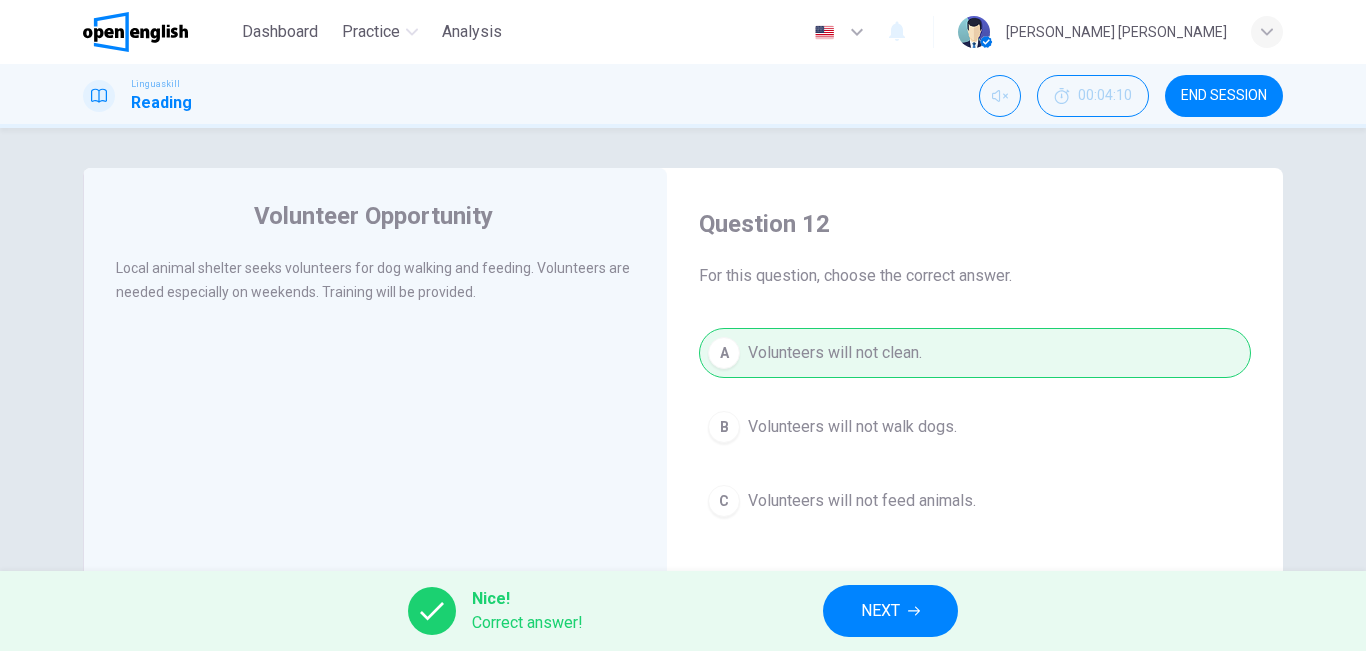click on "NEXT" at bounding box center (890, 611) 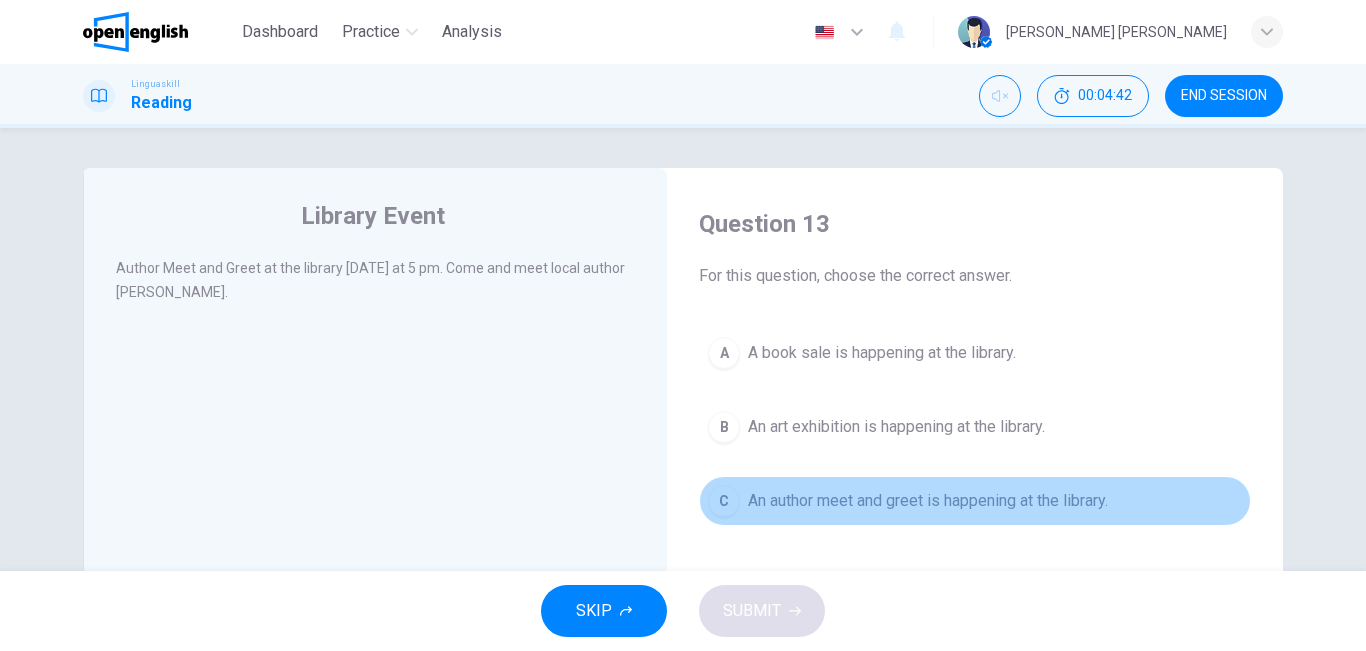 click on "An author meet and greet is happening at the library." at bounding box center [928, 501] 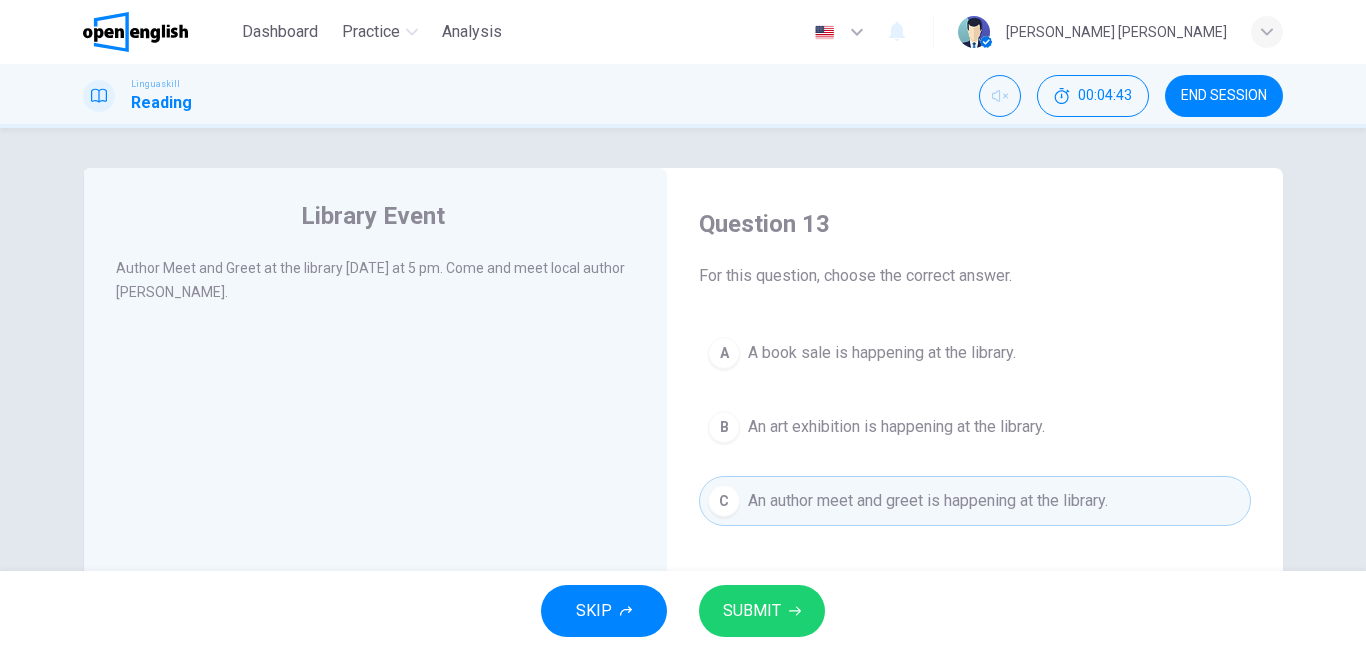 click on "SUBMIT" at bounding box center [752, 611] 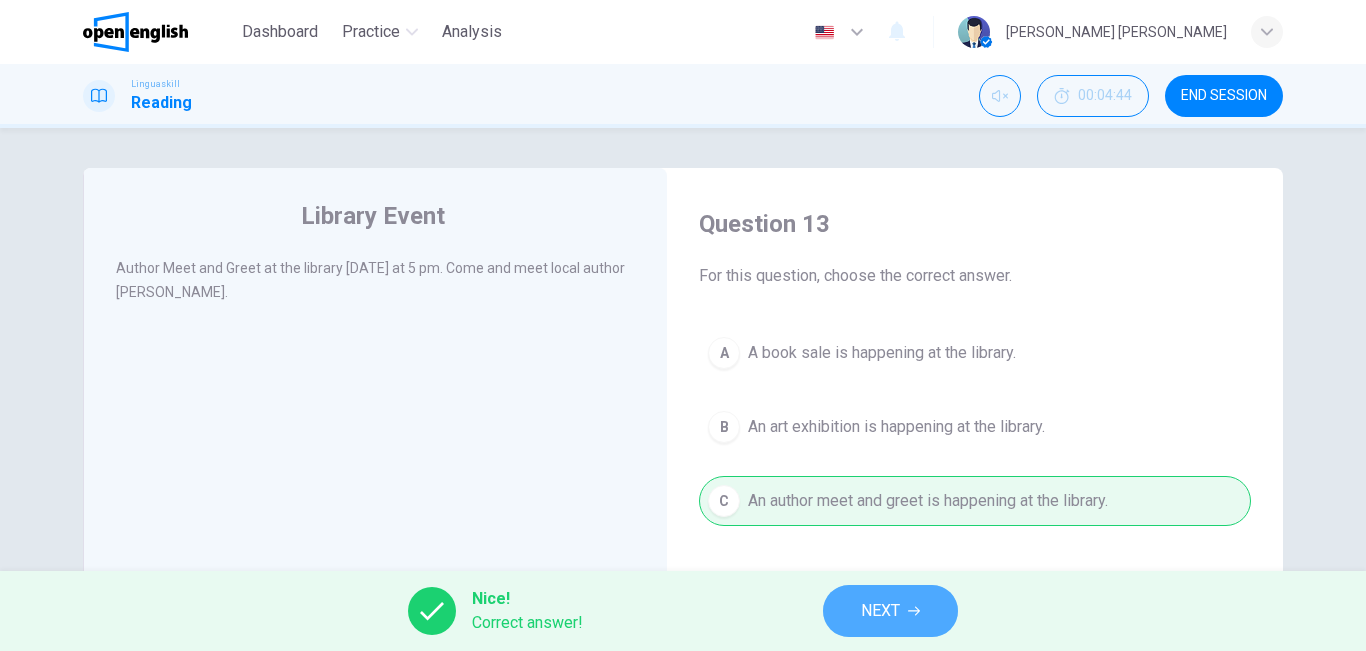 click on "NEXT" at bounding box center [890, 611] 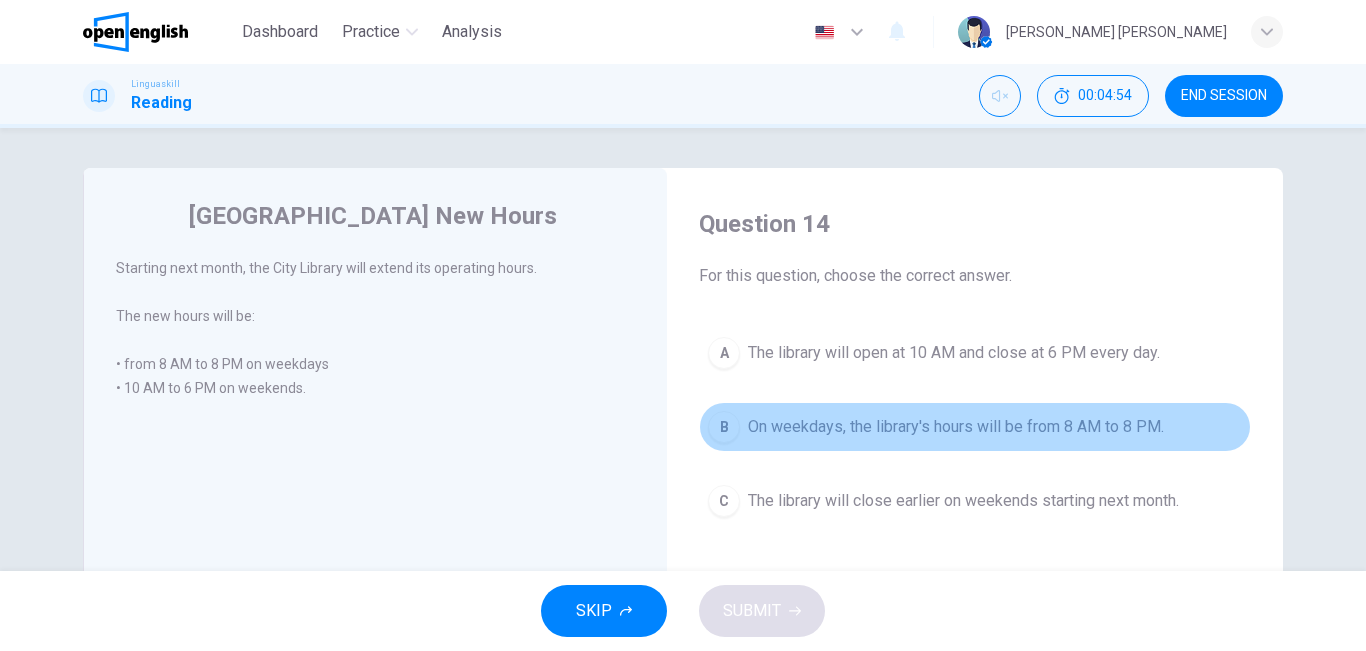 click on "On weekdays, the library's hours will be from 8 AM to 8 PM." at bounding box center [956, 427] 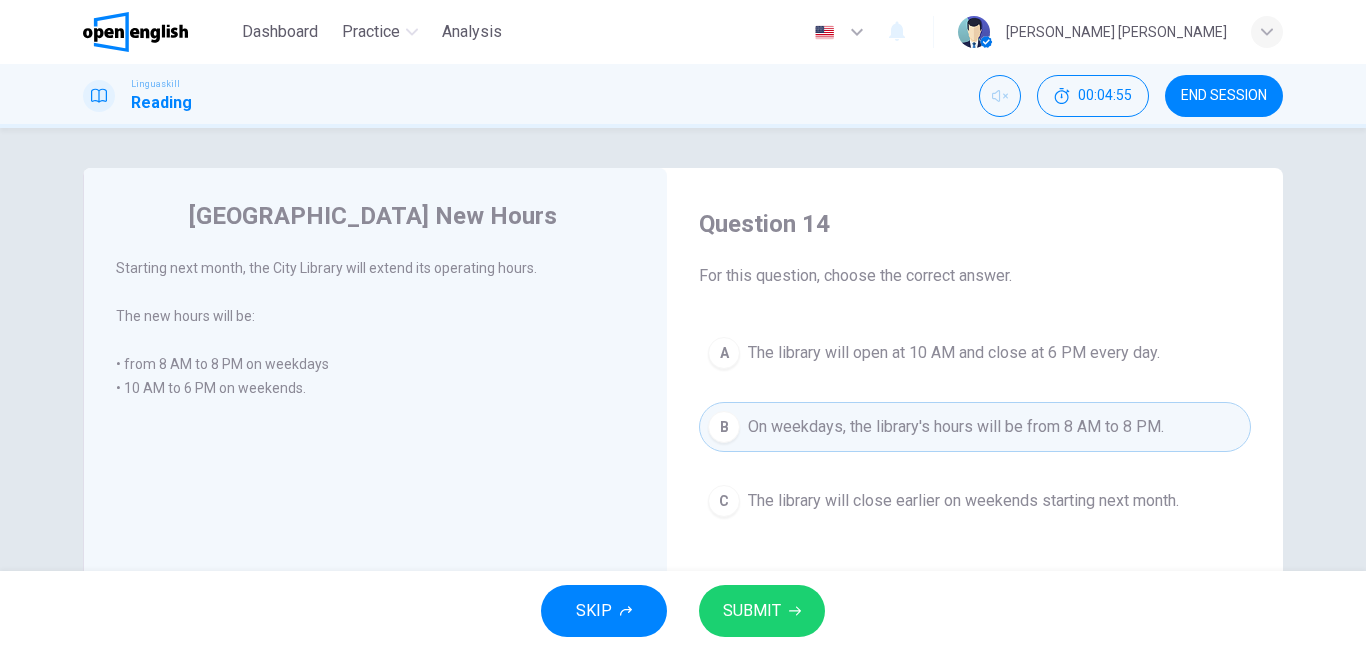 click on "SUBMIT" at bounding box center [762, 611] 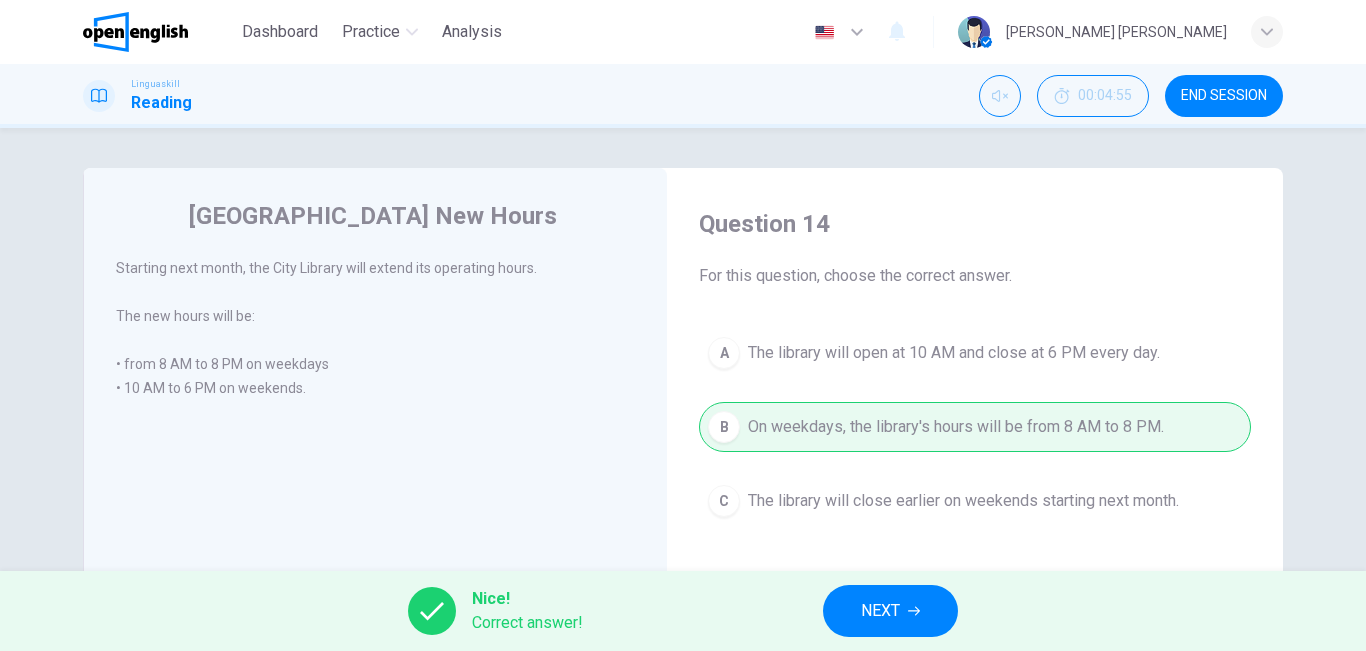 click on "NEXT" at bounding box center (890, 611) 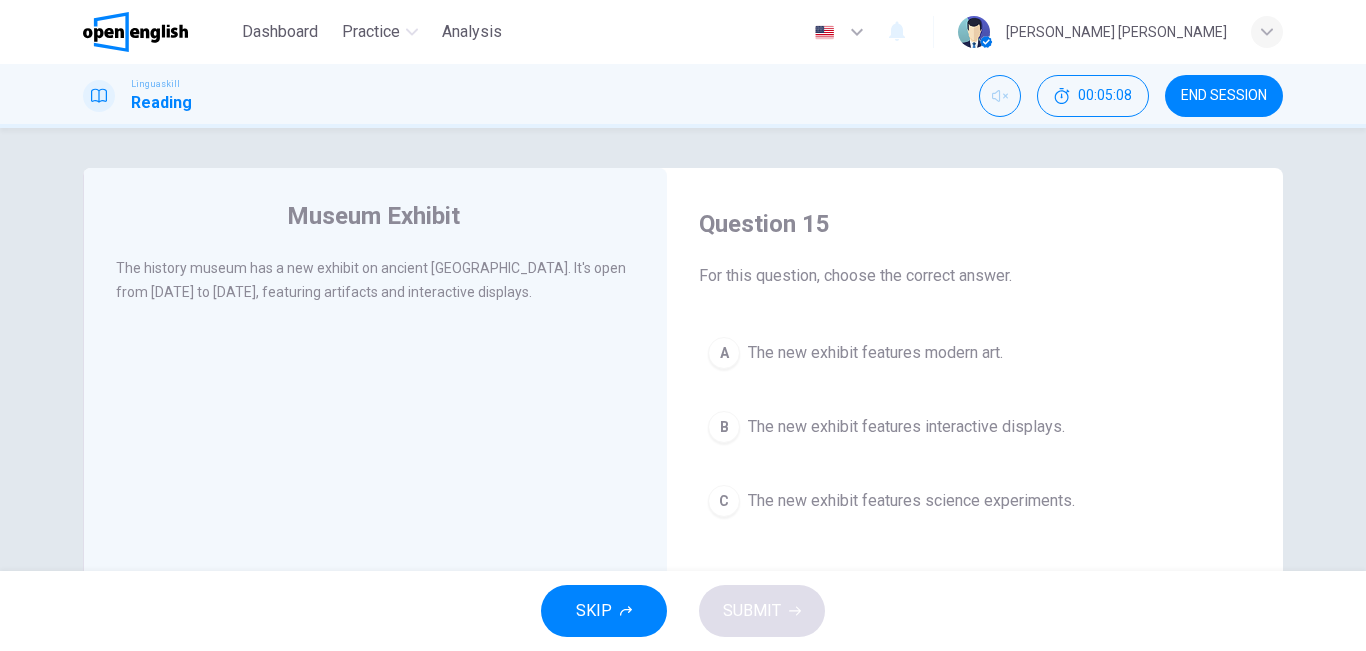 click on "A The new exhibit features modern art." at bounding box center [975, 353] 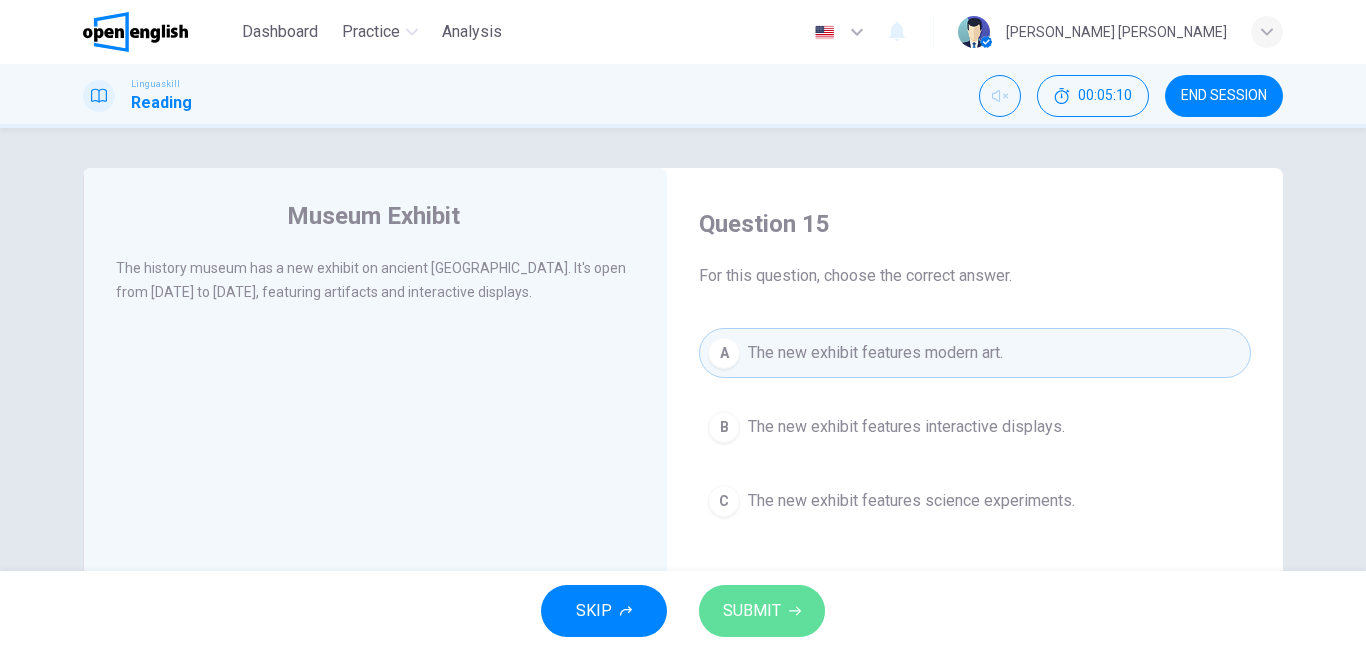 click on "SUBMIT" at bounding box center [762, 611] 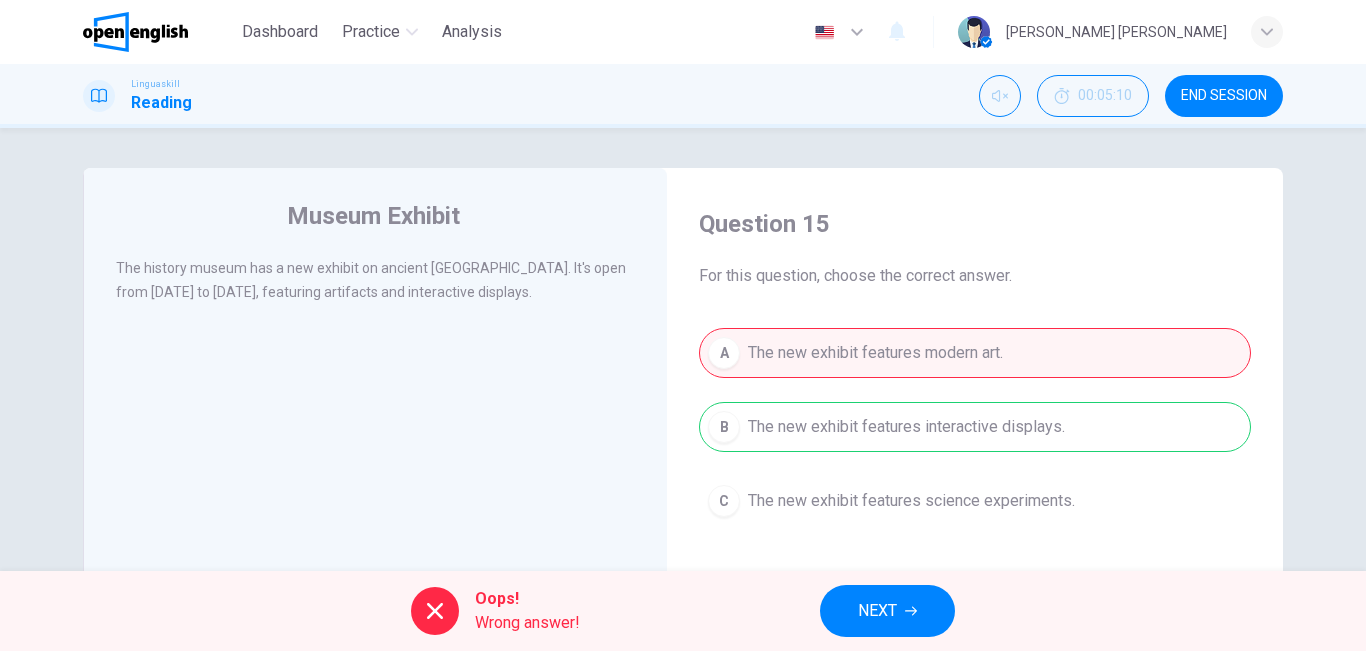 click on "Oops! Wrong answer! NEXT" at bounding box center (683, 611) 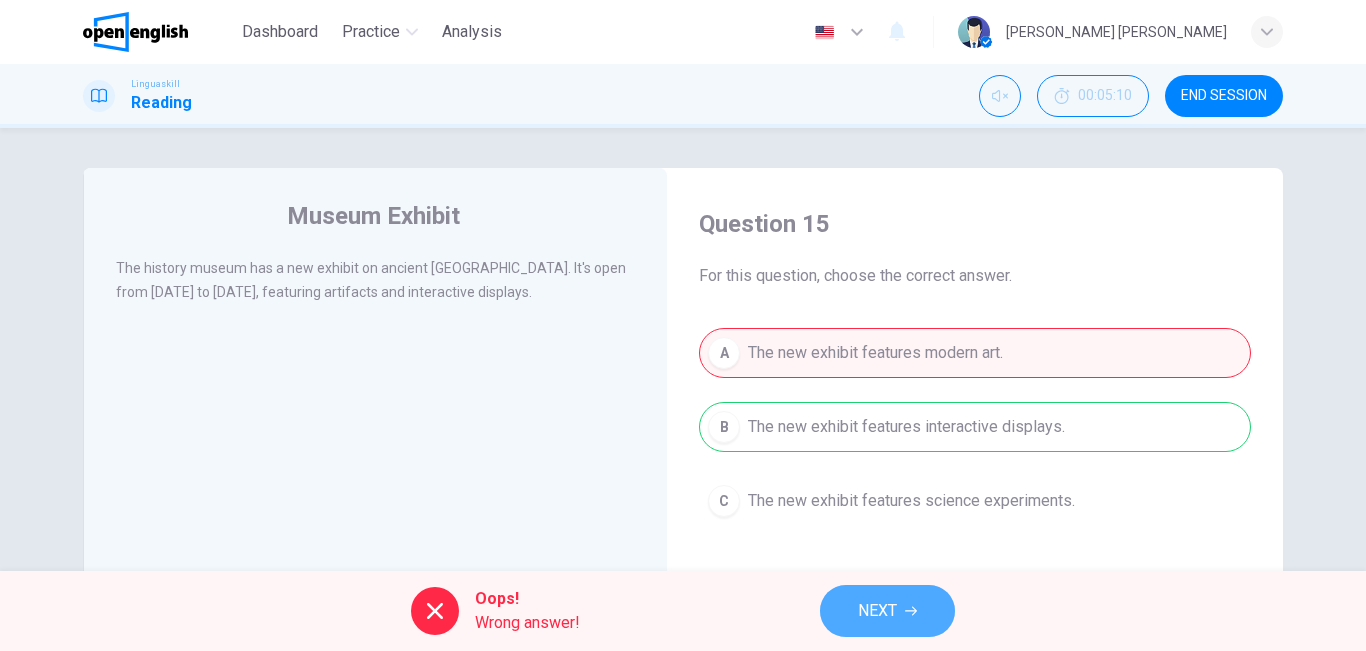 click on "NEXT" at bounding box center (887, 611) 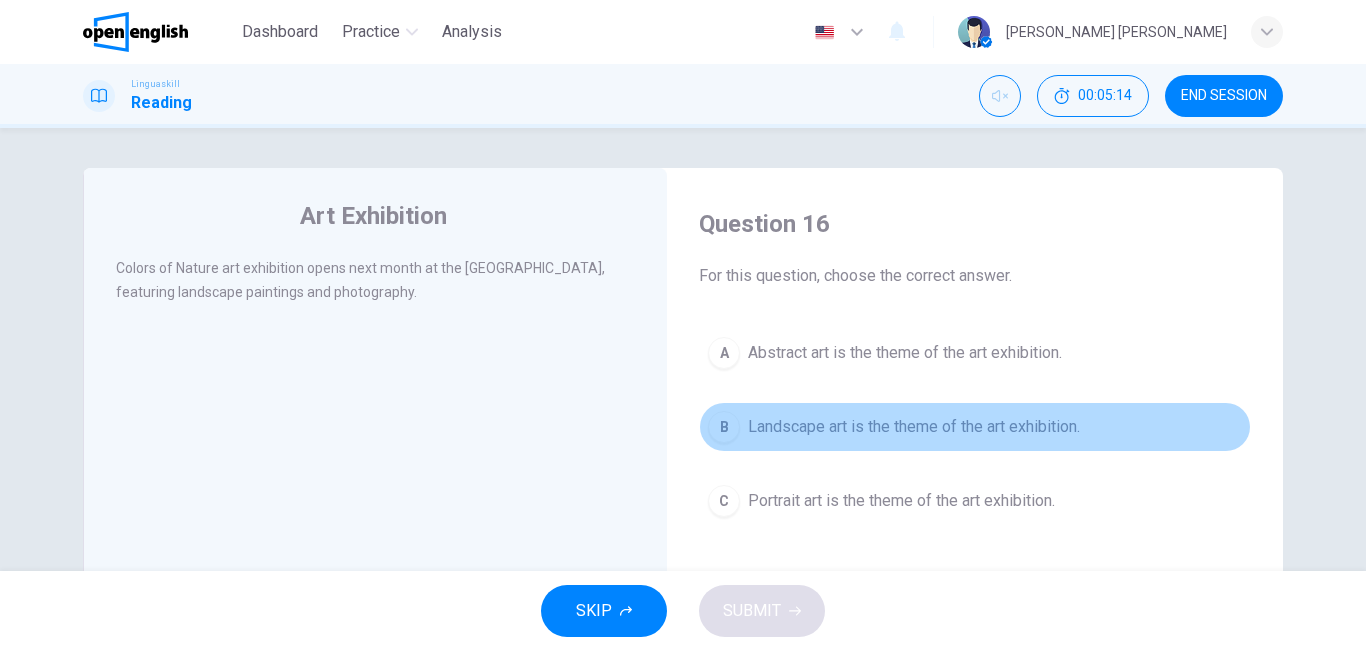 click on "Landscape art is the theme of the art exhibition." at bounding box center [914, 427] 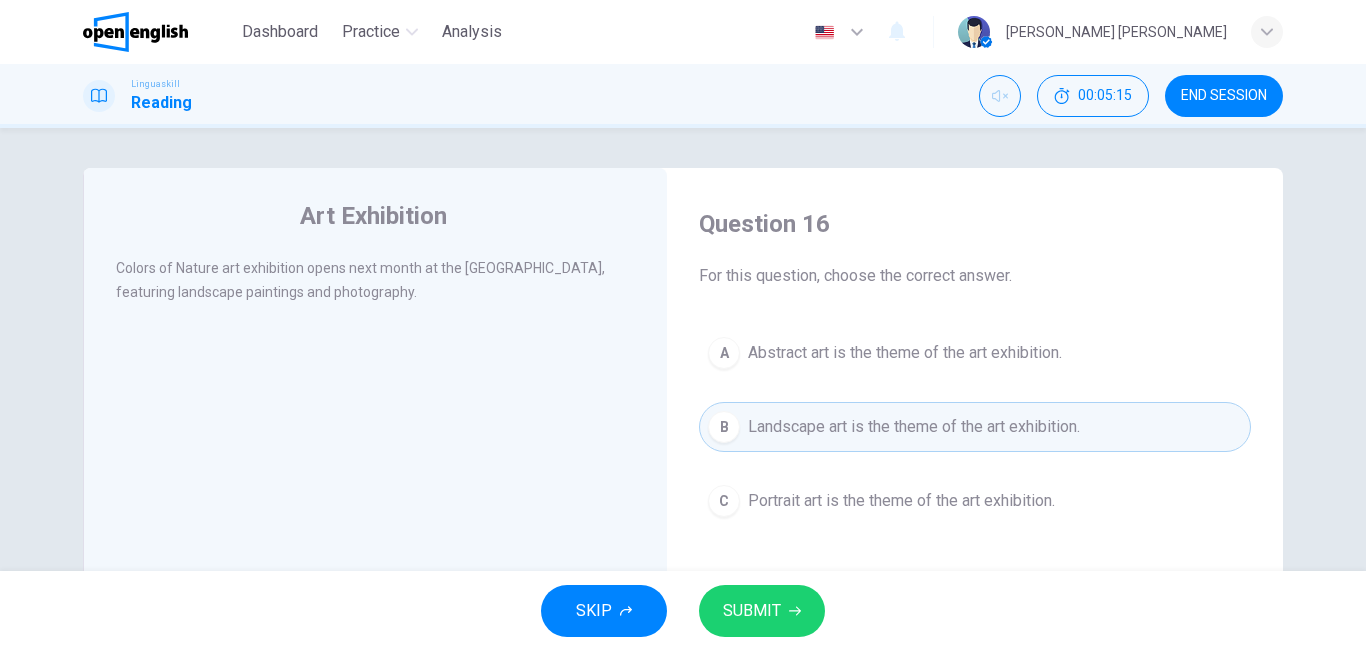 click on "SKIP SUBMIT" at bounding box center (683, 611) 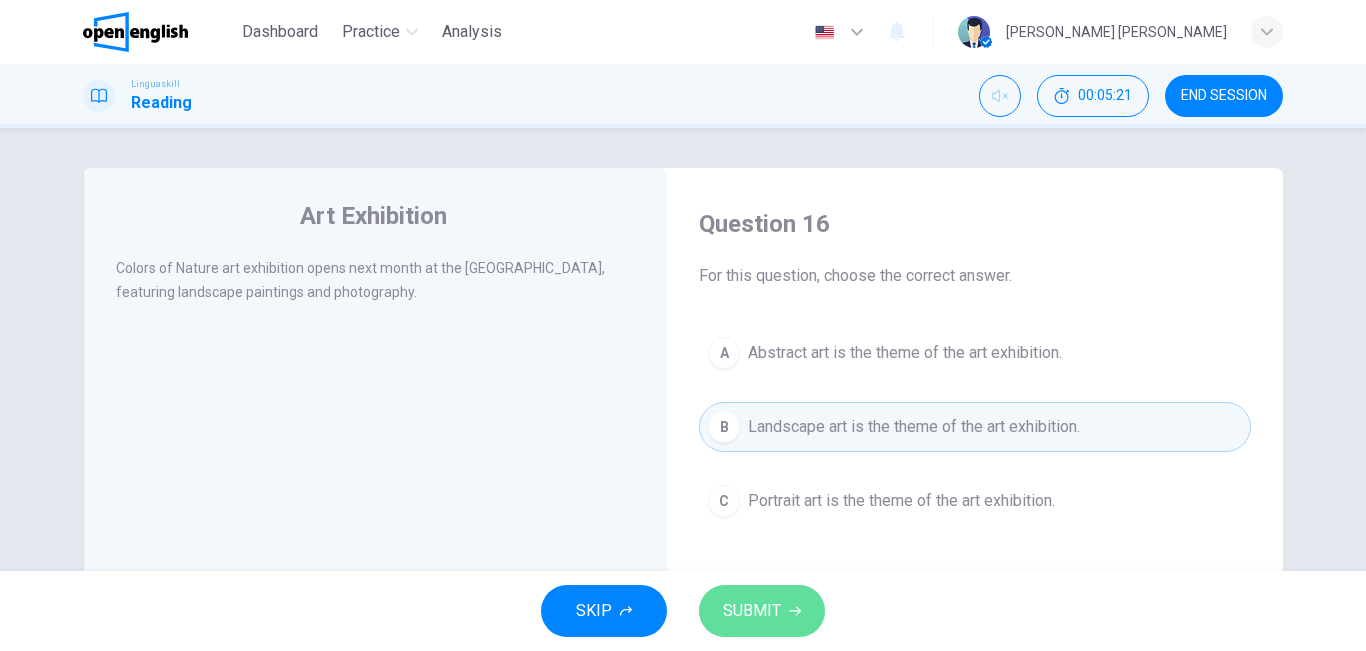 click on "SUBMIT" at bounding box center (752, 611) 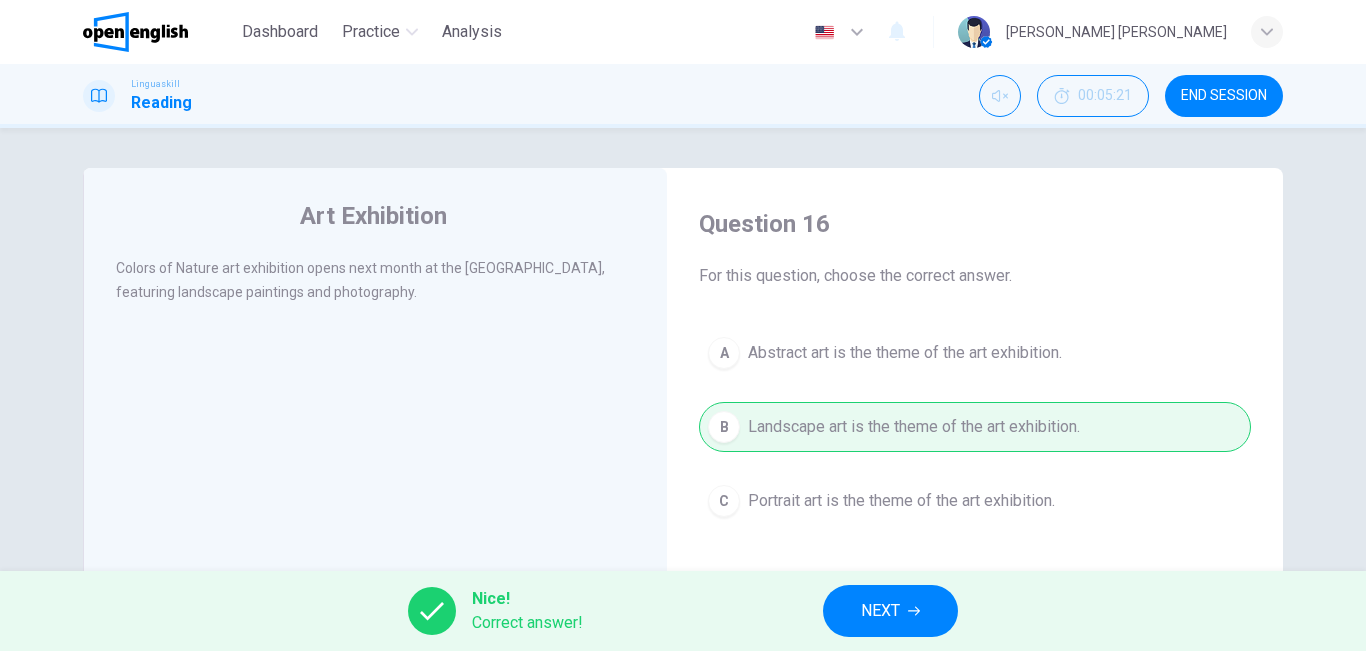 click on "NEXT" at bounding box center [890, 611] 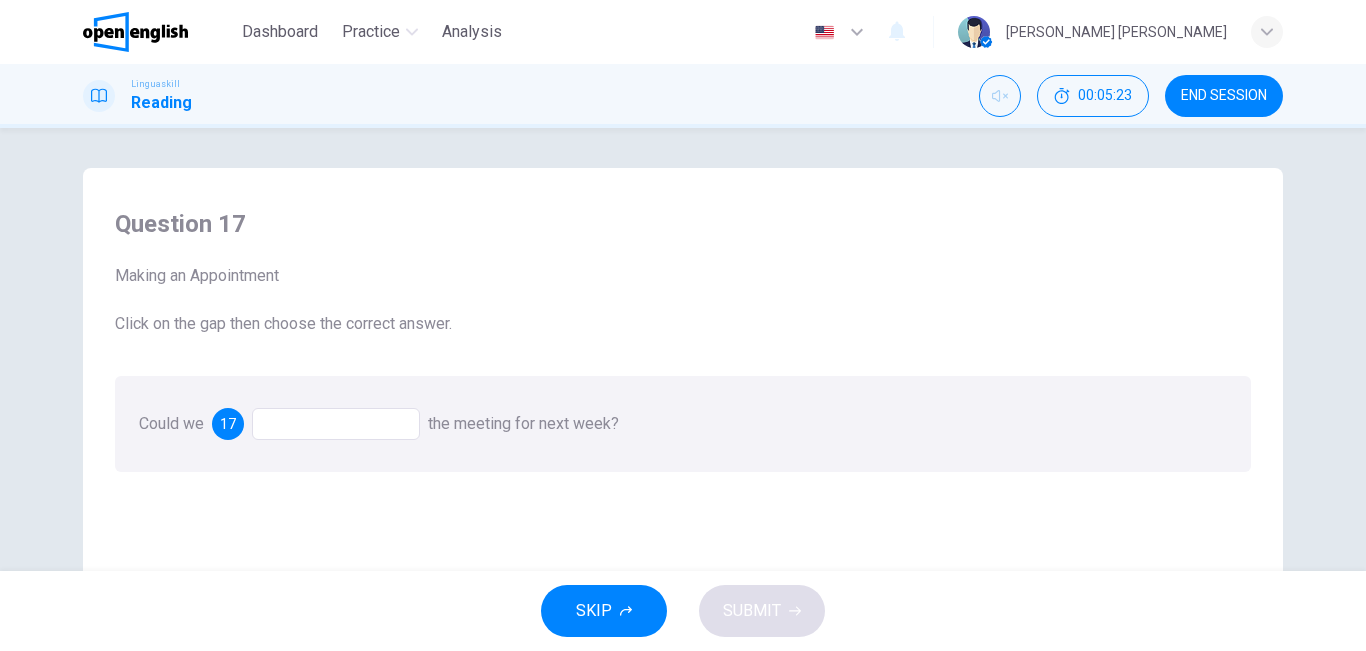 click on "Could we  17  the meeting for next week?" at bounding box center (379, 423) 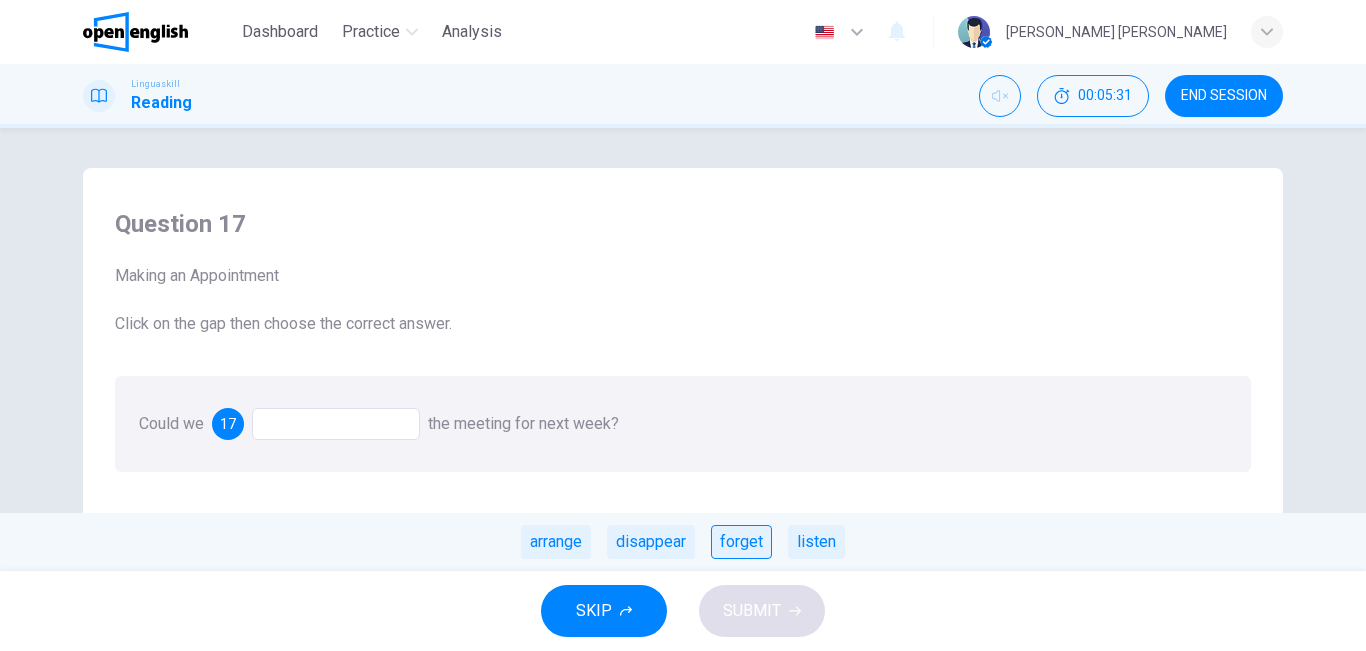 click on "forget" at bounding box center (741, 542) 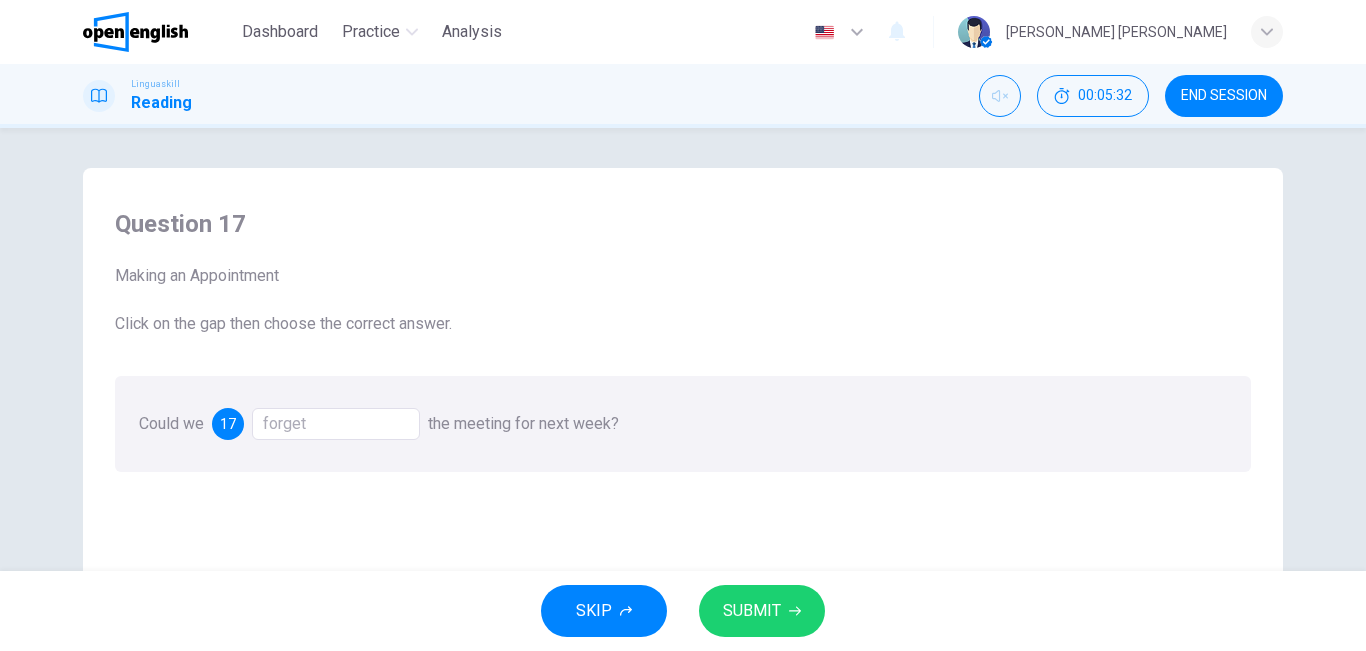 click on "SUBMIT" at bounding box center (752, 611) 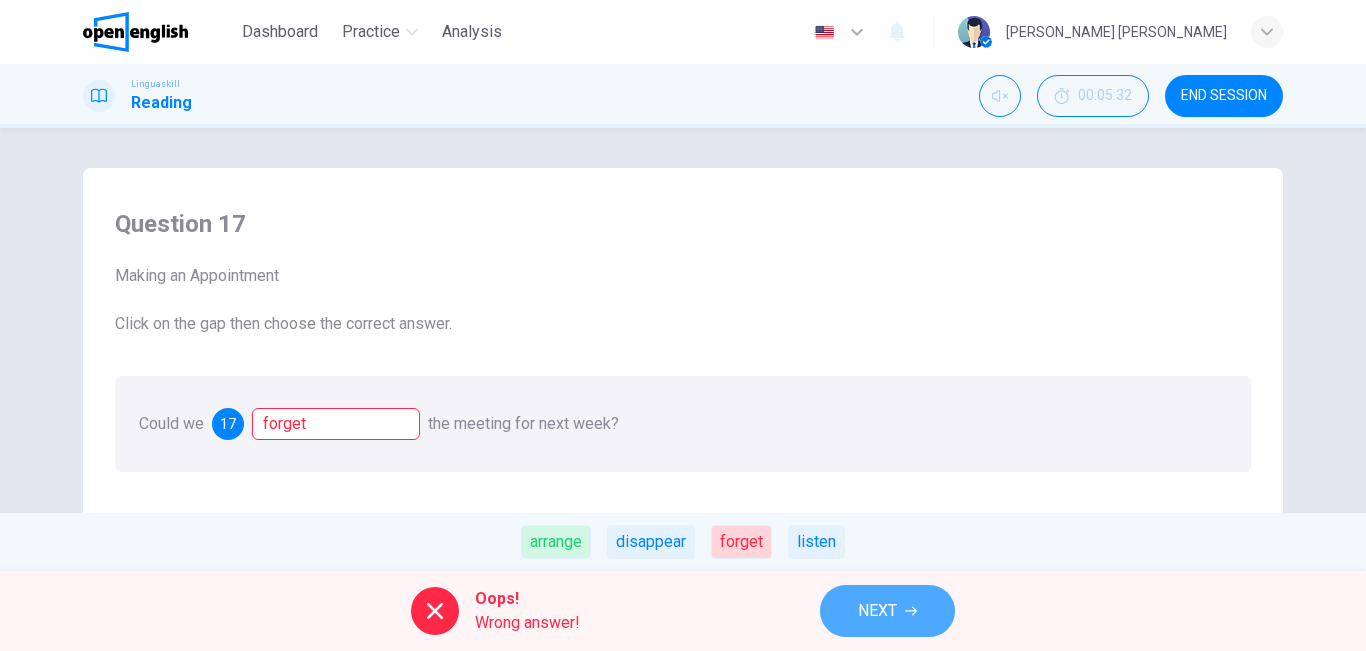 click on "NEXT" at bounding box center (887, 611) 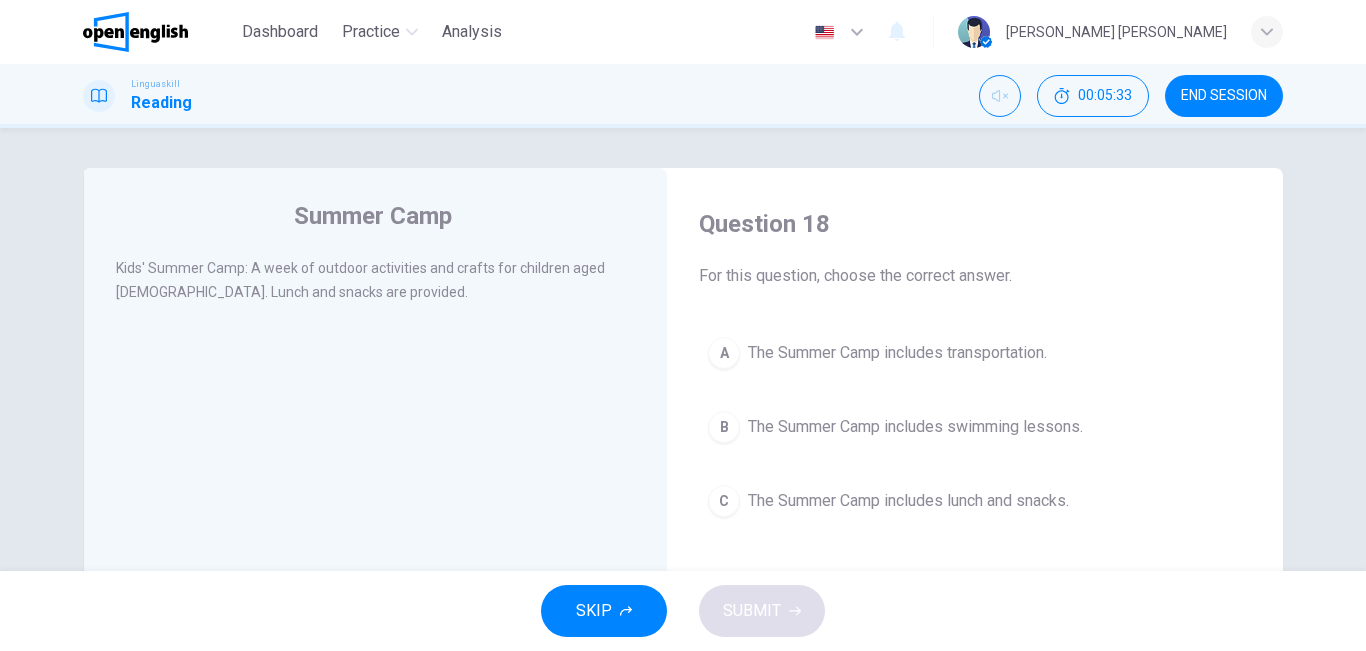 click on "A The Summer Camp includes transportation. B The Summer Camp includes swimming lessons. C The Summer Camp includes lunch and snacks." at bounding box center [975, 427] 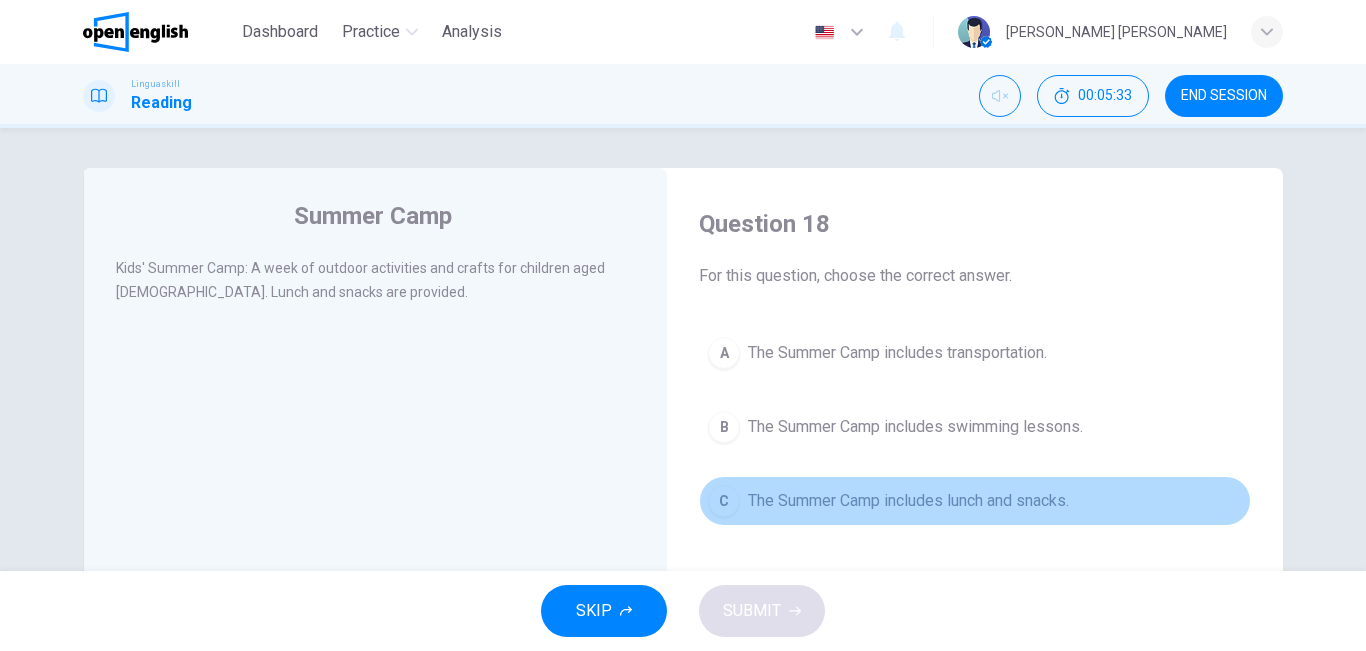 click on "C The Summer Camp includes lunch and snacks." at bounding box center [975, 501] 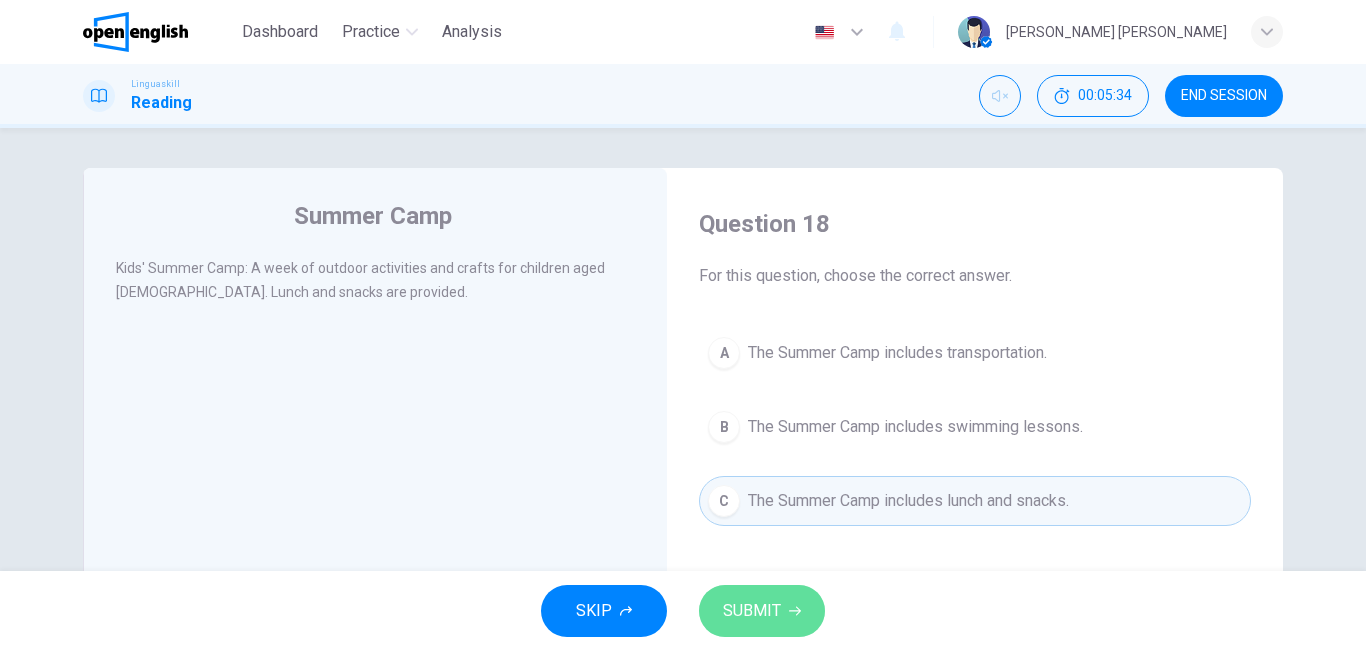 click on "SUBMIT" at bounding box center [762, 611] 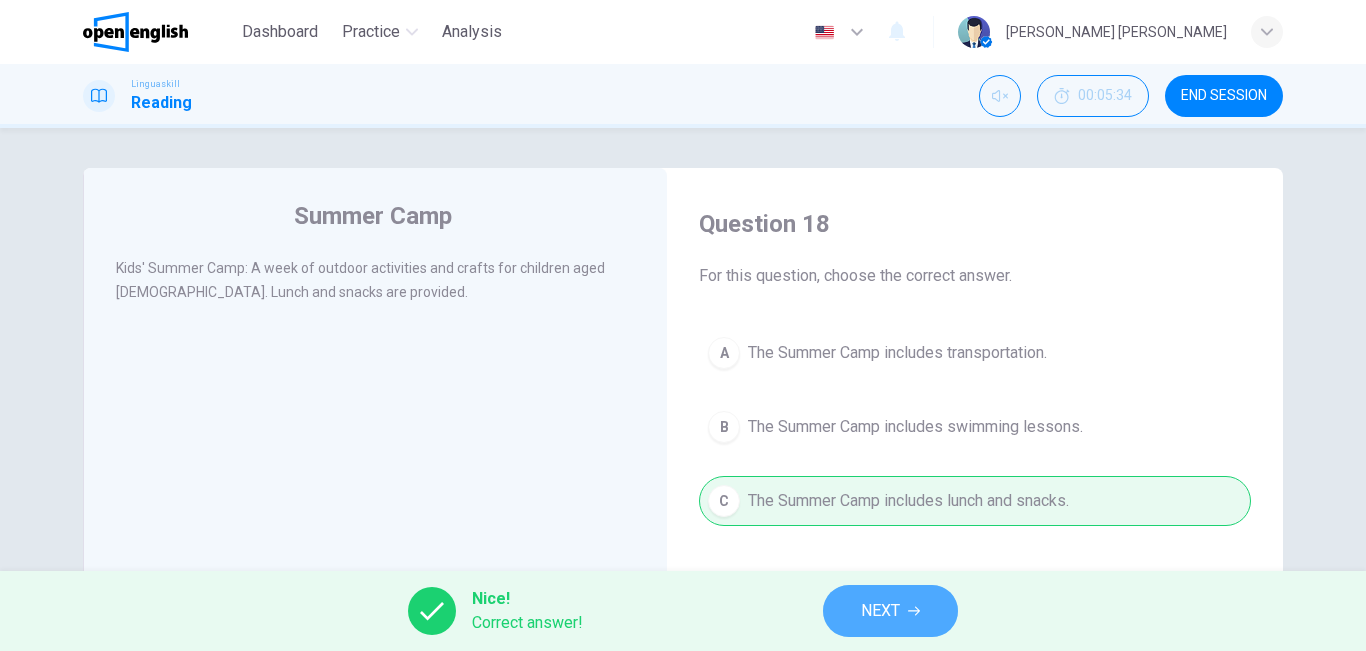click on "NEXT" at bounding box center [890, 611] 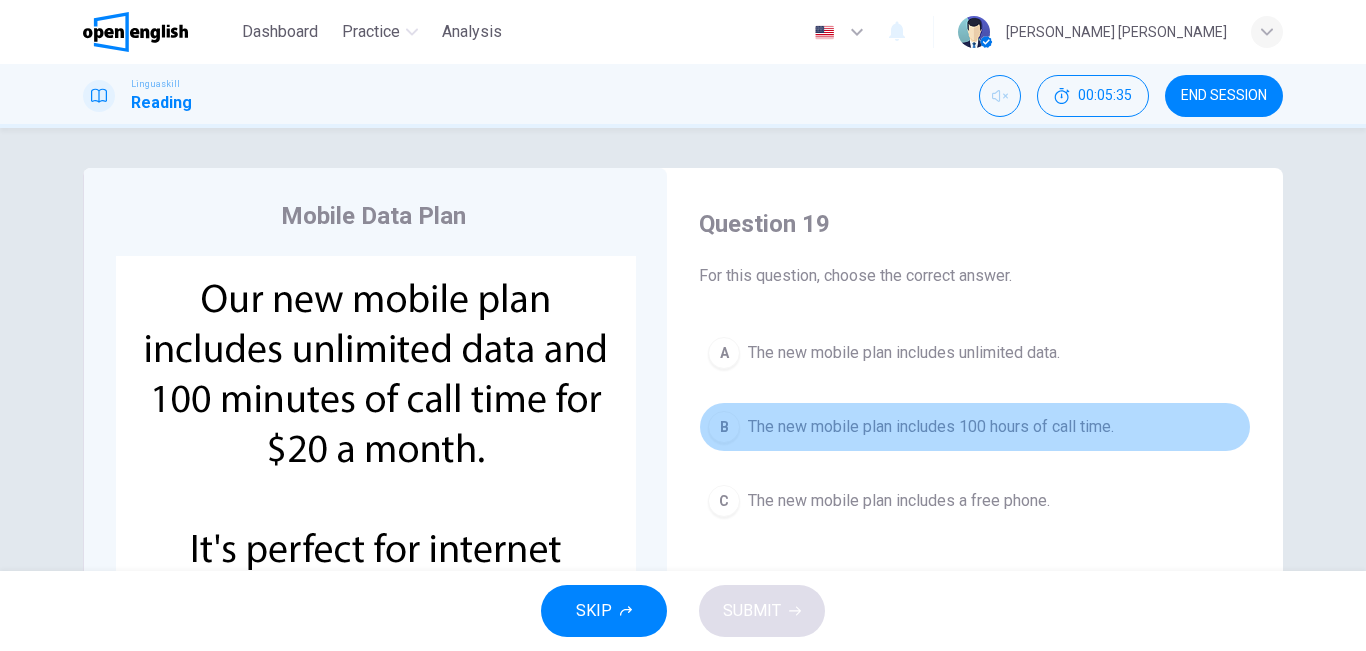 click on "B The new mobile plan includes 100 hours of call time." at bounding box center [975, 427] 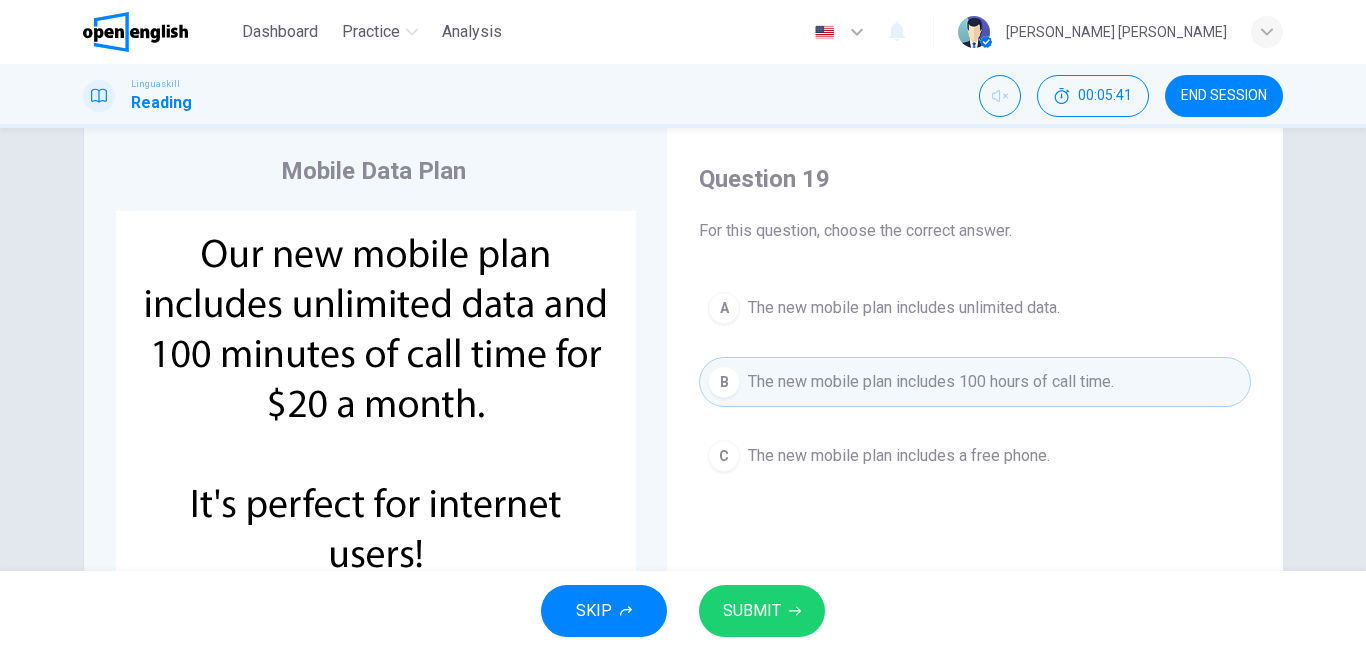 scroll, scrollTop: 70, scrollLeft: 0, axis: vertical 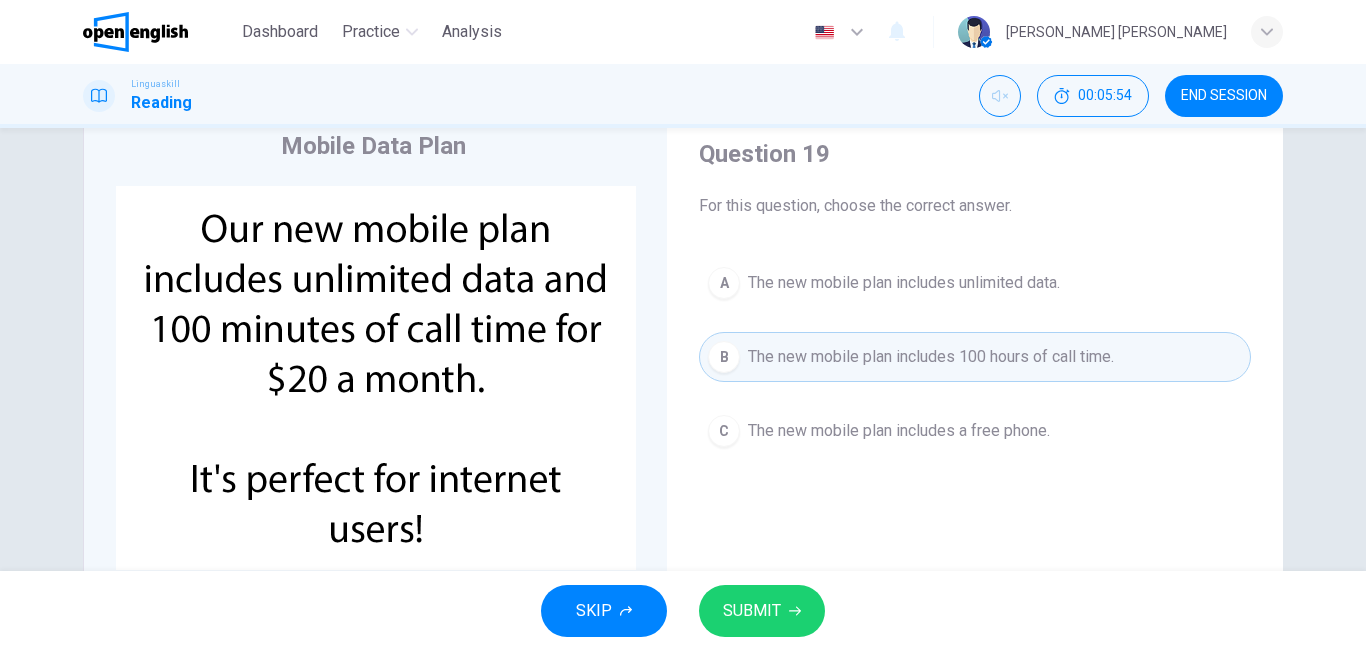 click on "The new mobile plan includes a free phone." at bounding box center [899, 431] 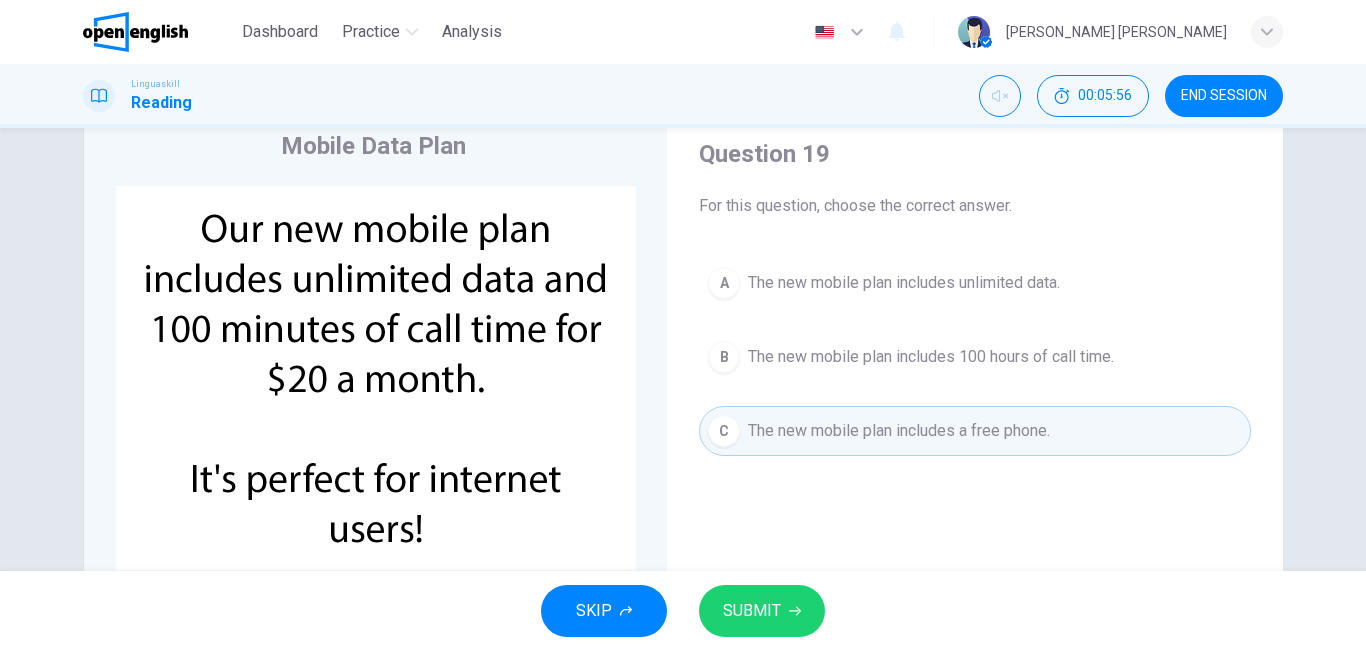click on "The new mobile plan includes unlimited data." at bounding box center (904, 283) 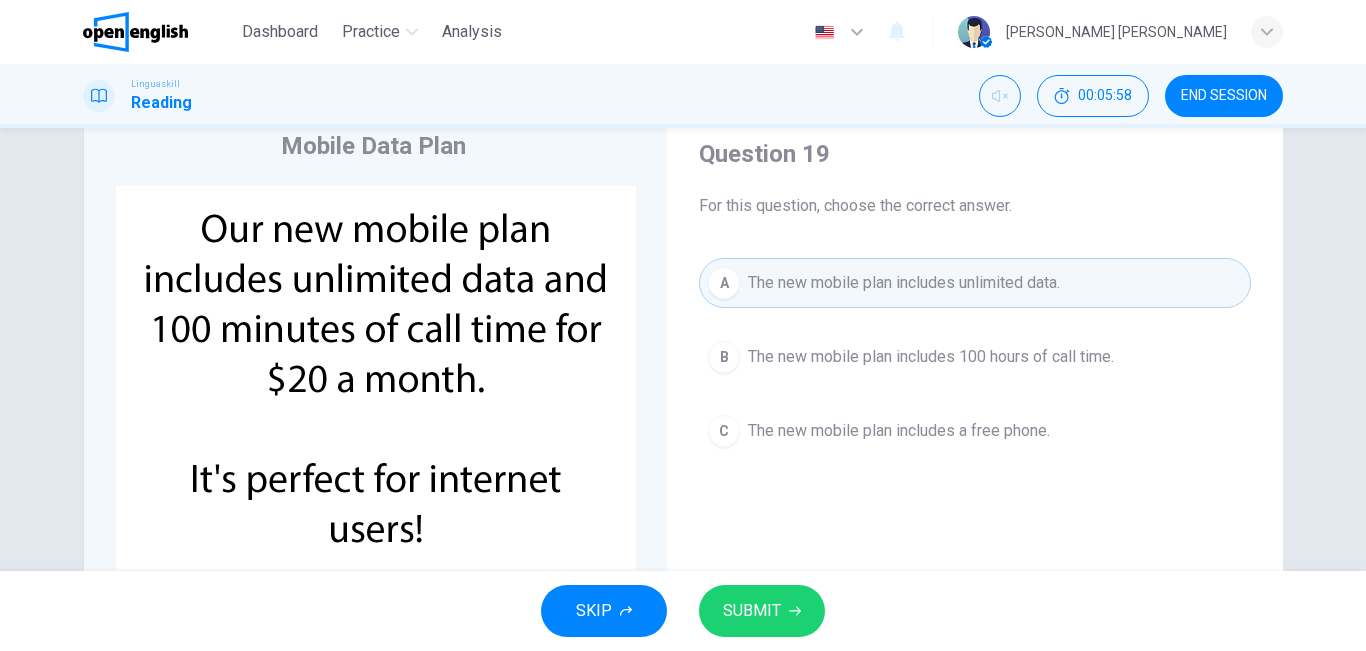 click on "SUBMIT" at bounding box center (762, 611) 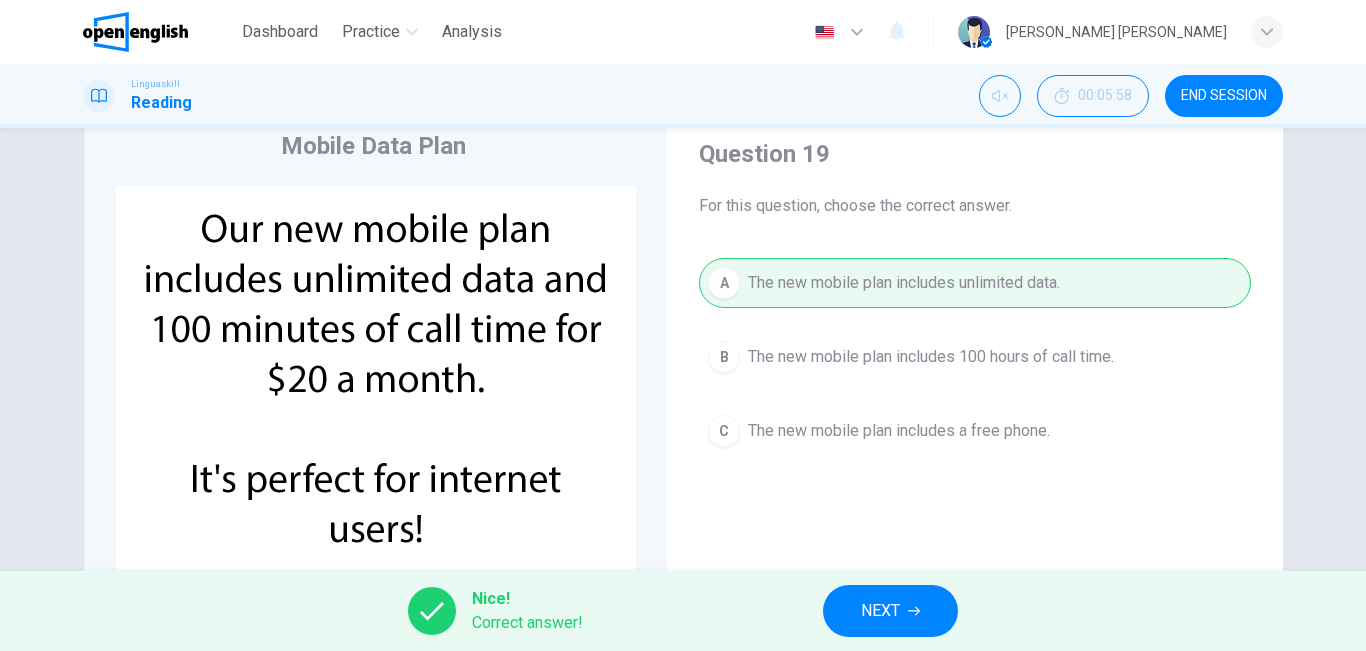click on "NEXT" at bounding box center [890, 611] 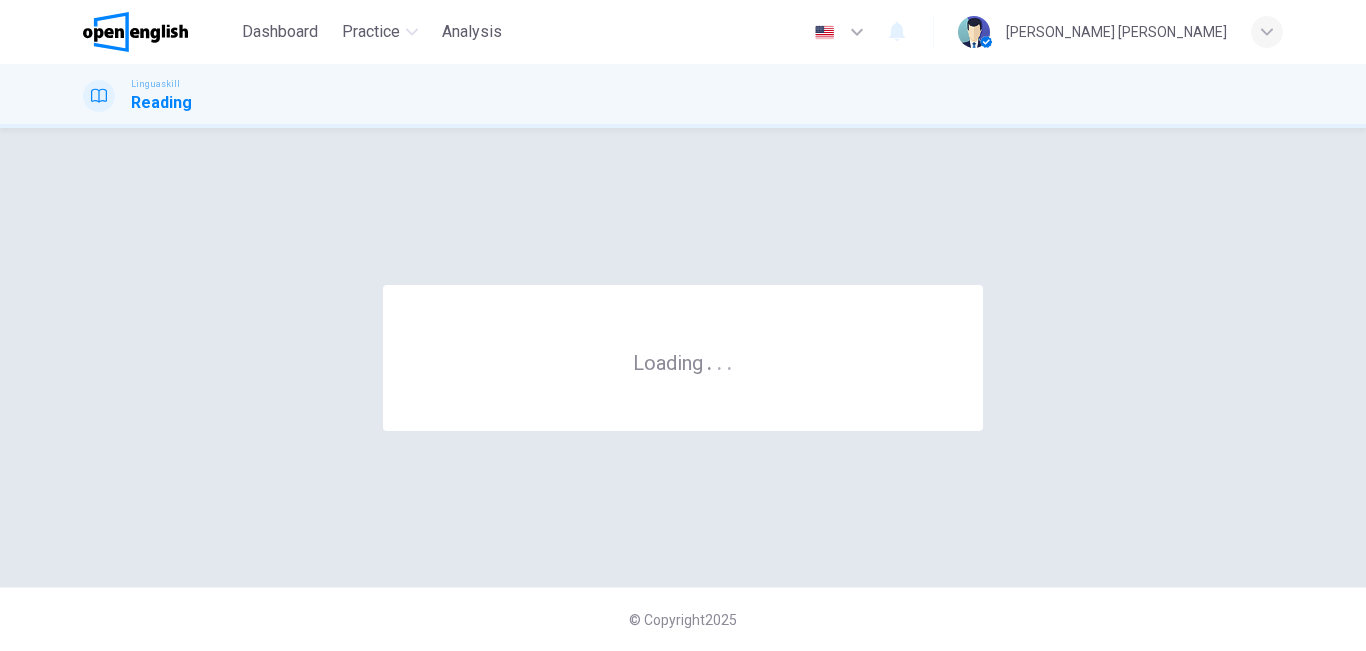 scroll, scrollTop: 0, scrollLeft: 0, axis: both 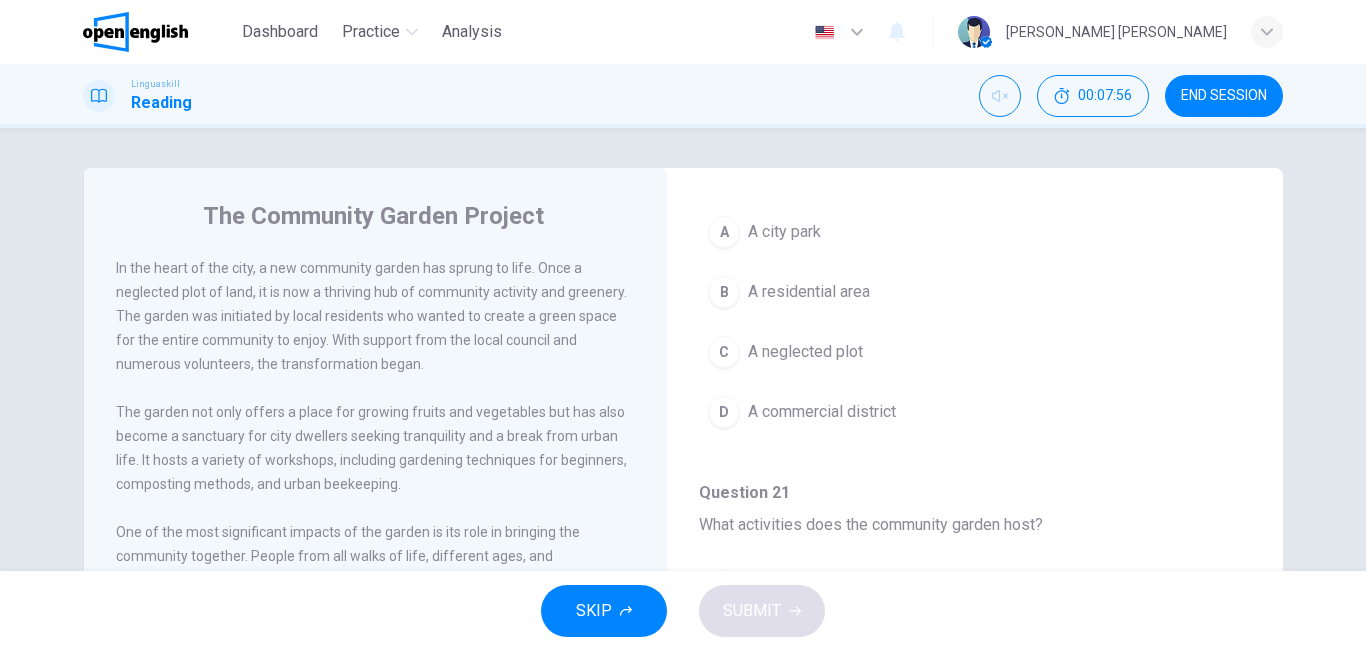 click on "C A neglected plot" at bounding box center [975, 352] 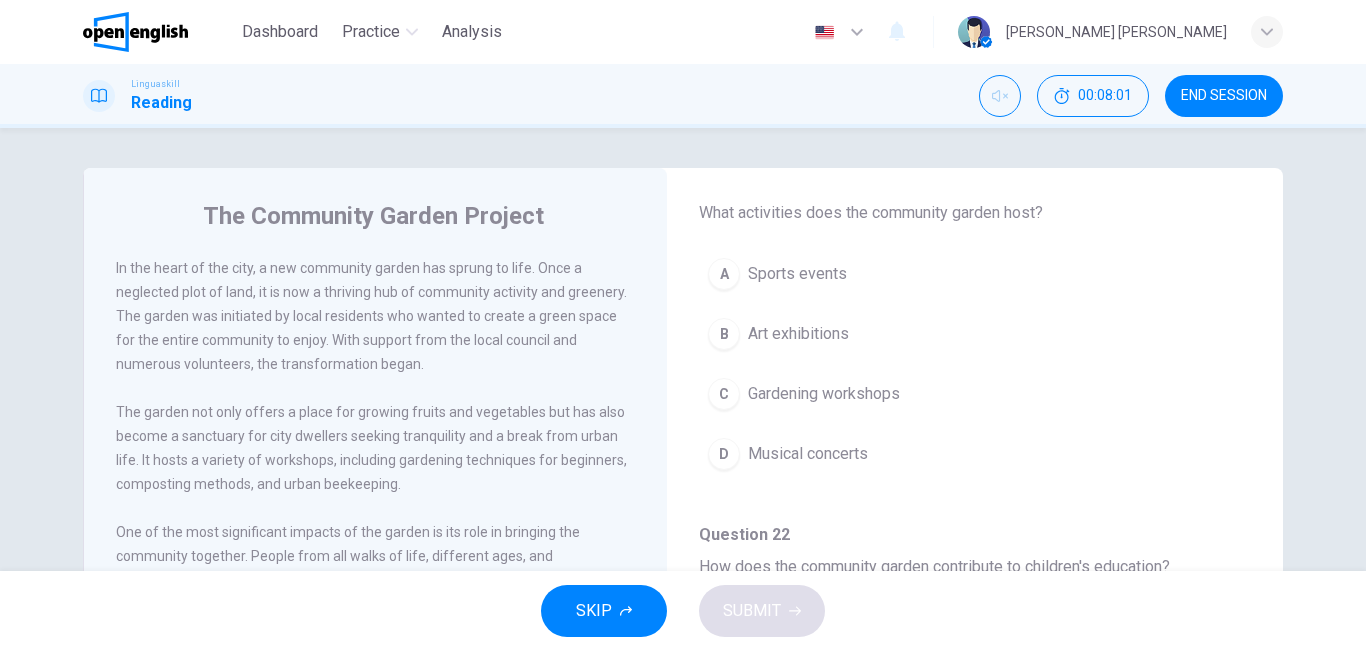 scroll, scrollTop: 531, scrollLeft: 0, axis: vertical 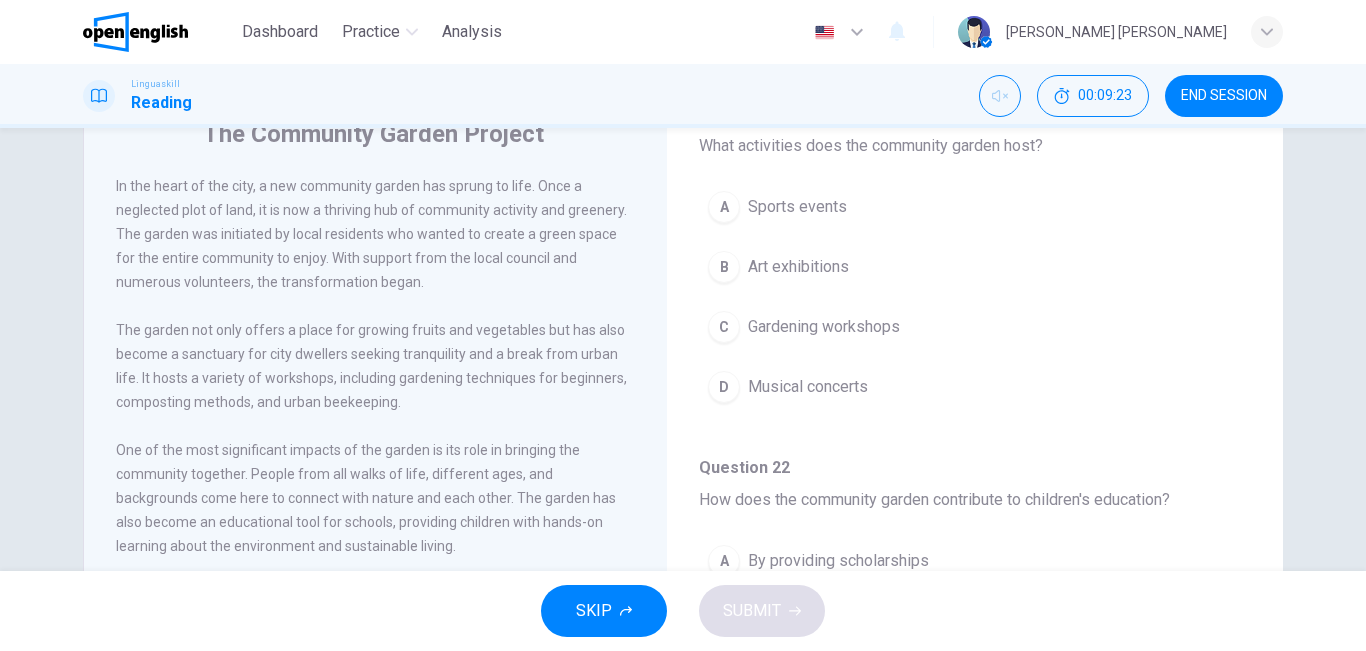 click on "C" at bounding box center (724, 327) 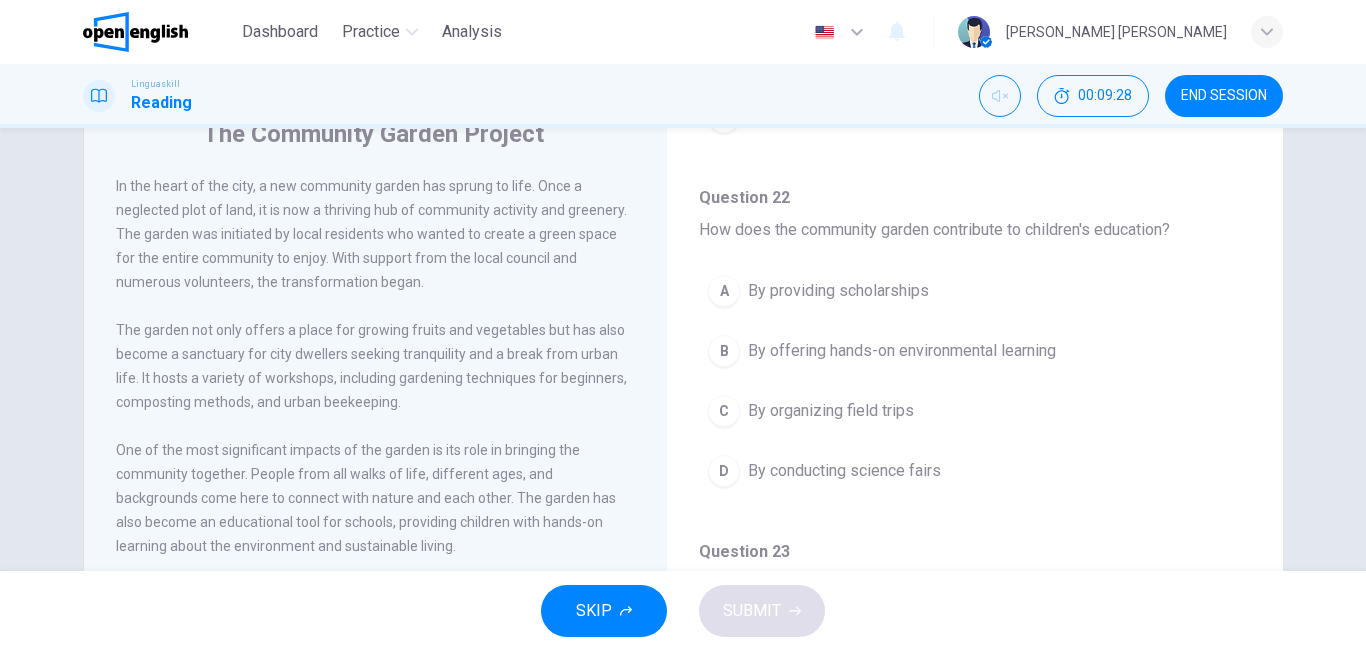 scroll, scrollTop: 801, scrollLeft: 0, axis: vertical 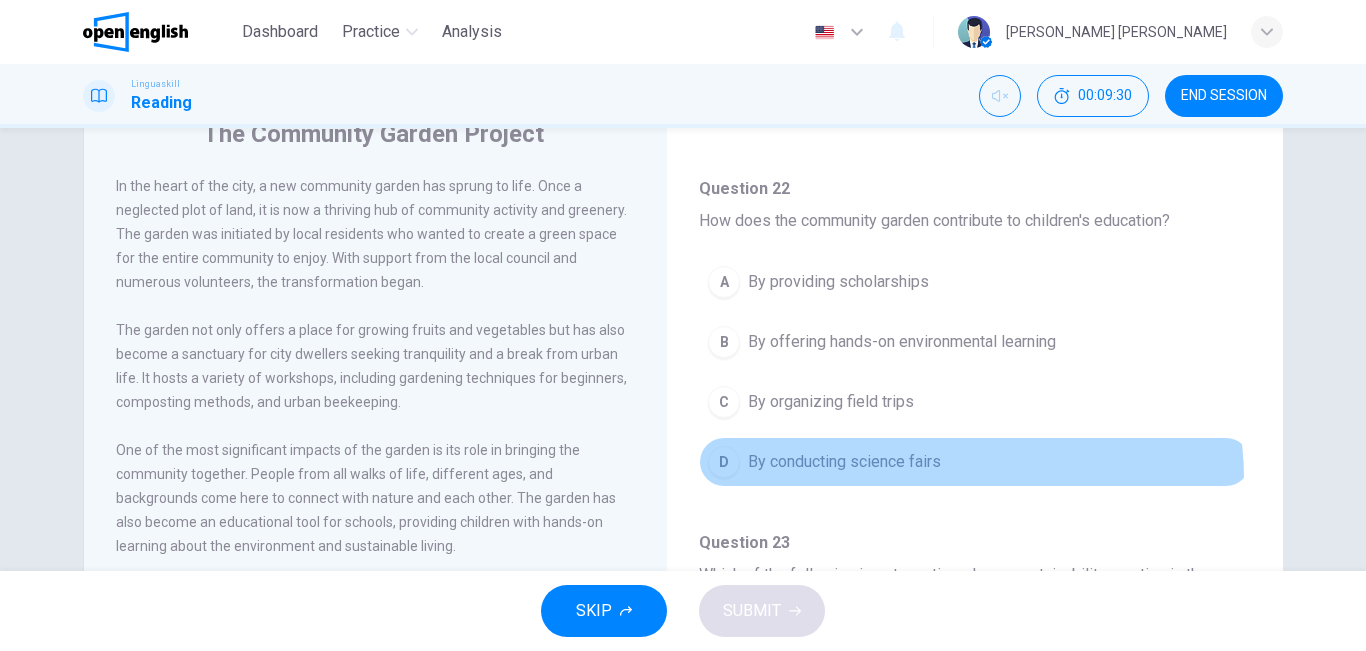 click on "D By conducting science fairs" at bounding box center [975, 462] 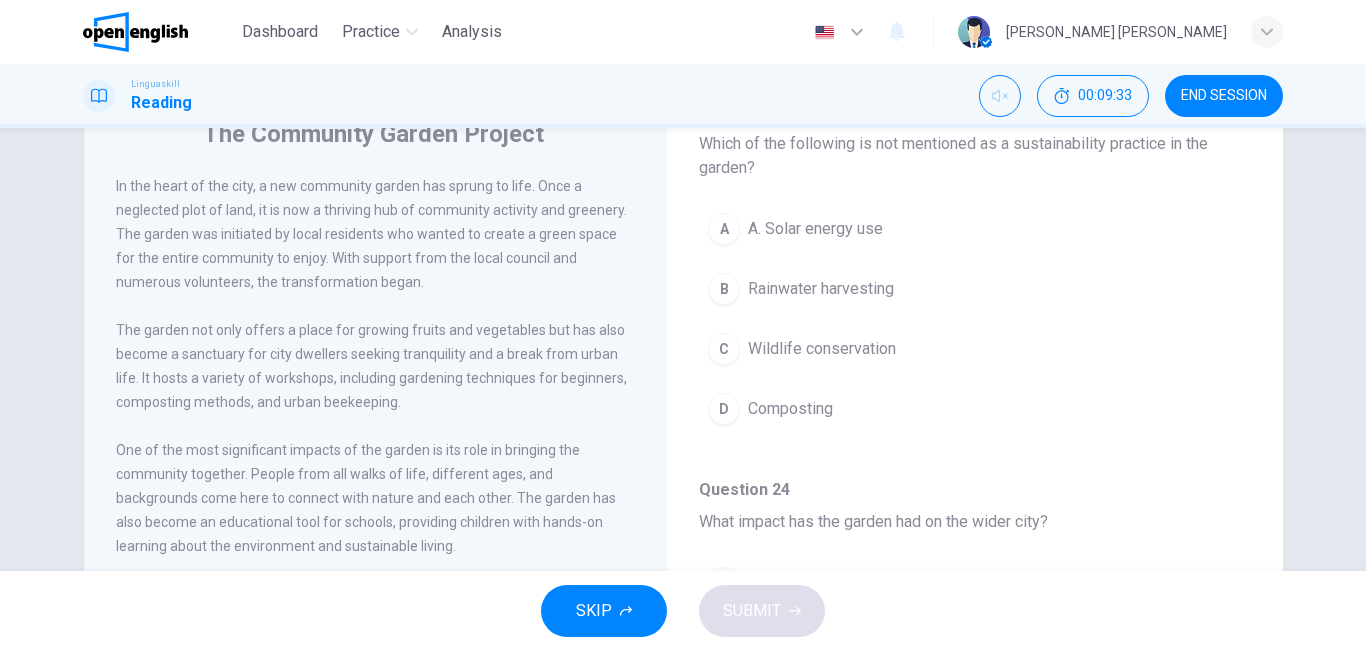 scroll, scrollTop: 1293, scrollLeft: 0, axis: vertical 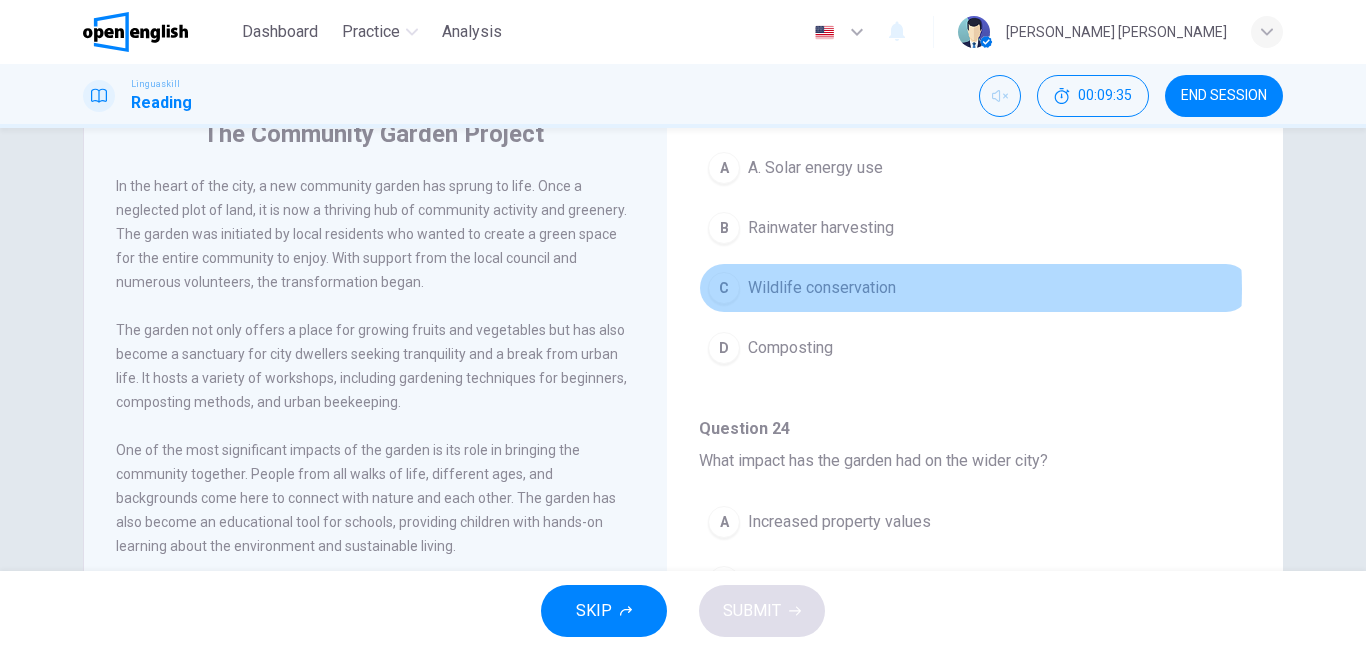 click on "Wildlife conservation" at bounding box center [822, 288] 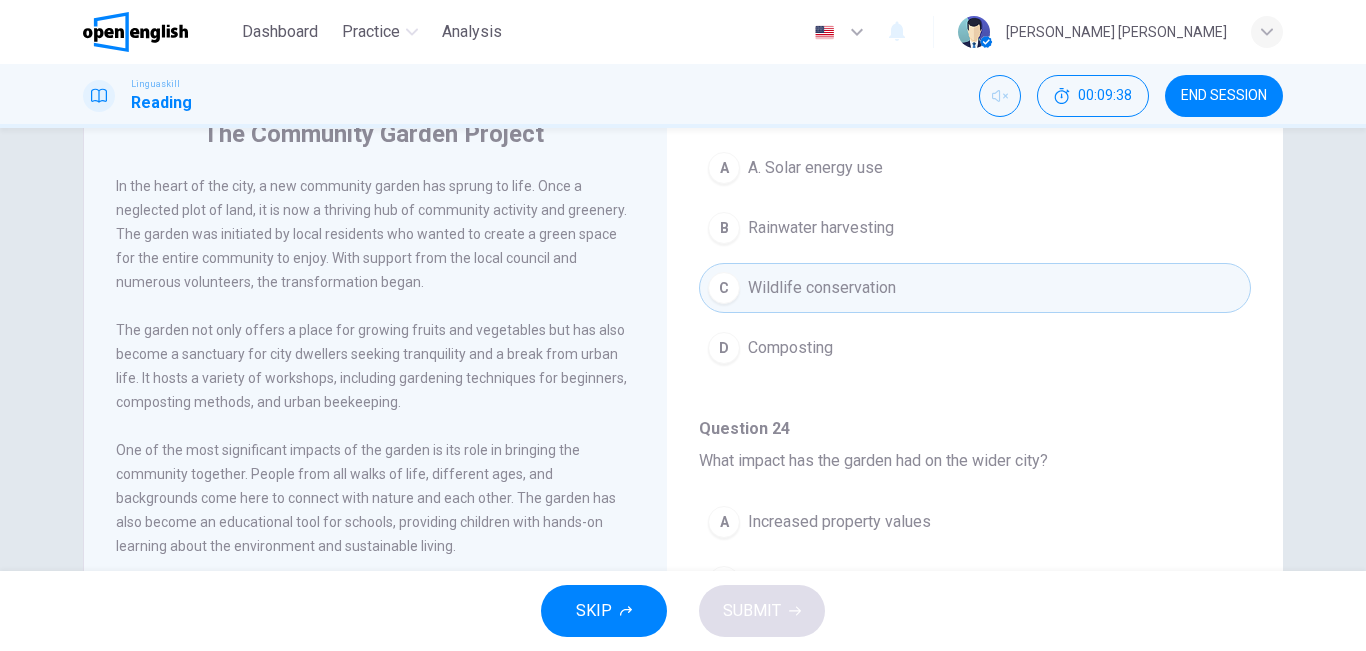 scroll, scrollTop: 703, scrollLeft: 0, axis: vertical 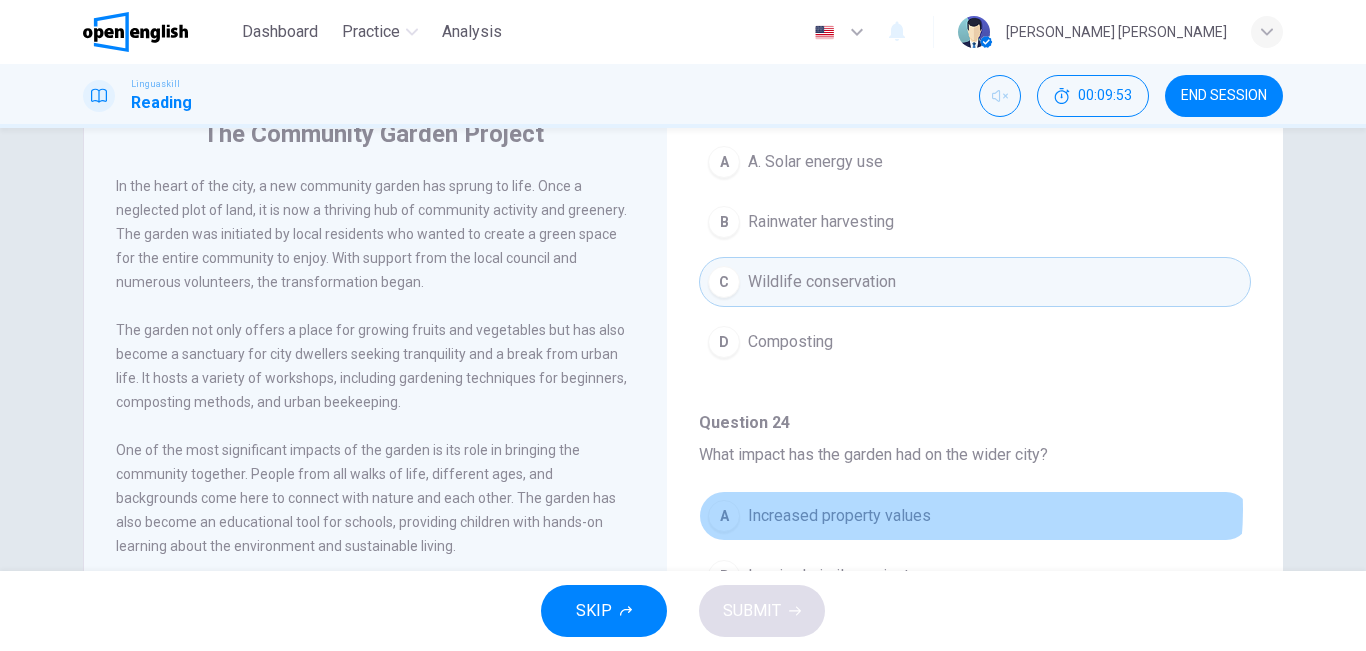 click on "A Increased property values" at bounding box center [975, 516] 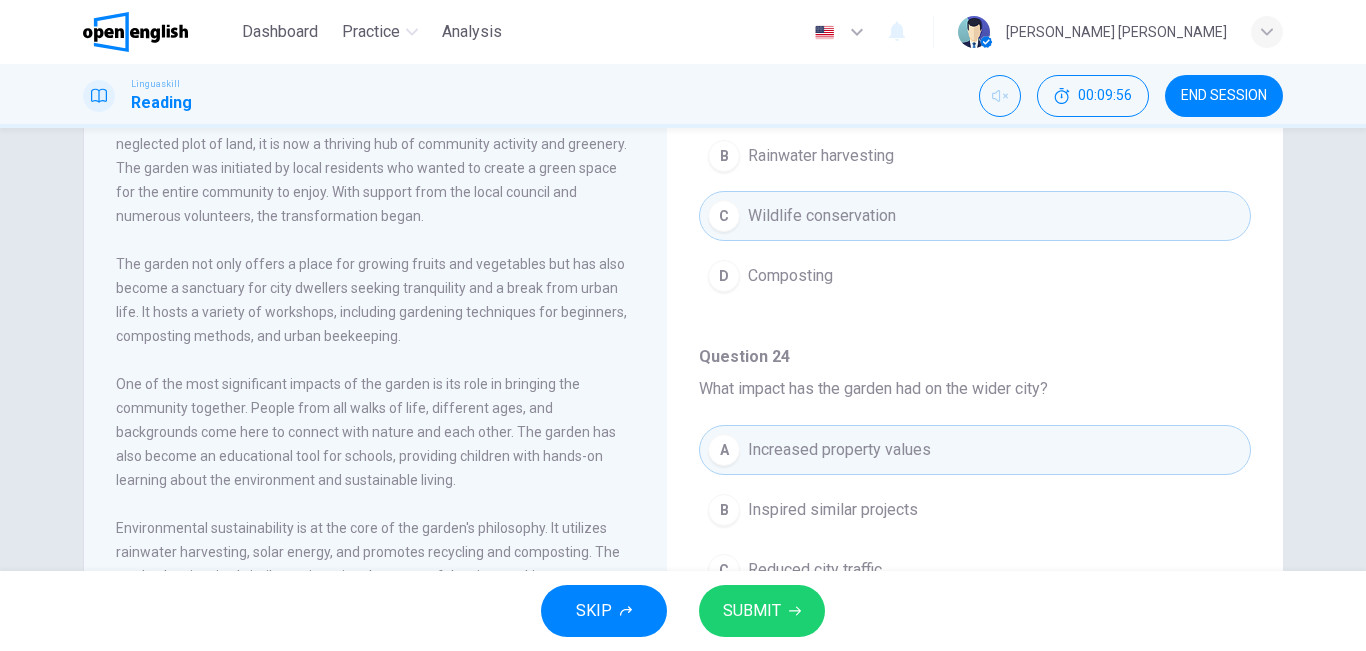 scroll, scrollTop: 289, scrollLeft: 0, axis: vertical 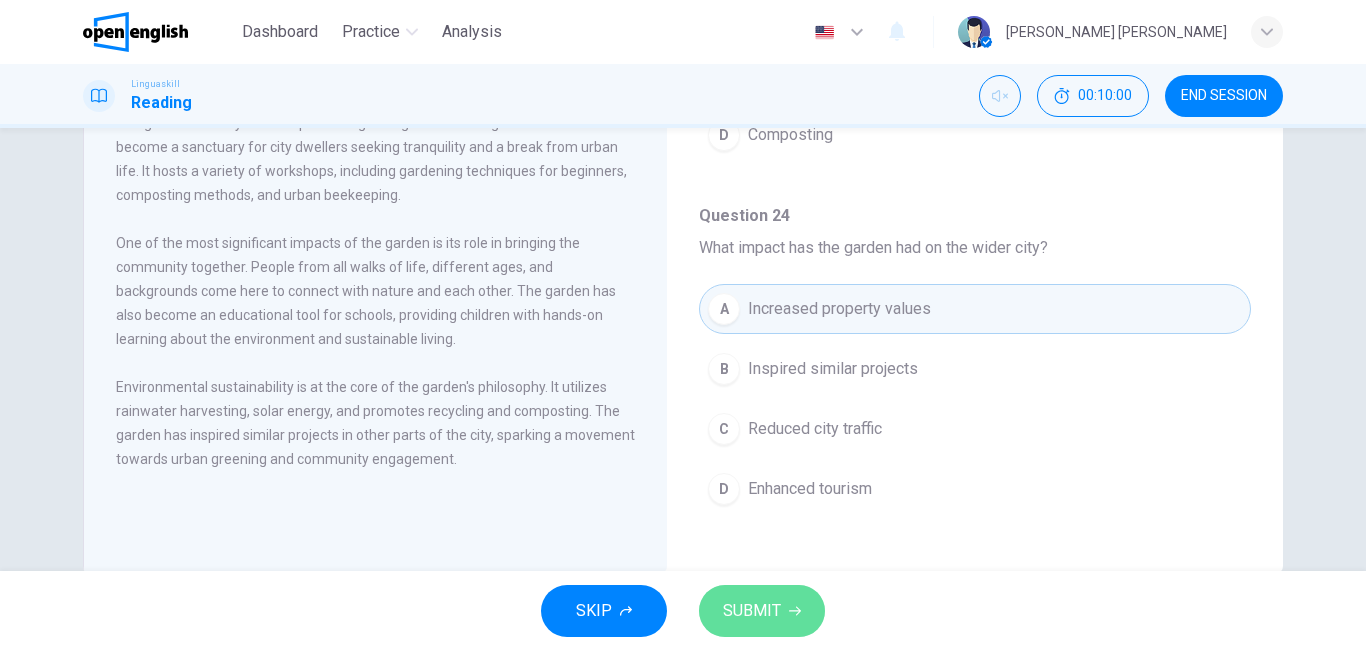 click on "SUBMIT" at bounding box center (762, 611) 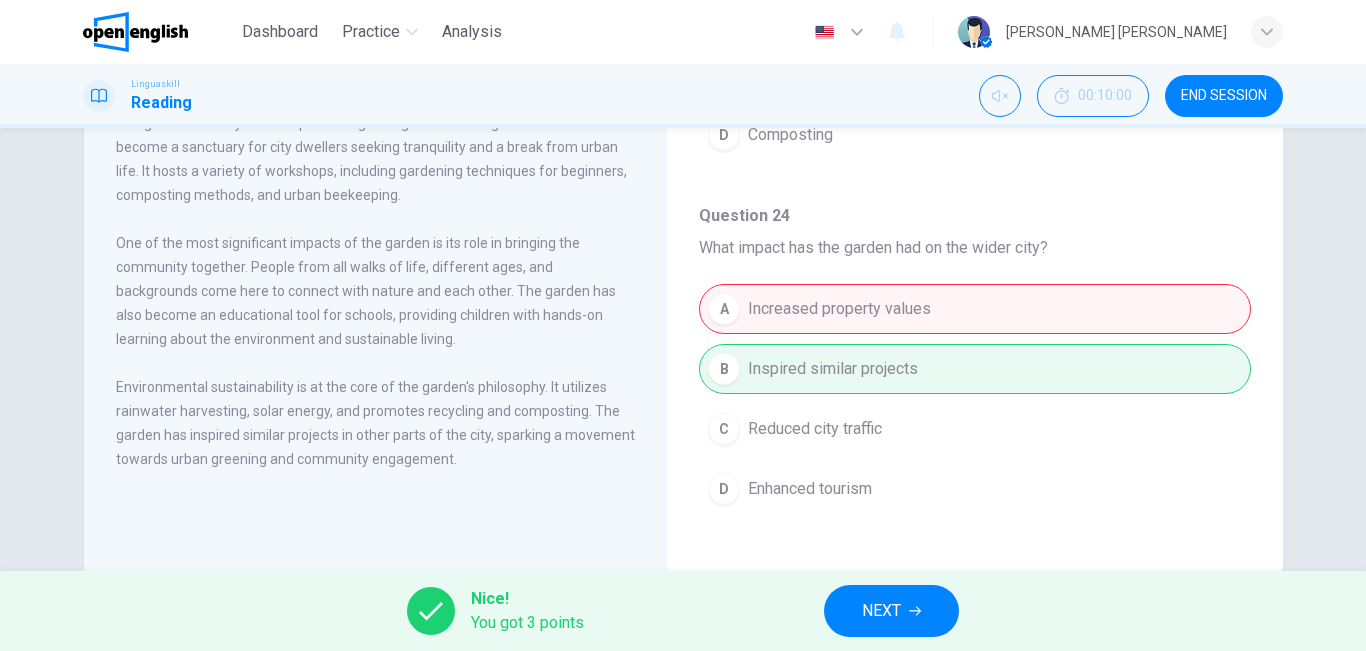 drag, startPoint x: 1263, startPoint y: 497, endPoint x: 1264, endPoint y: 474, distance: 23.021729 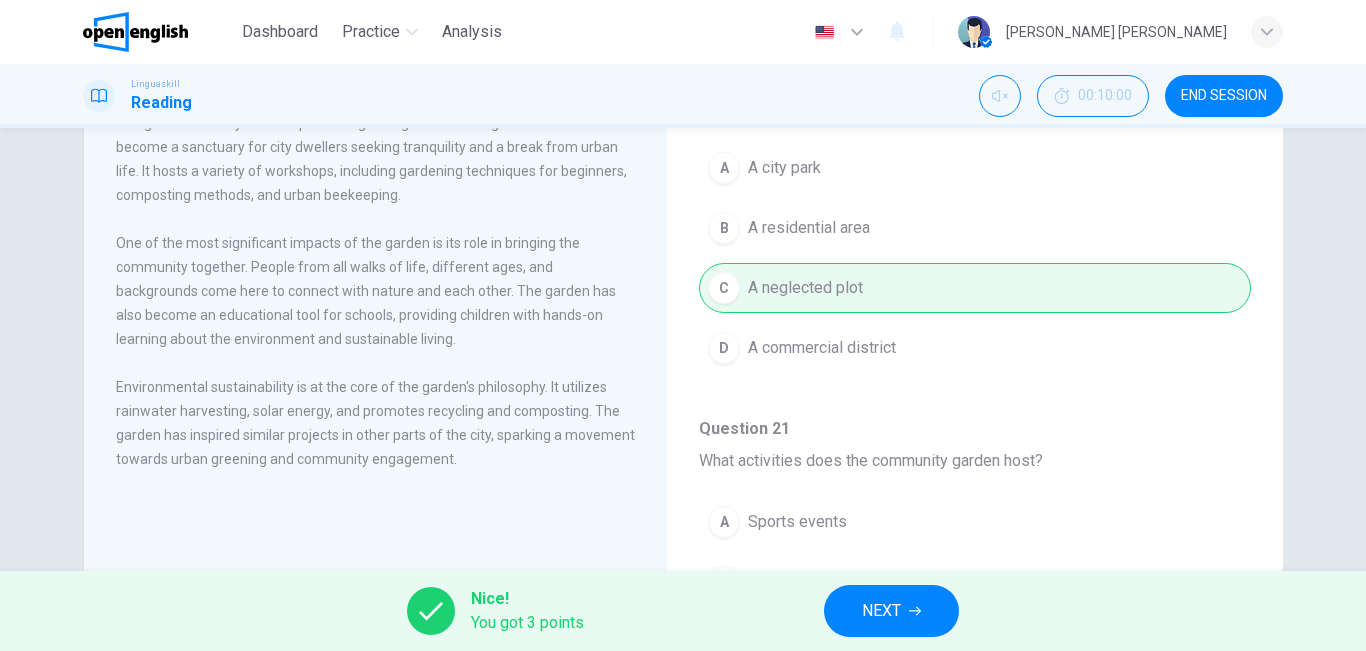 scroll, scrollTop: 725, scrollLeft: 0, axis: vertical 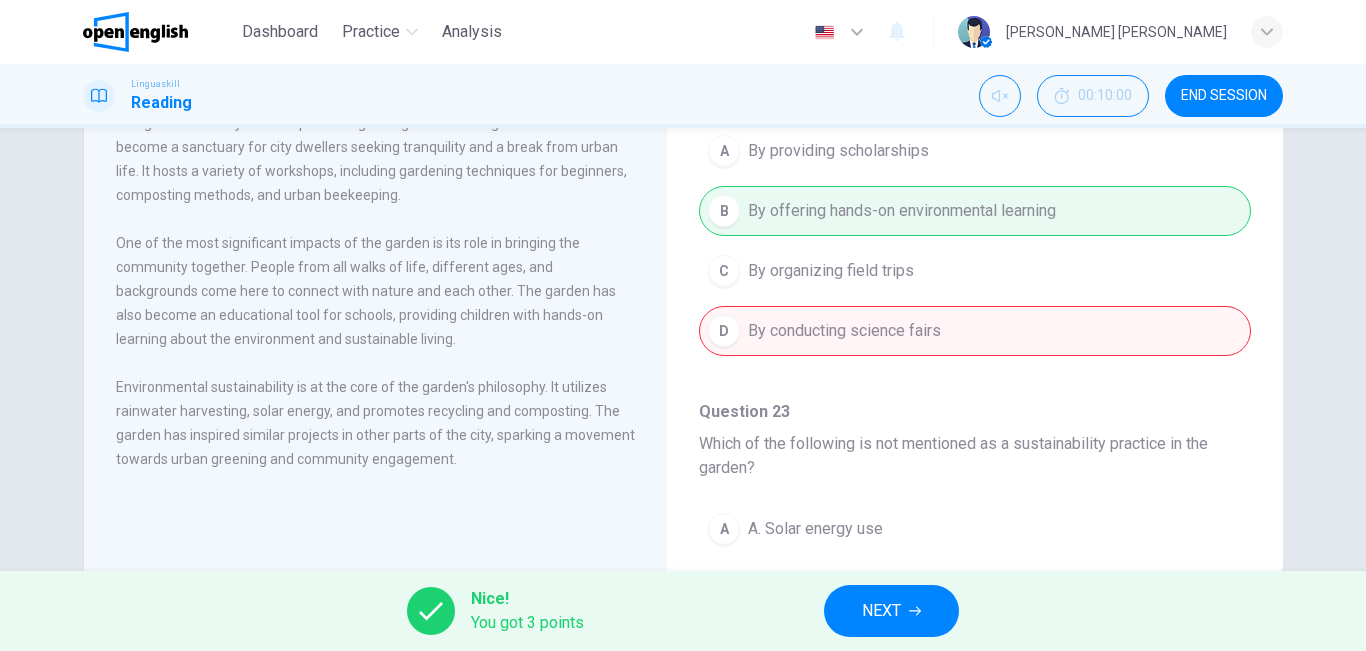 click on "NEXT" at bounding box center [891, 611] 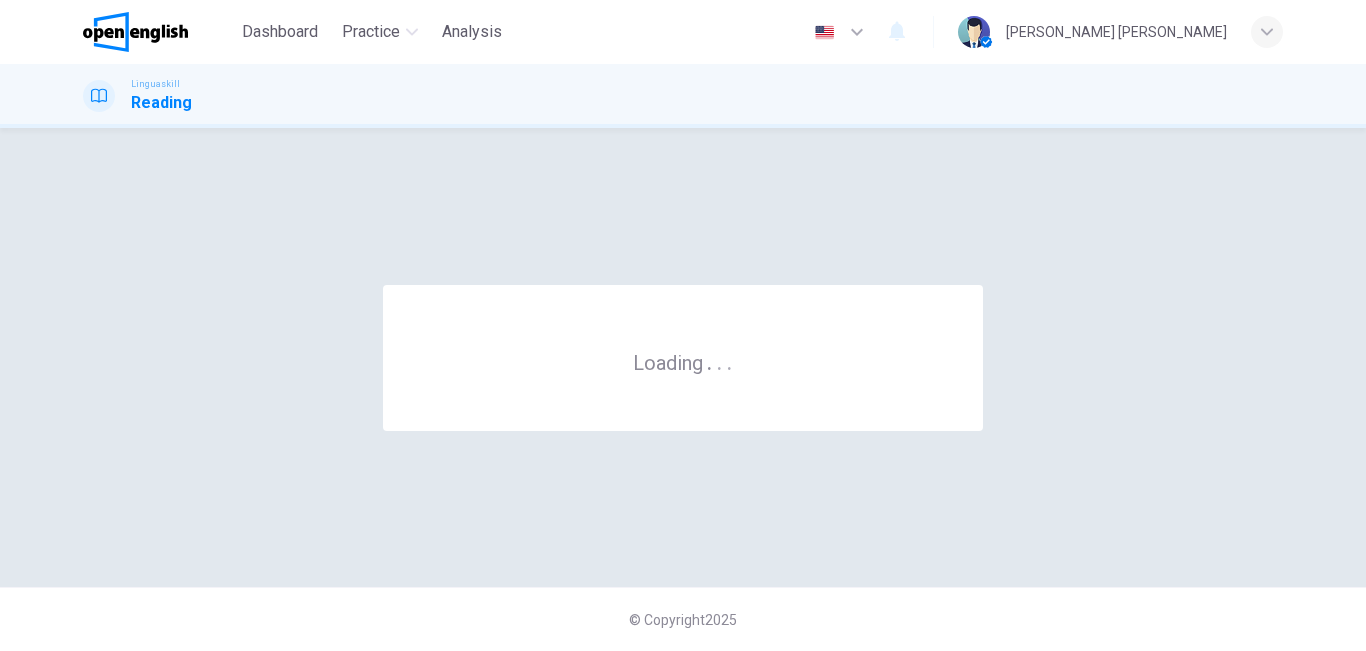scroll, scrollTop: 0, scrollLeft: 0, axis: both 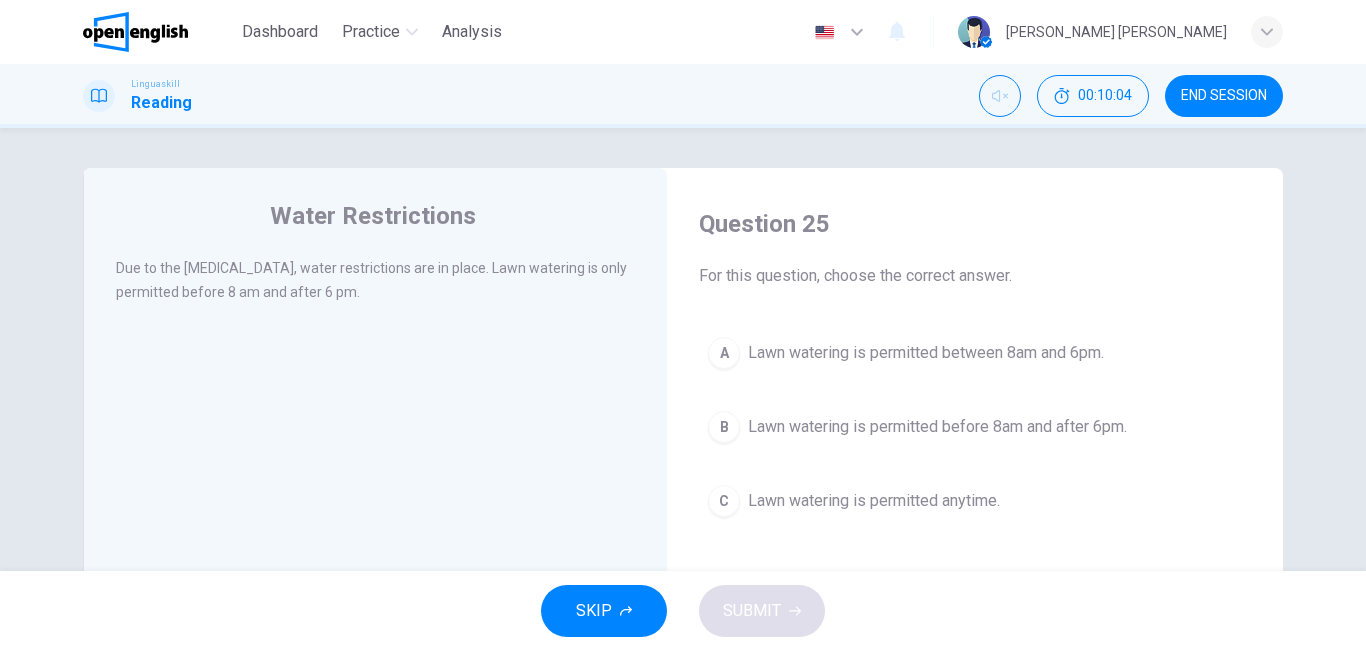 click on "Lawn watering is permitted between 8am and 6pm." at bounding box center [926, 353] 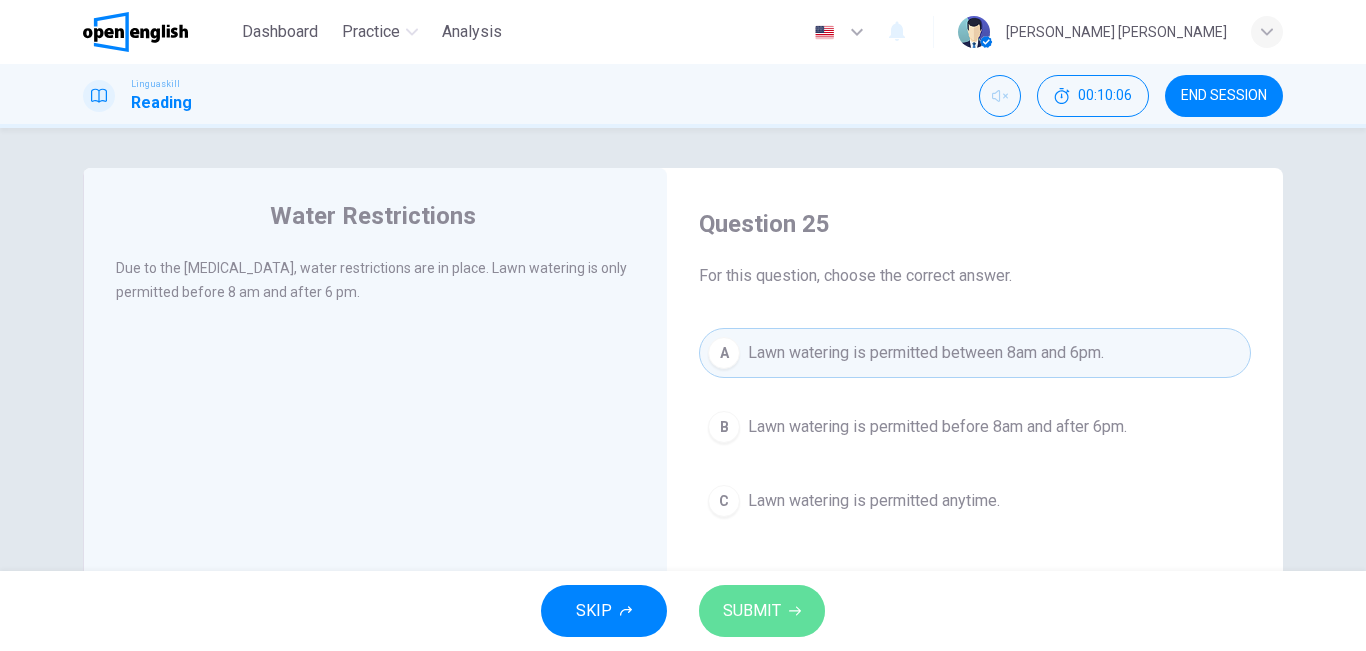 click on "SUBMIT" at bounding box center (762, 611) 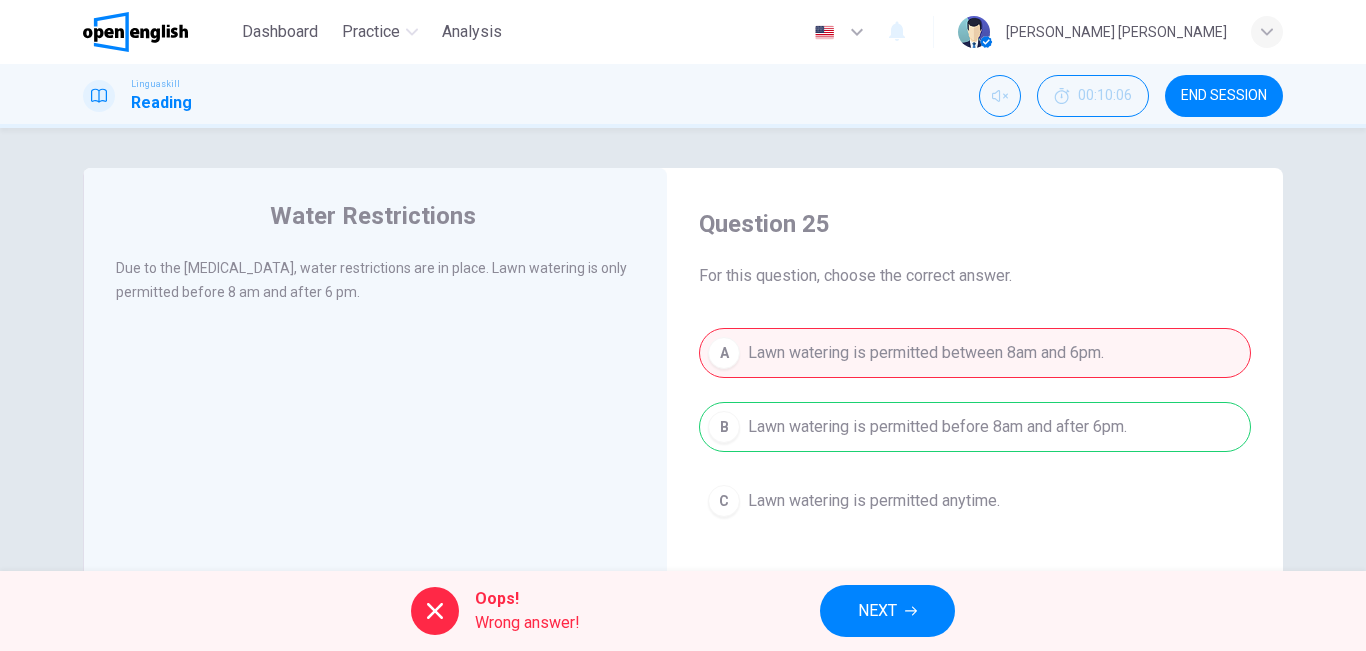 click on "Oops! Wrong answer! NEXT" at bounding box center (683, 611) 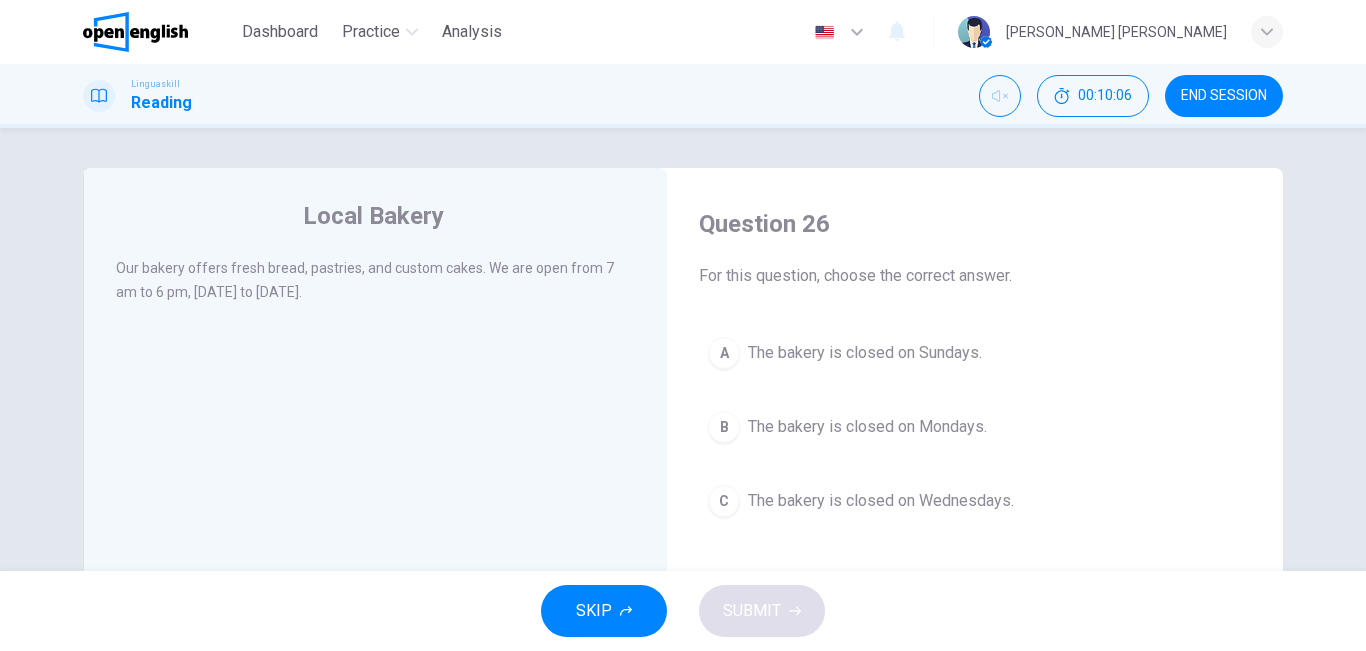 click on "B The bakery is closed on Mondays." at bounding box center [975, 427] 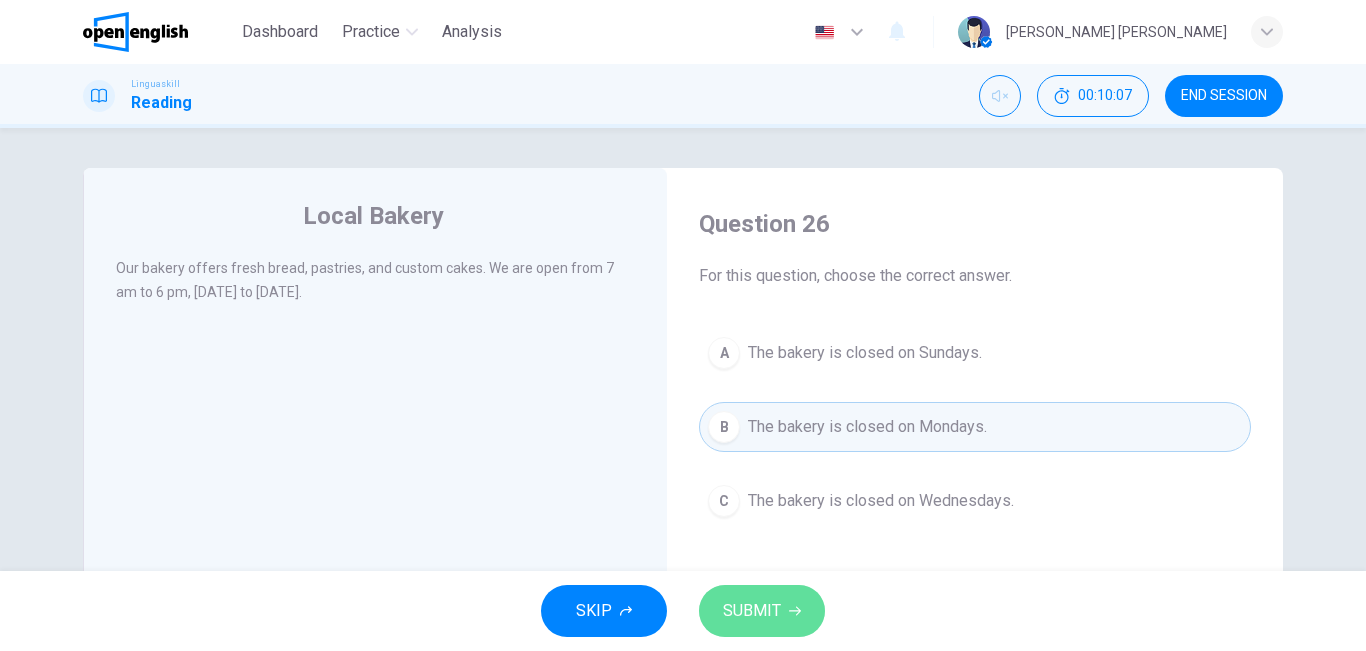 click on "SUBMIT" at bounding box center [762, 611] 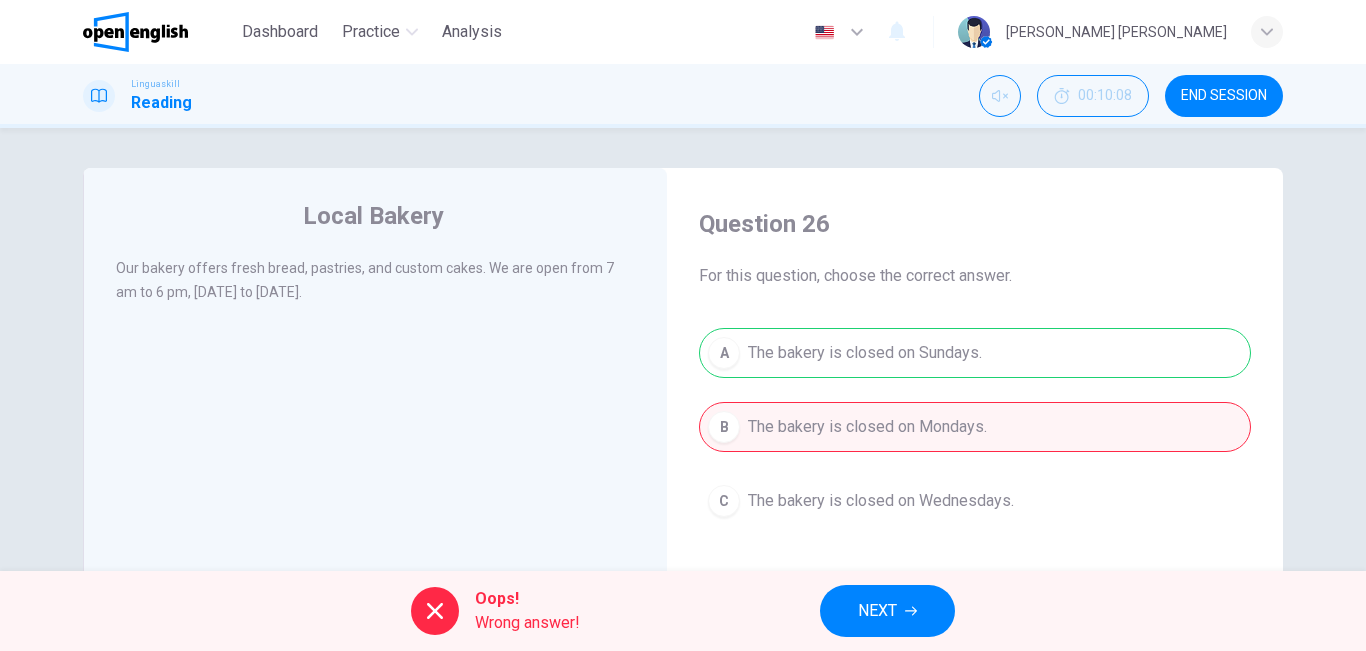 click on "NEXT" at bounding box center (887, 611) 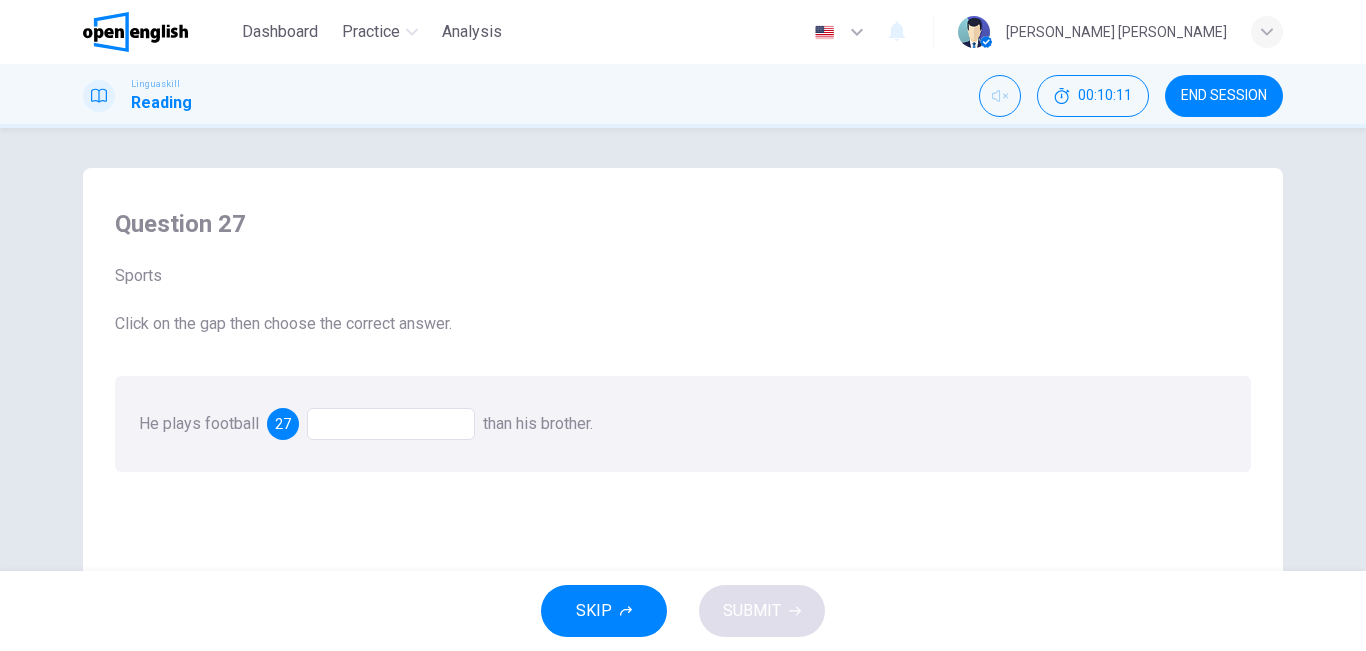 click at bounding box center (391, 424) 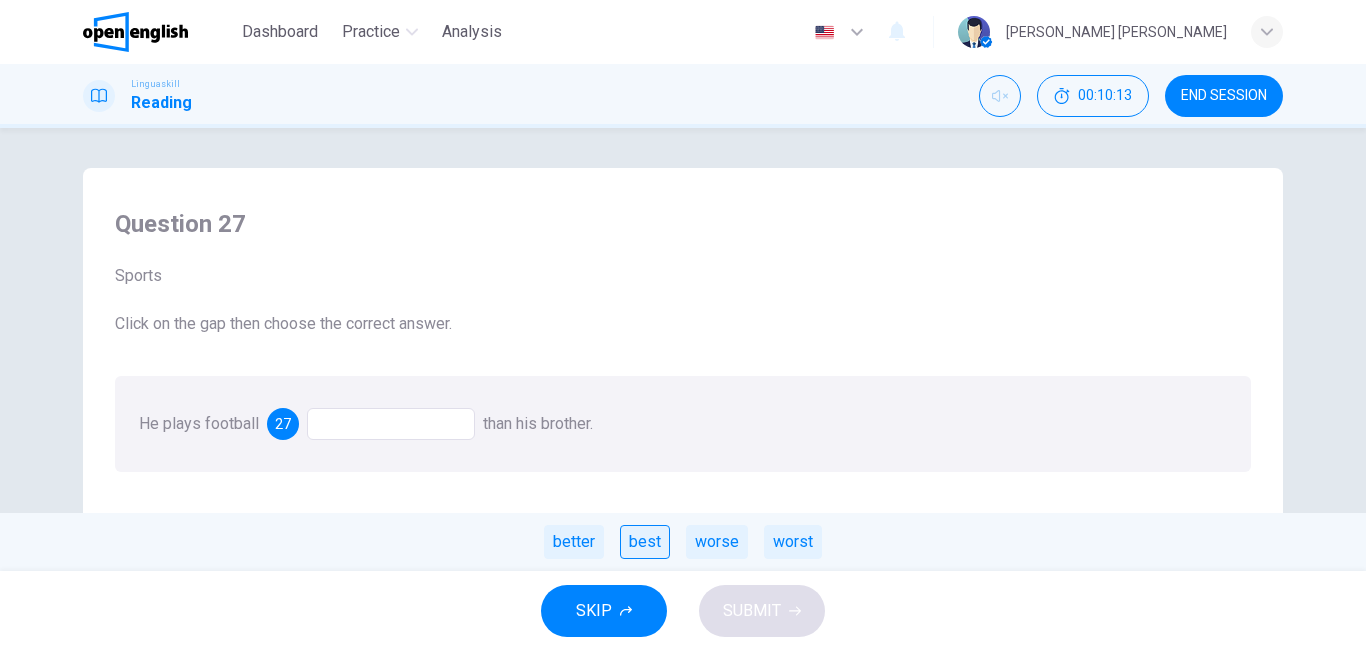 click on "best" at bounding box center [645, 542] 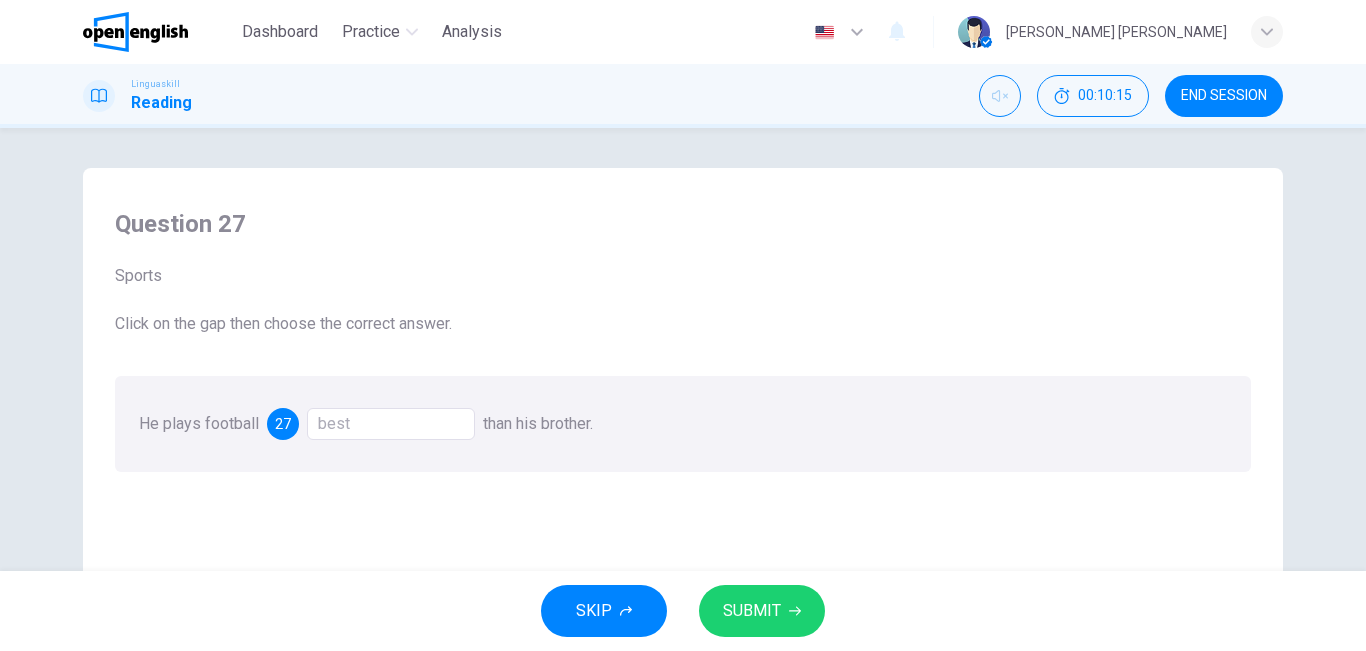 click on "SUBMIT" at bounding box center [752, 611] 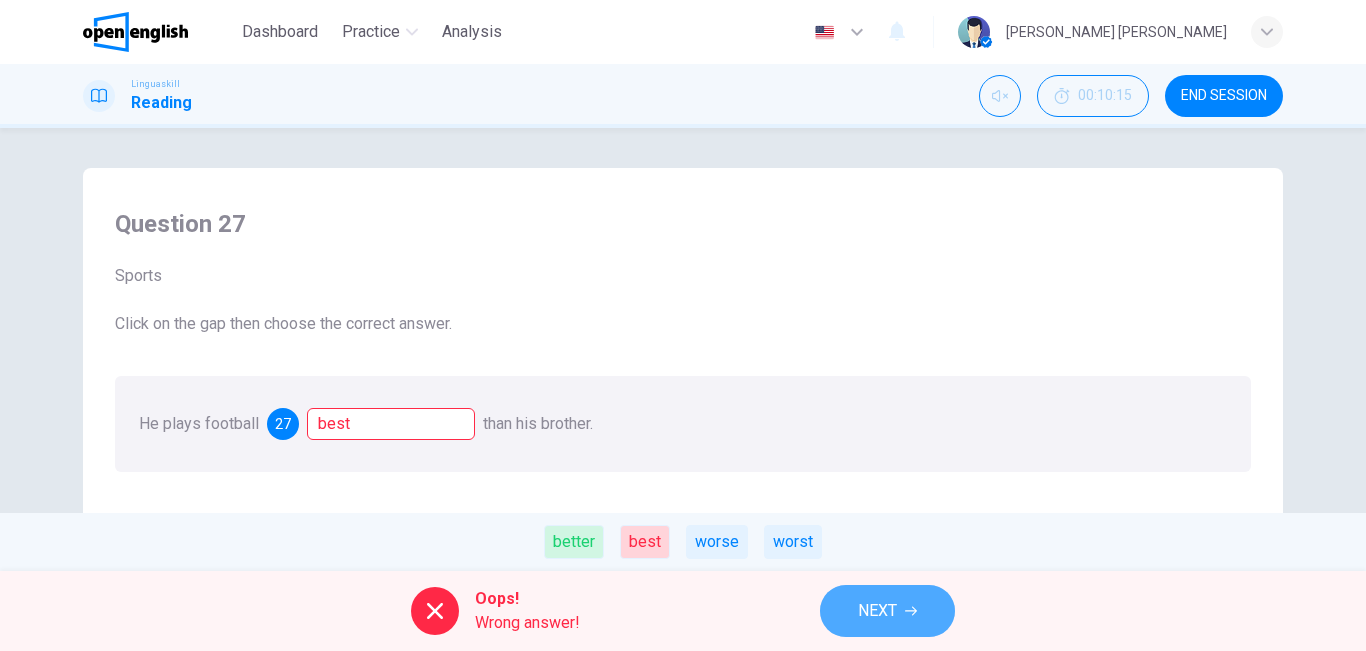 click on "NEXT" at bounding box center (877, 611) 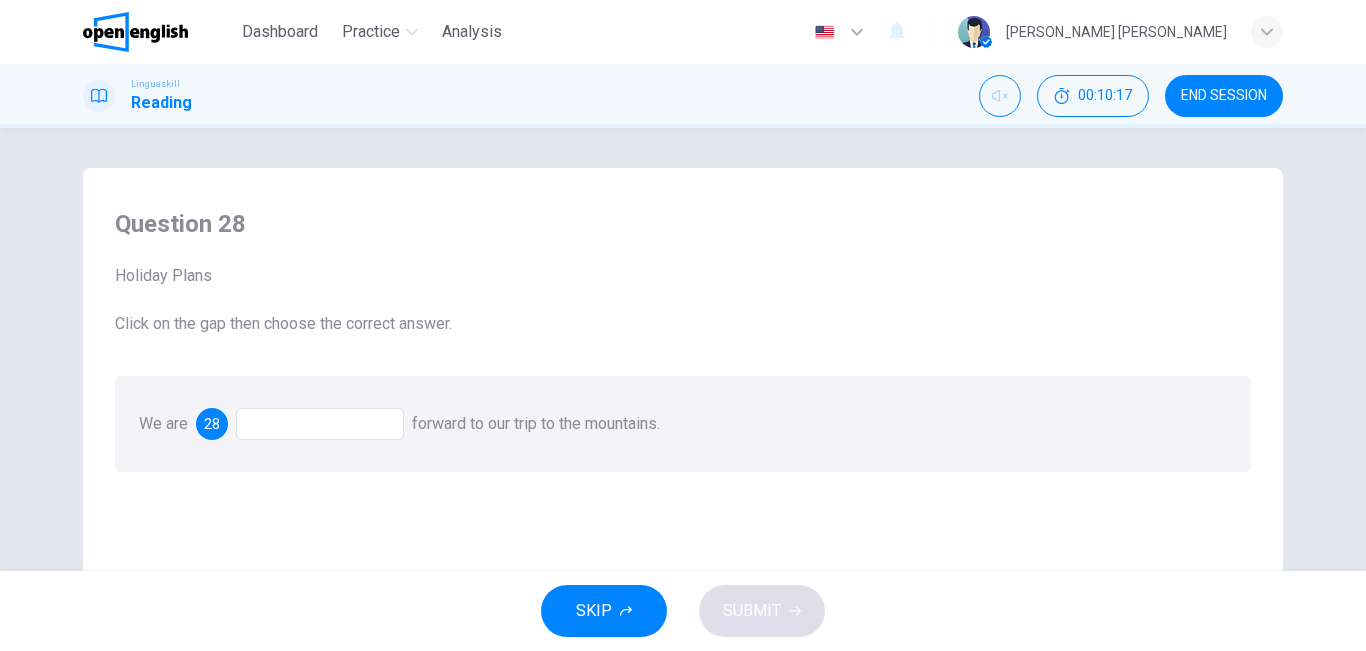 click at bounding box center [320, 424] 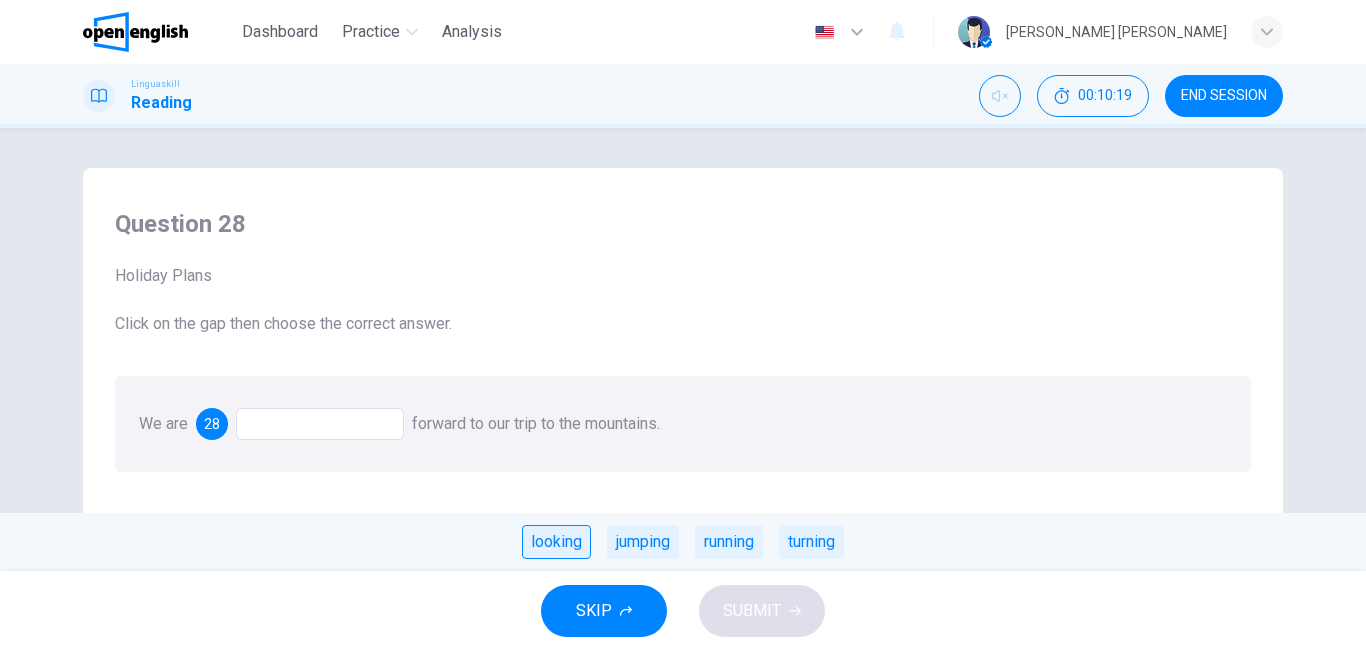 click on "looking" at bounding box center (556, 542) 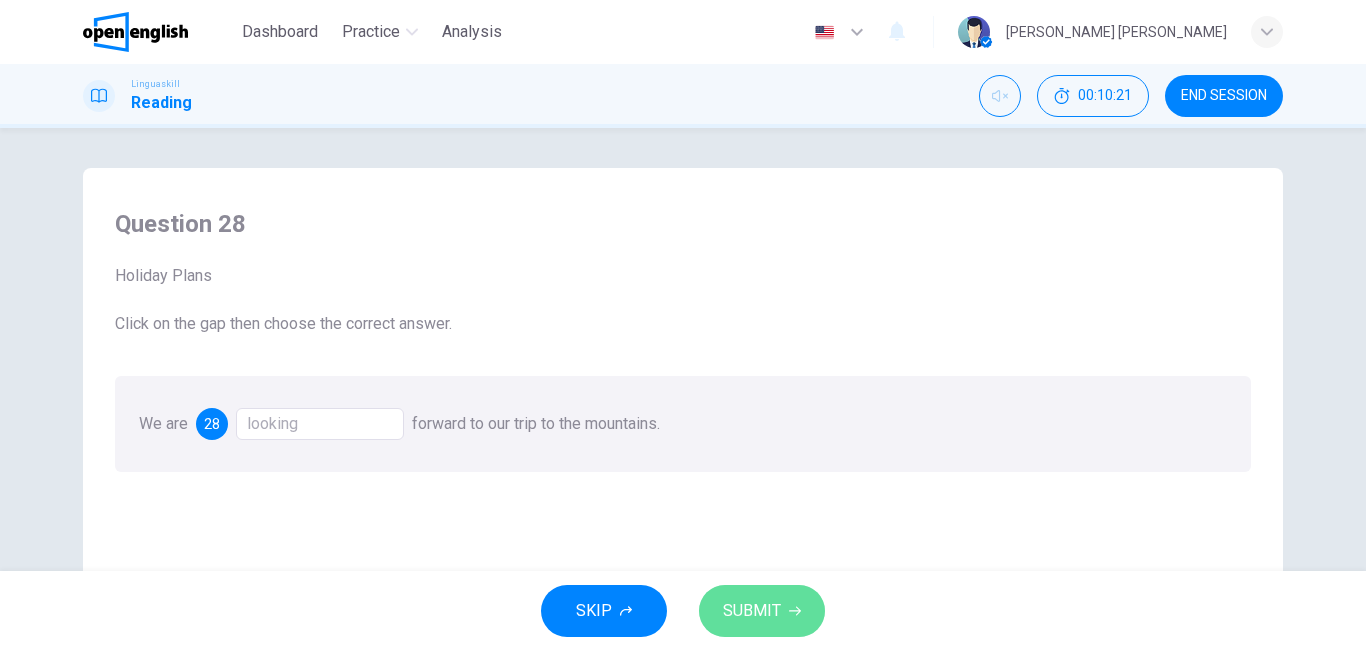 click on "SUBMIT" at bounding box center (752, 611) 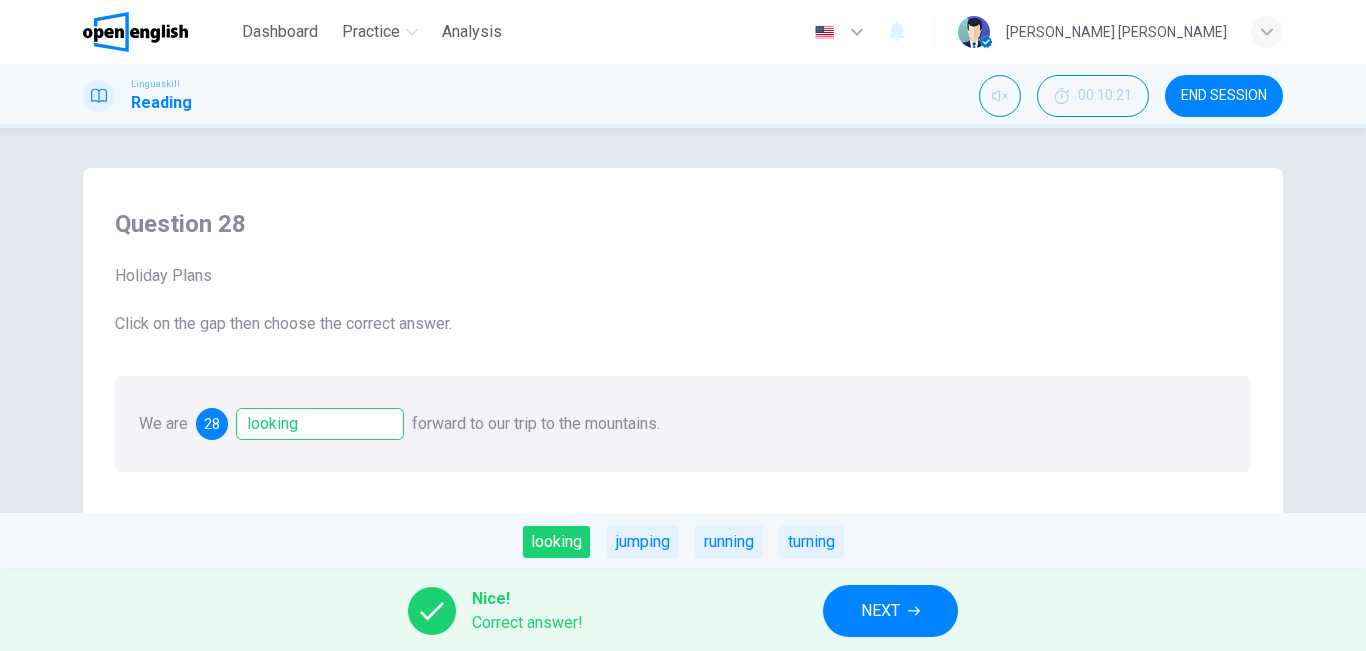 click on "NEXT" at bounding box center [890, 611] 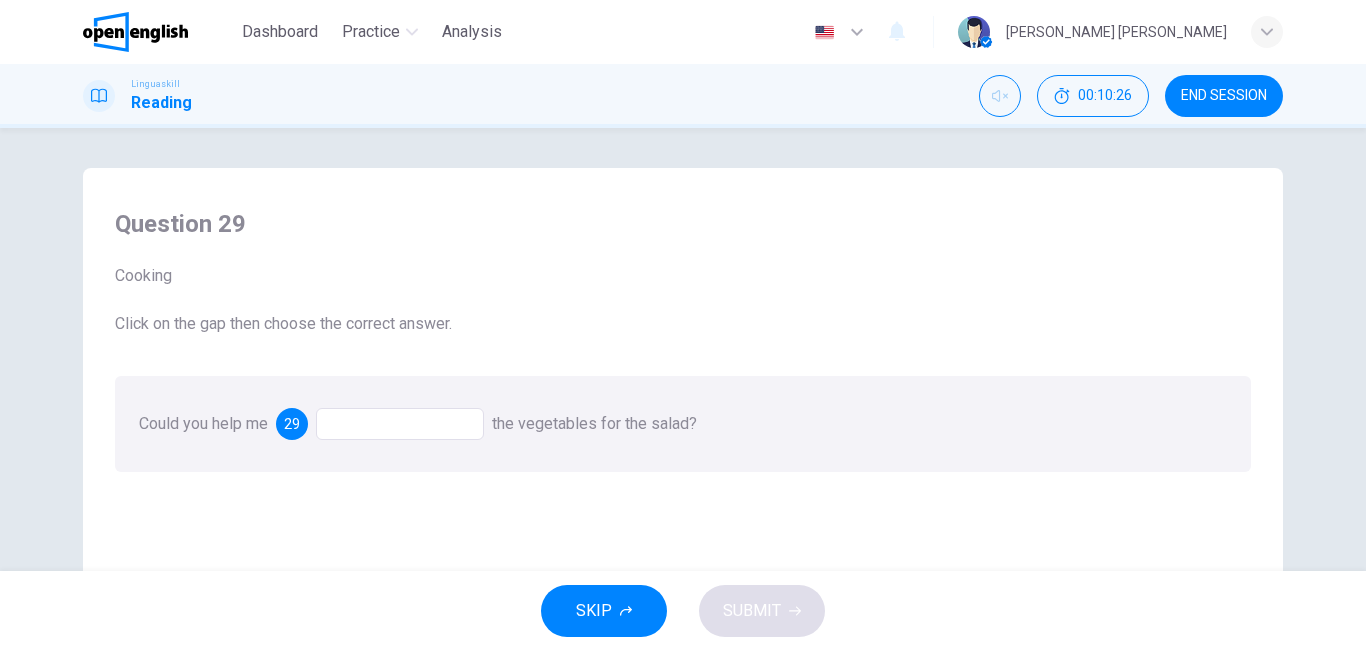 click on "SKIP" at bounding box center [604, 611] 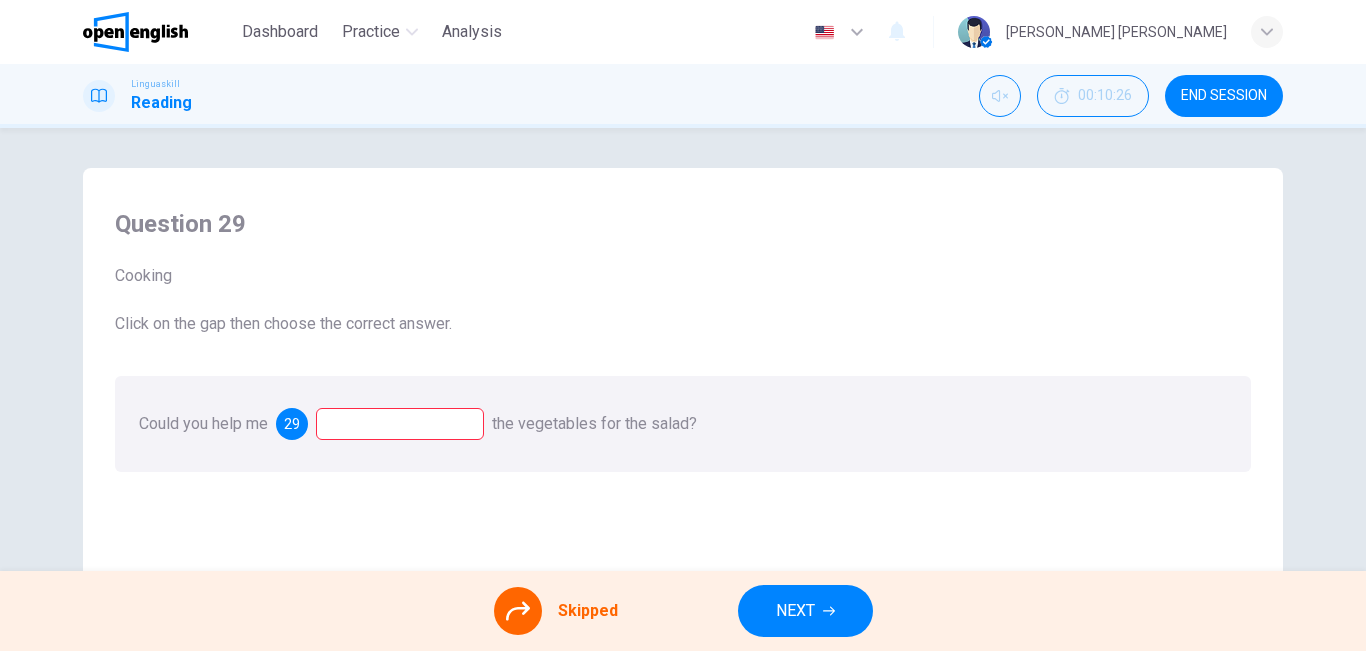 click at bounding box center [400, 424] 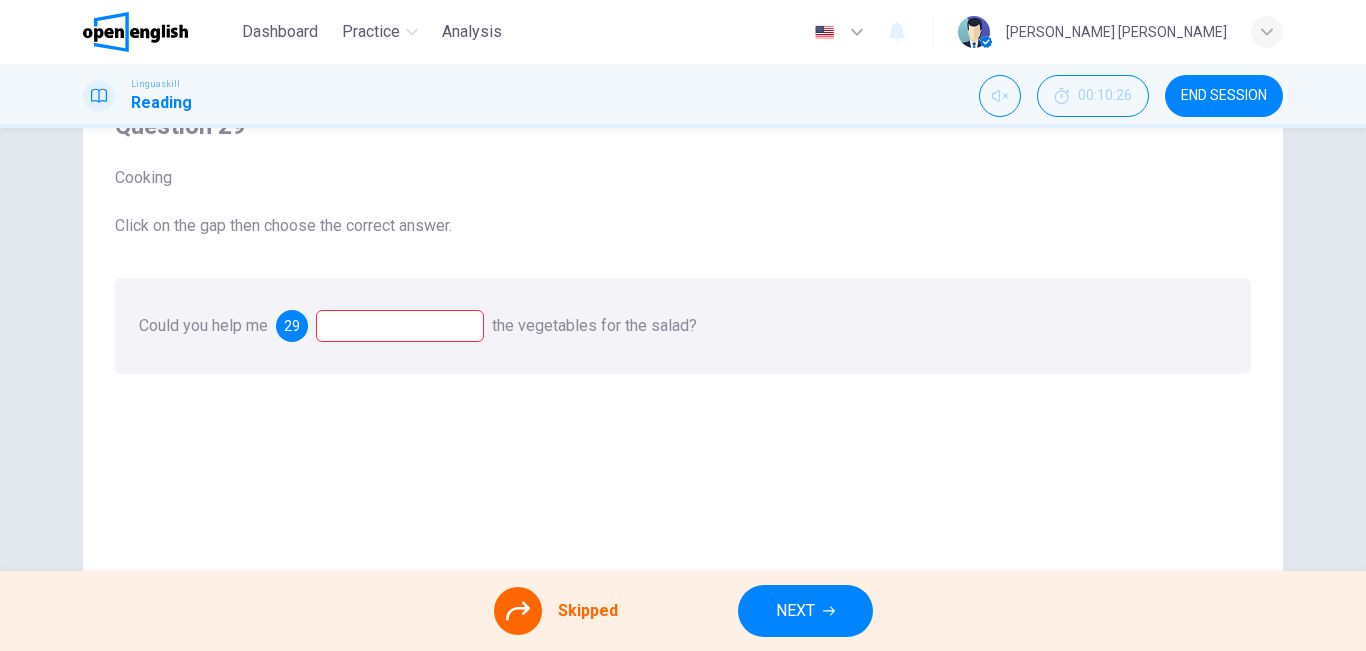 scroll, scrollTop: 35, scrollLeft: 0, axis: vertical 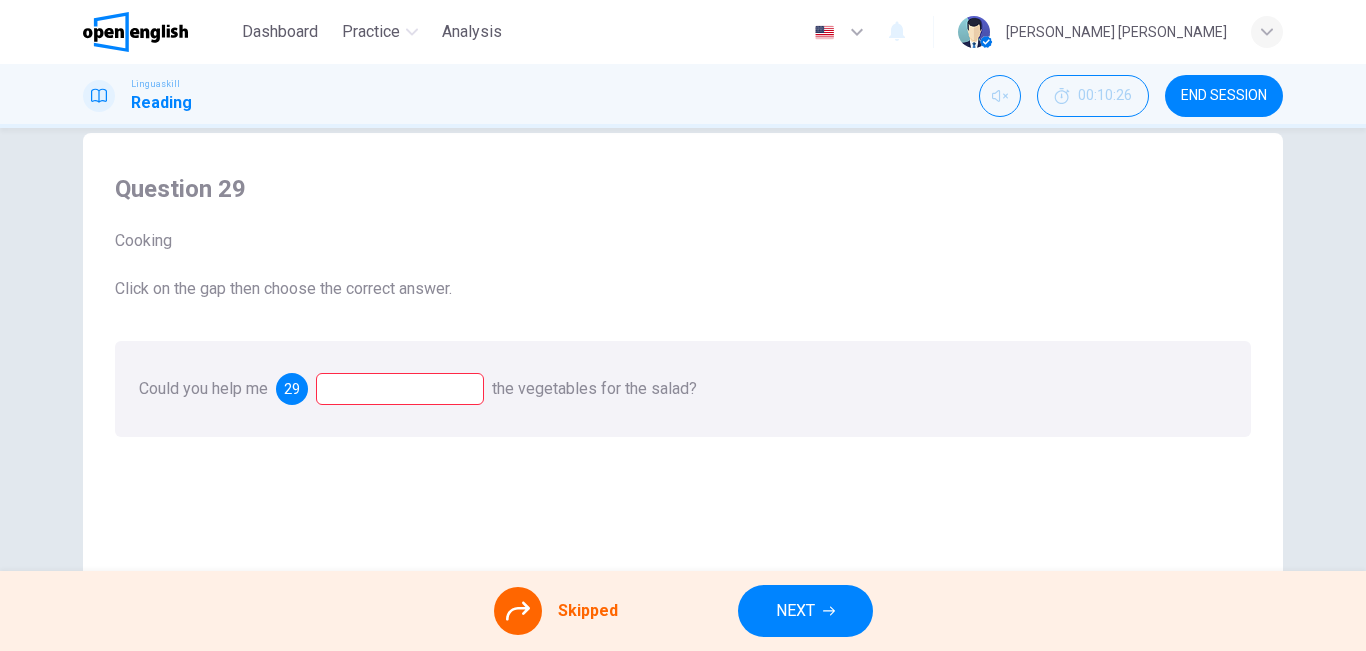 click at bounding box center (400, 389) 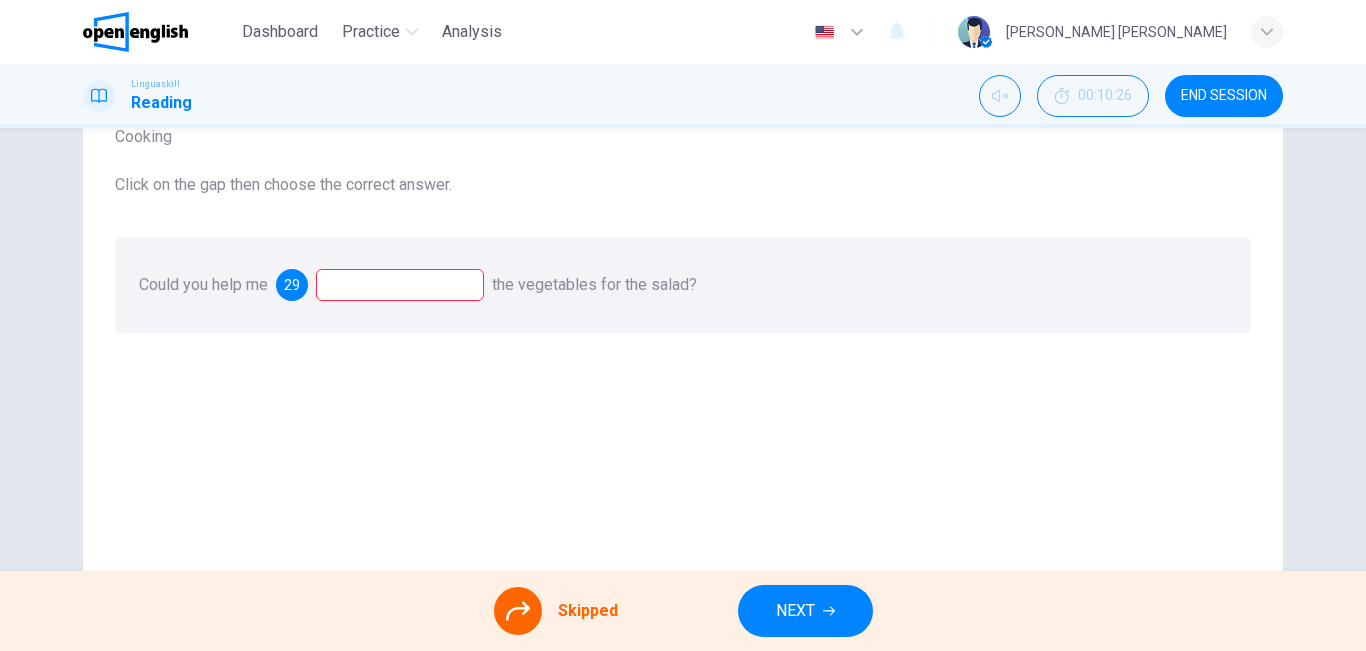 scroll, scrollTop: 102, scrollLeft: 0, axis: vertical 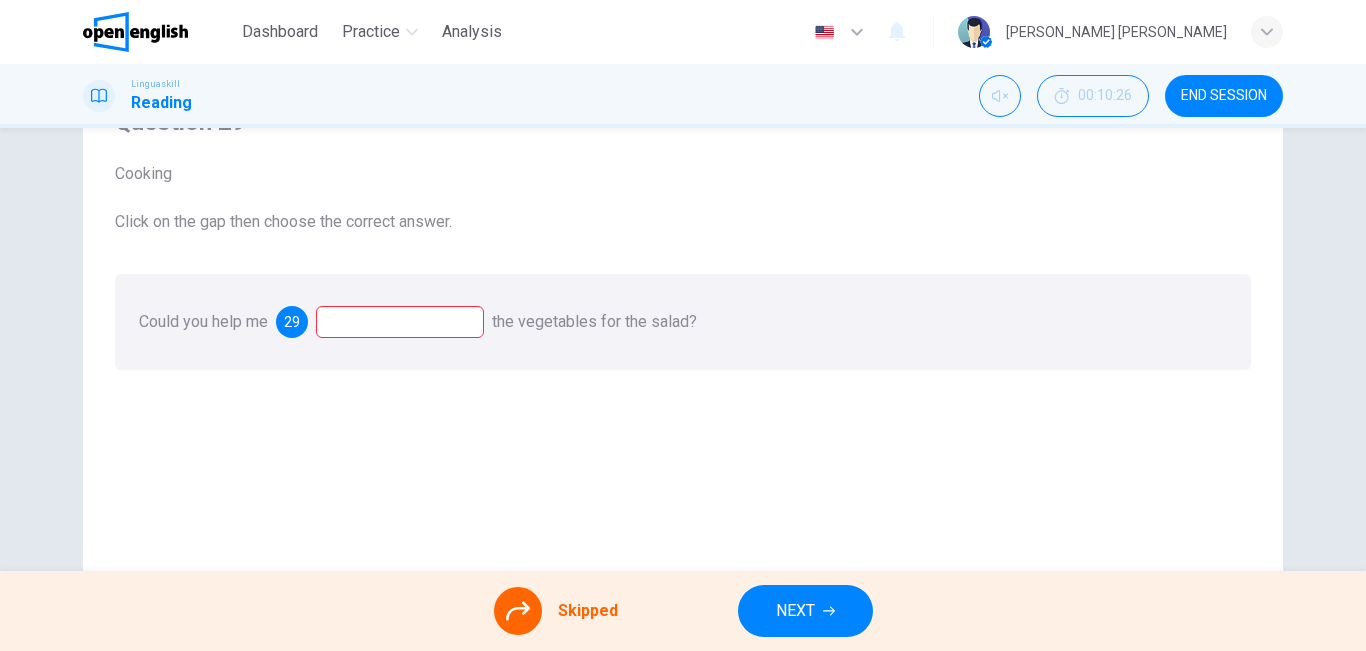 click on "Could you help me  29  the vegetables for the salad?" at bounding box center (683, 322) 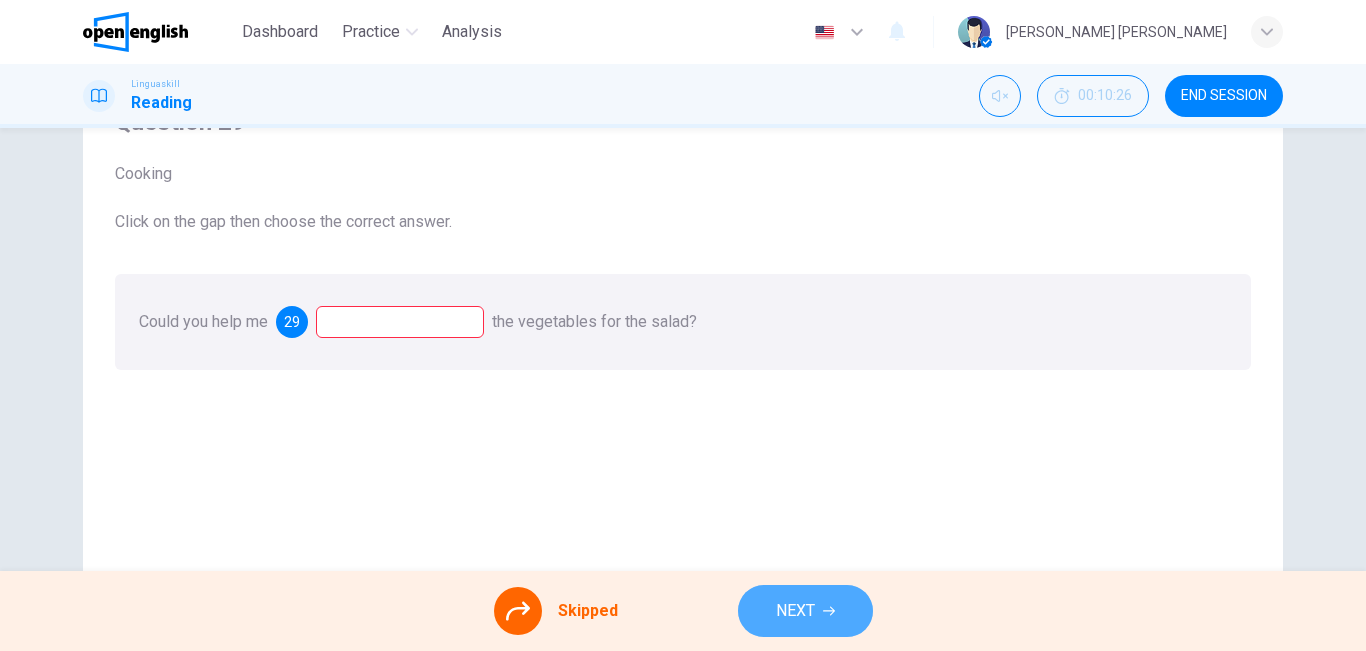 click on "NEXT" at bounding box center [805, 611] 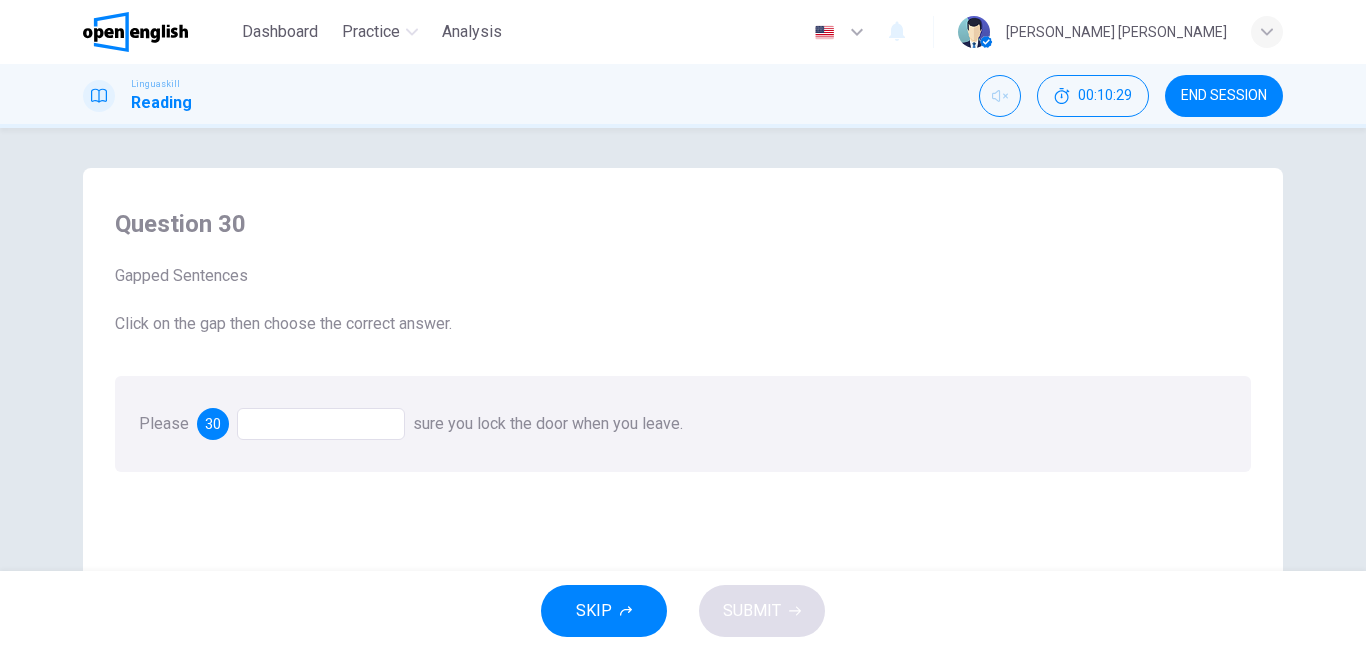 click at bounding box center (321, 424) 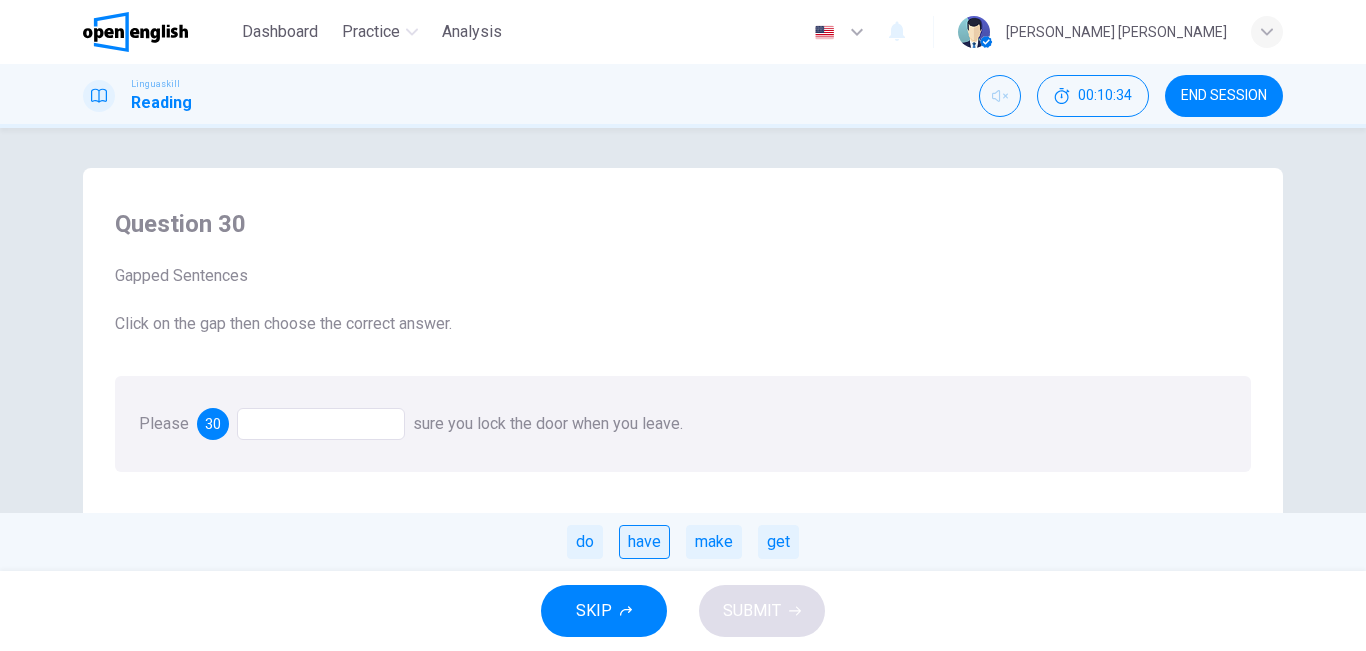 click on "have" at bounding box center (644, 542) 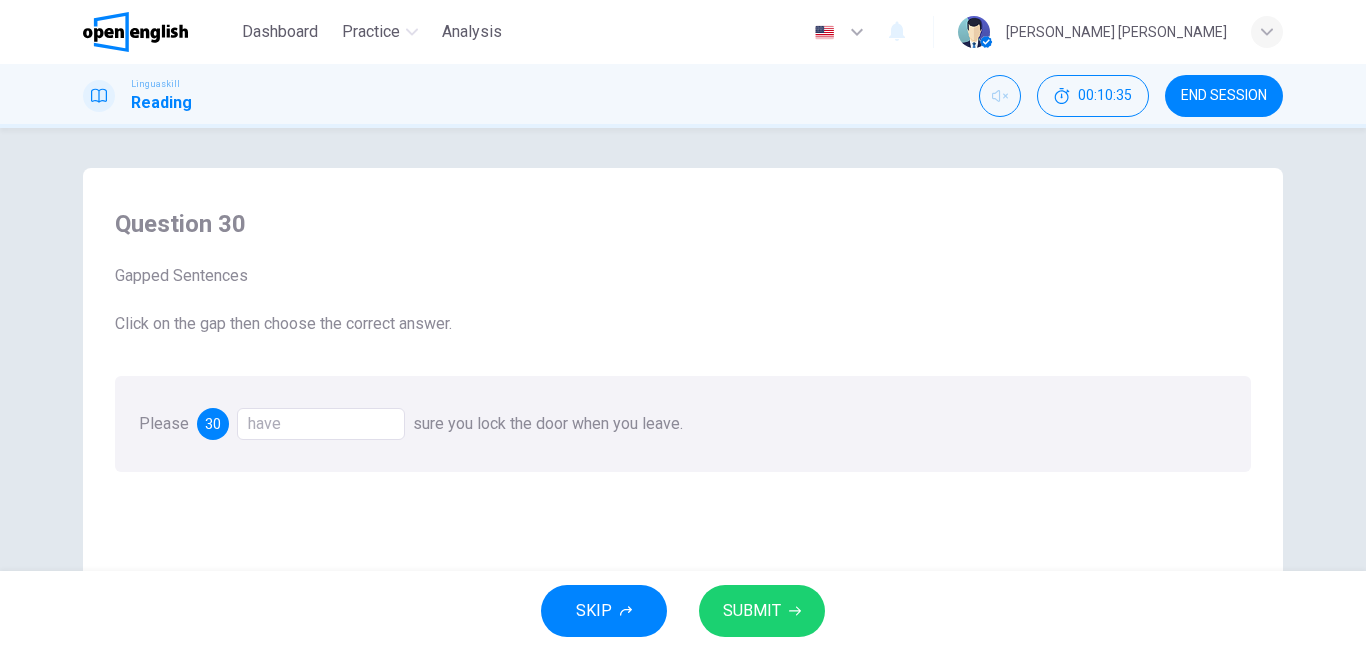 click on "SUBMIT" at bounding box center [762, 611] 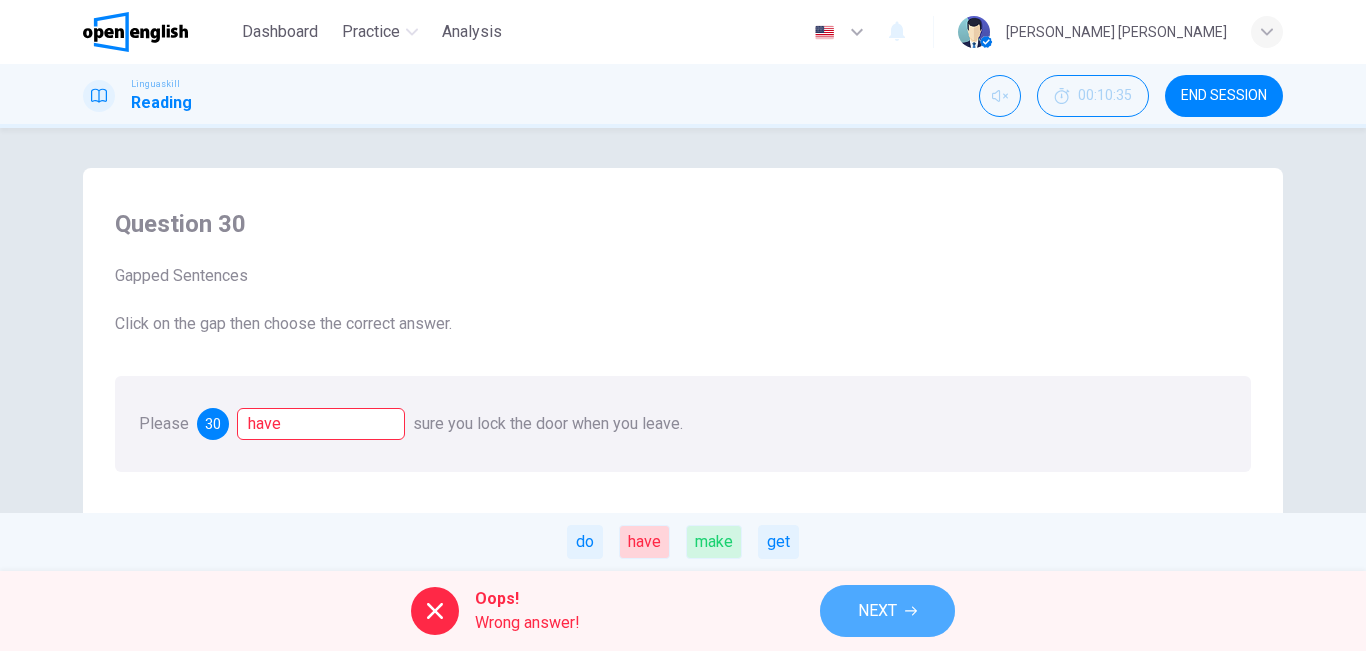 click on "NEXT" at bounding box center (877, 611) 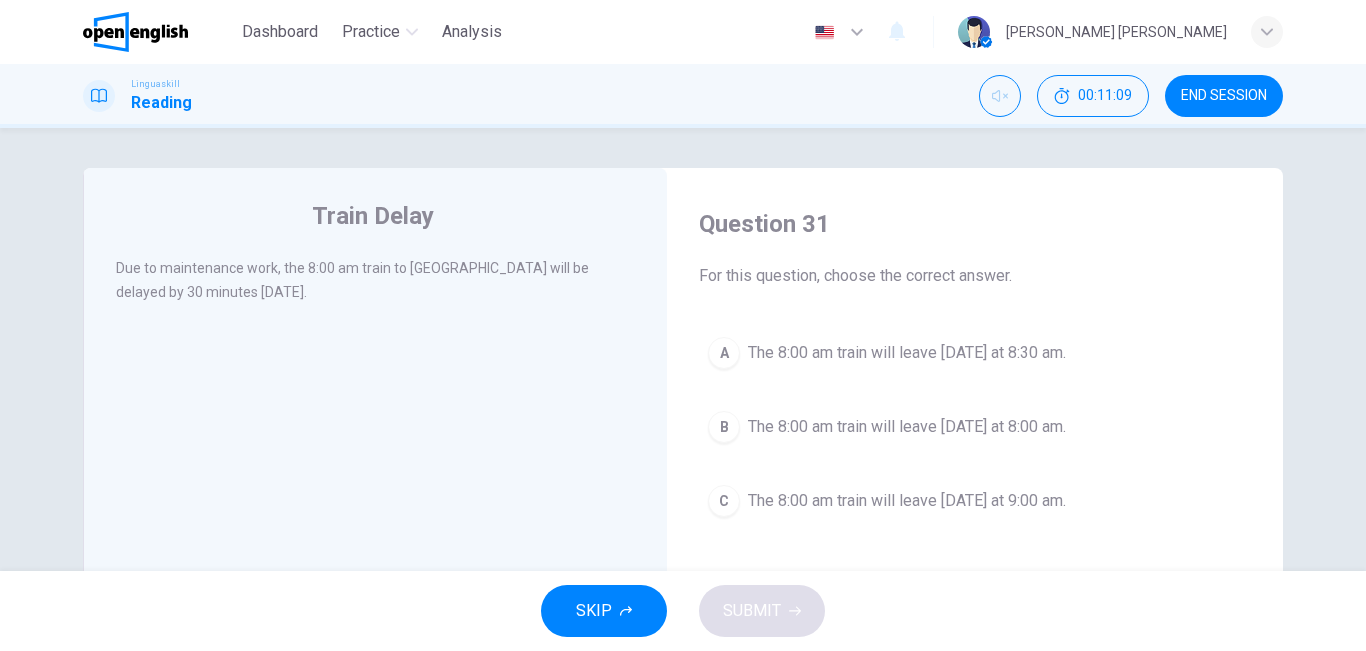 click on "A The 8:00 am train will leave [DATE] at 8:30 am." at bounding box center (975, 353) 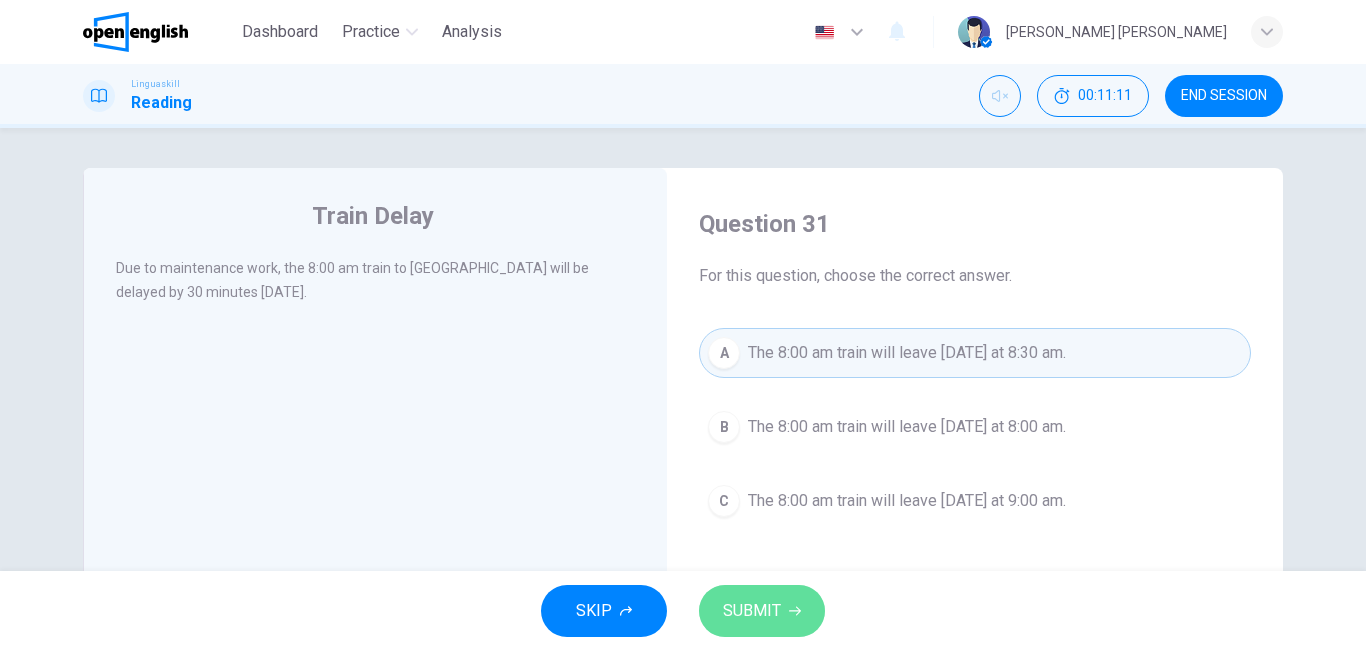 click on "SUBMIT" at bounding box center [752, 611] 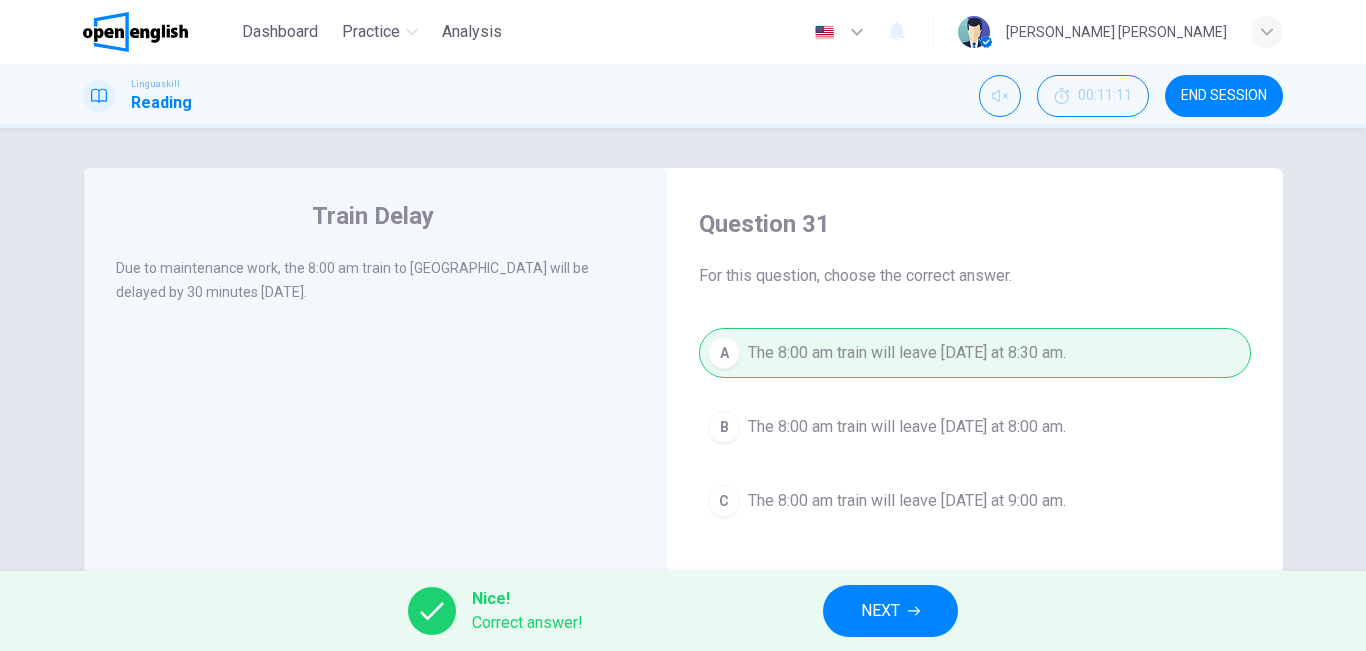 click on "NEXT" at bounding box center [890, 611] 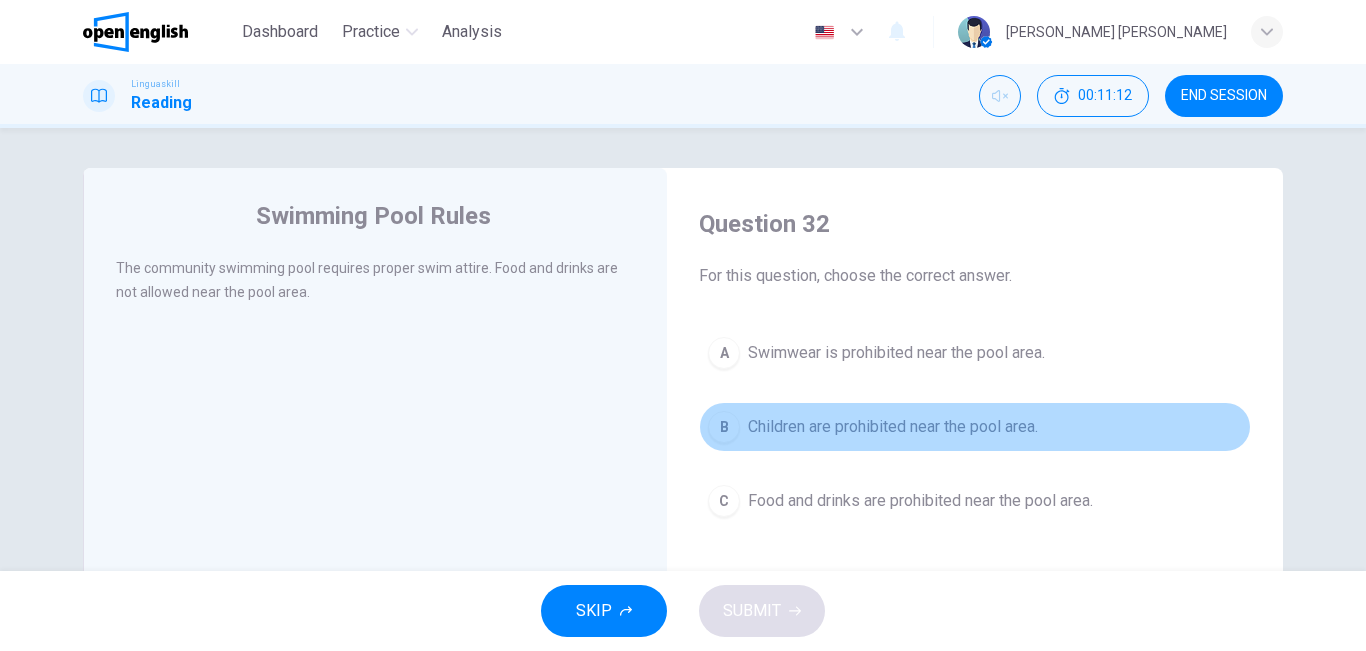 click on "B Children are prohibited near the pool area." at bounding box center (975, 427) 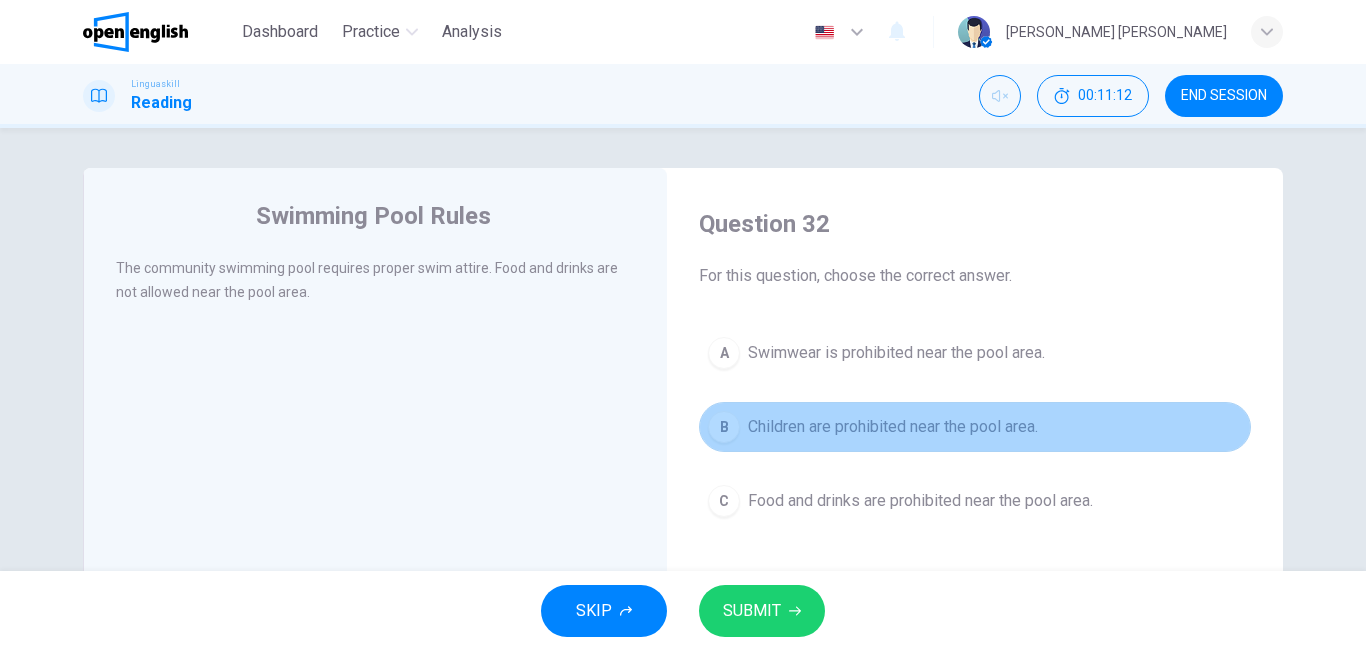 click on "B Children are prohibited near the pool area." at bounding box center (975, 427) 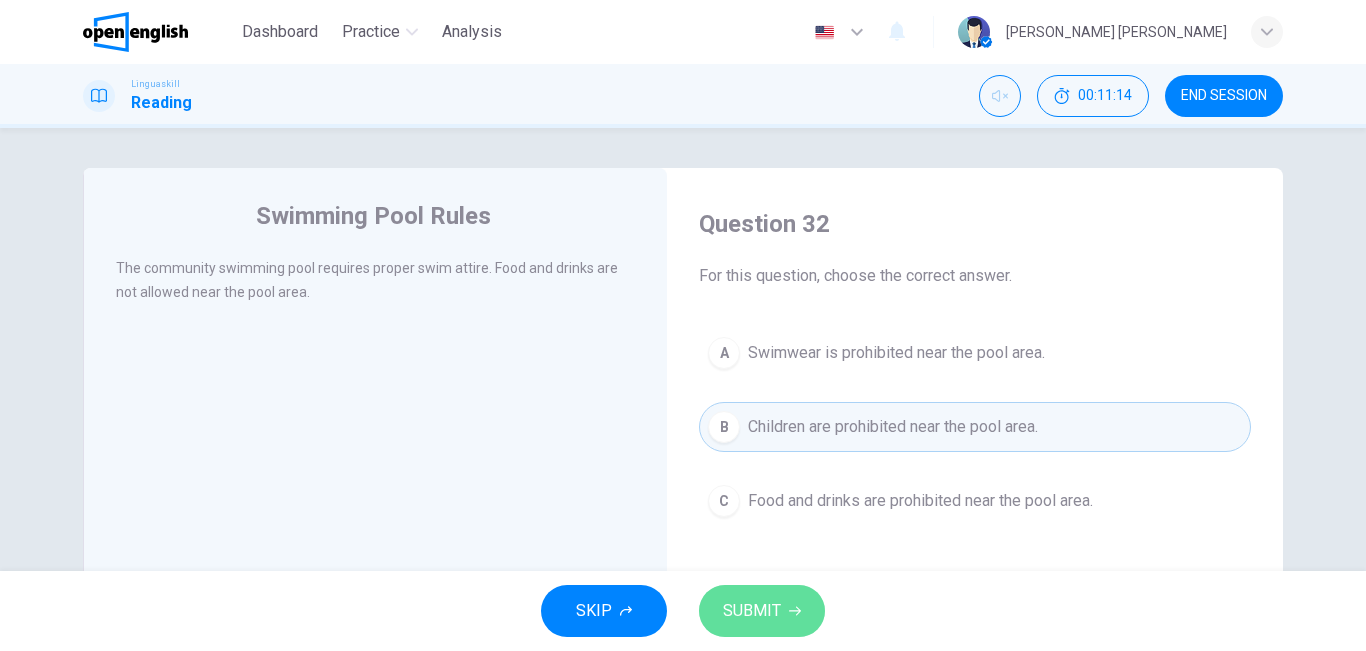 click on "SUBMIT" at bounding box center (762, 611) 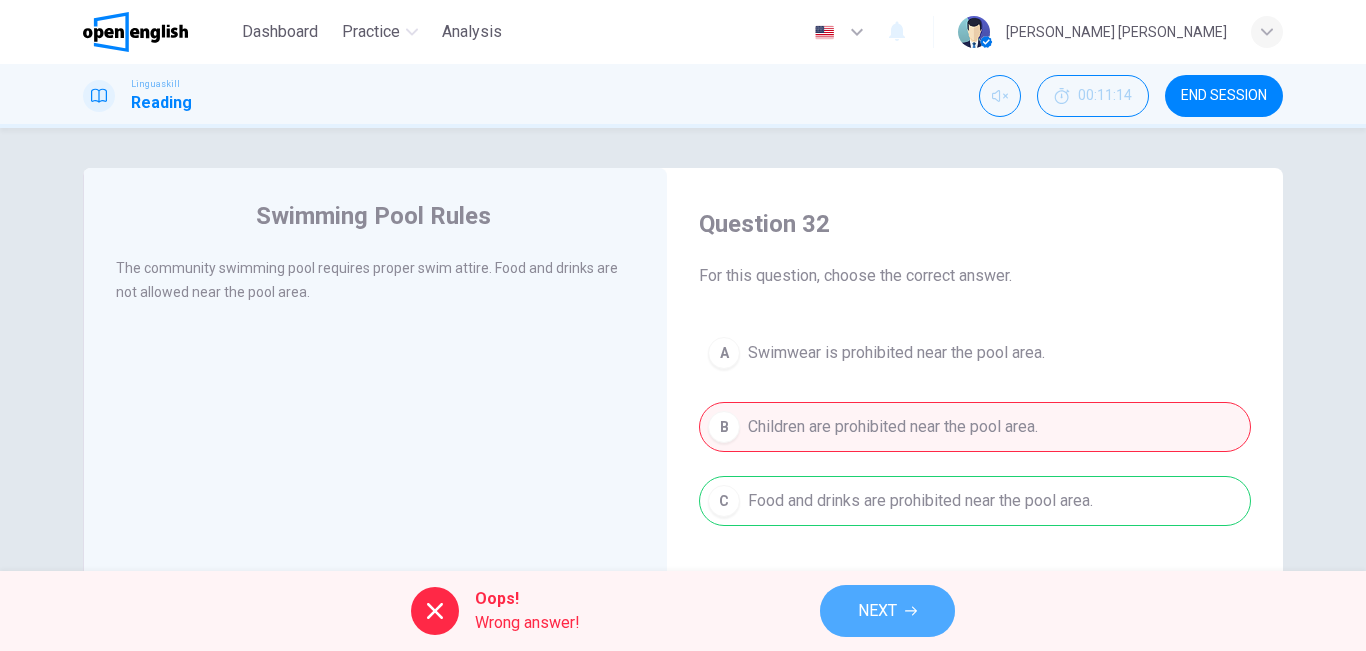 click on "NEXT" at bounding box center [887, 611] 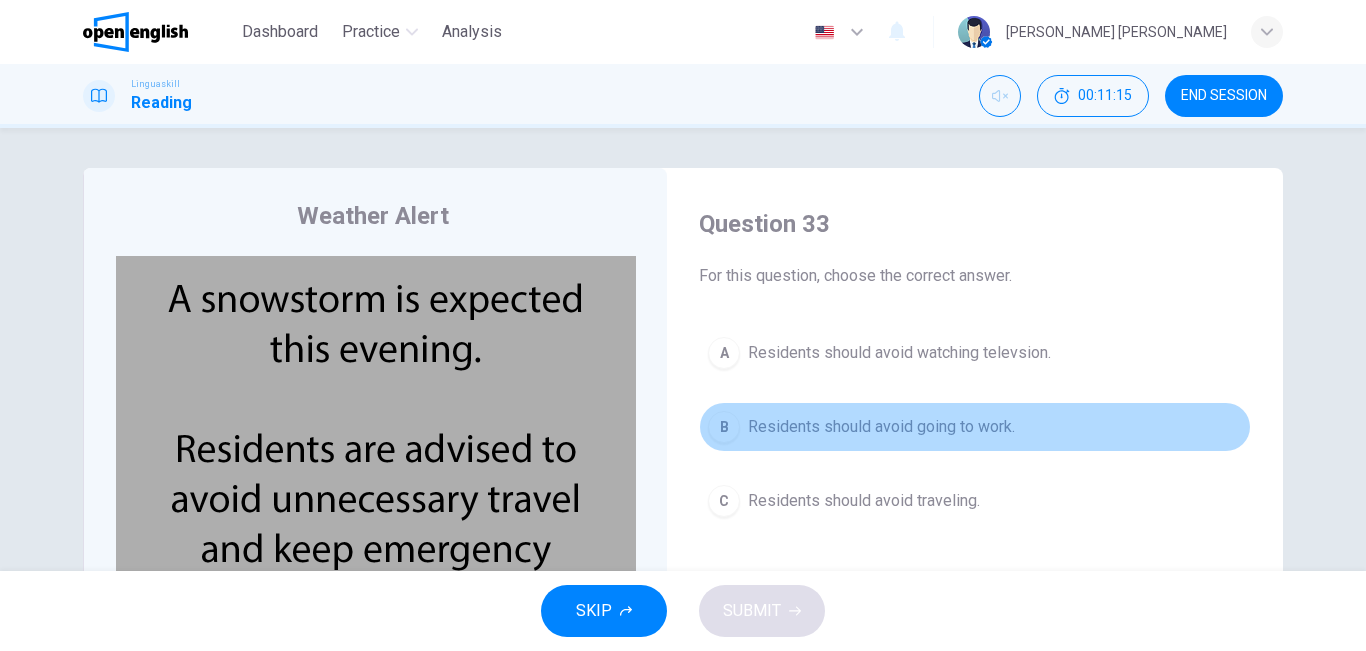 click on "Residents should avoid going to work." at bounding box center [881, 427] 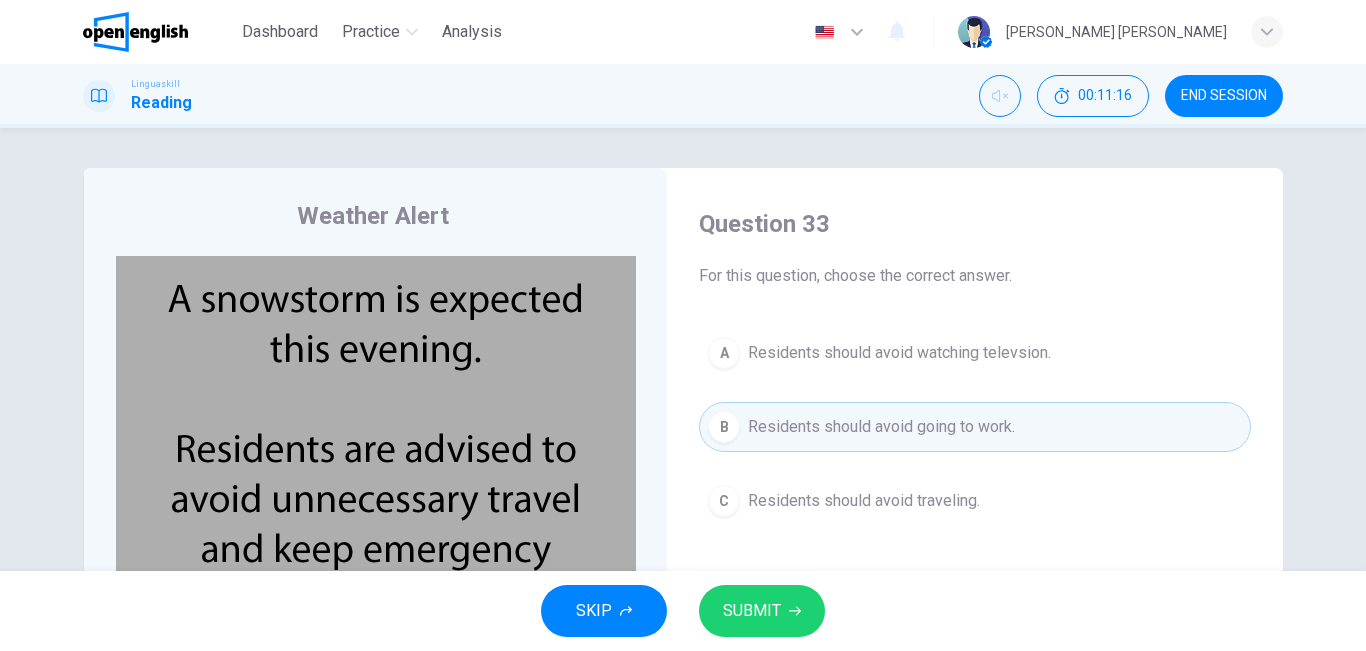 click on "SUBMIT" at bounding box center (762, 611) 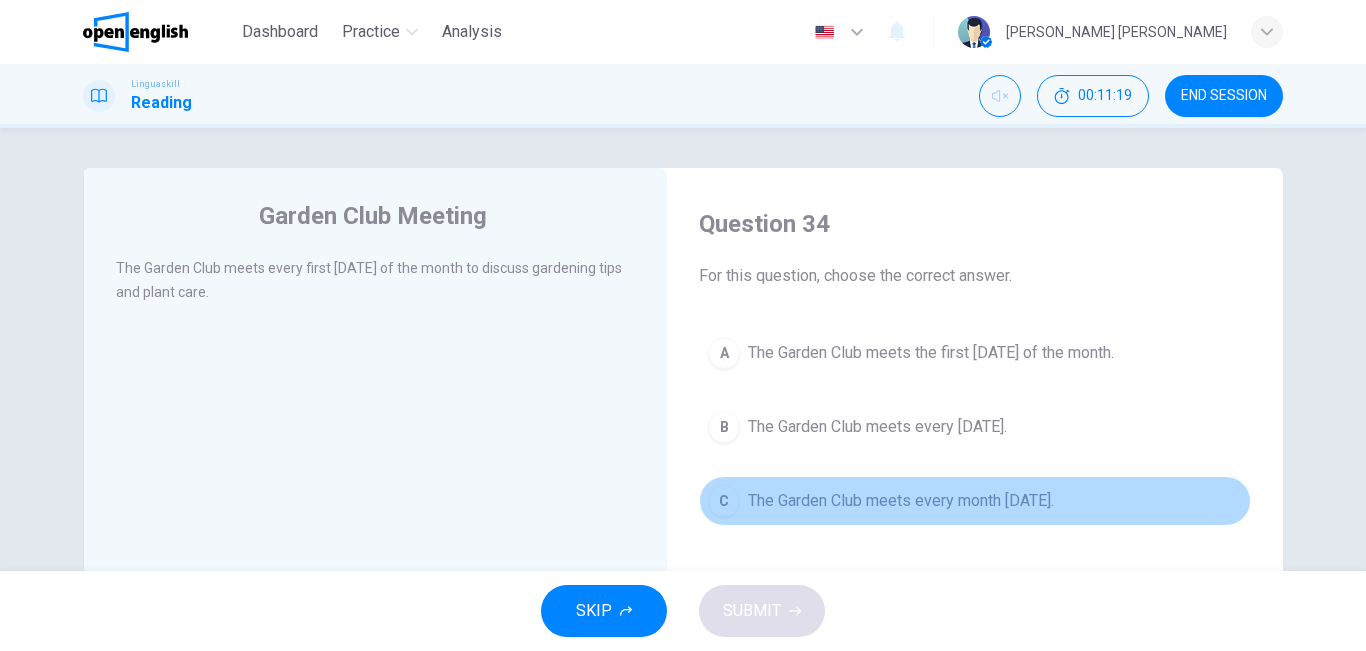 click on "The Garden Club meets every month [DATE]." at bounding box center (901, 501) 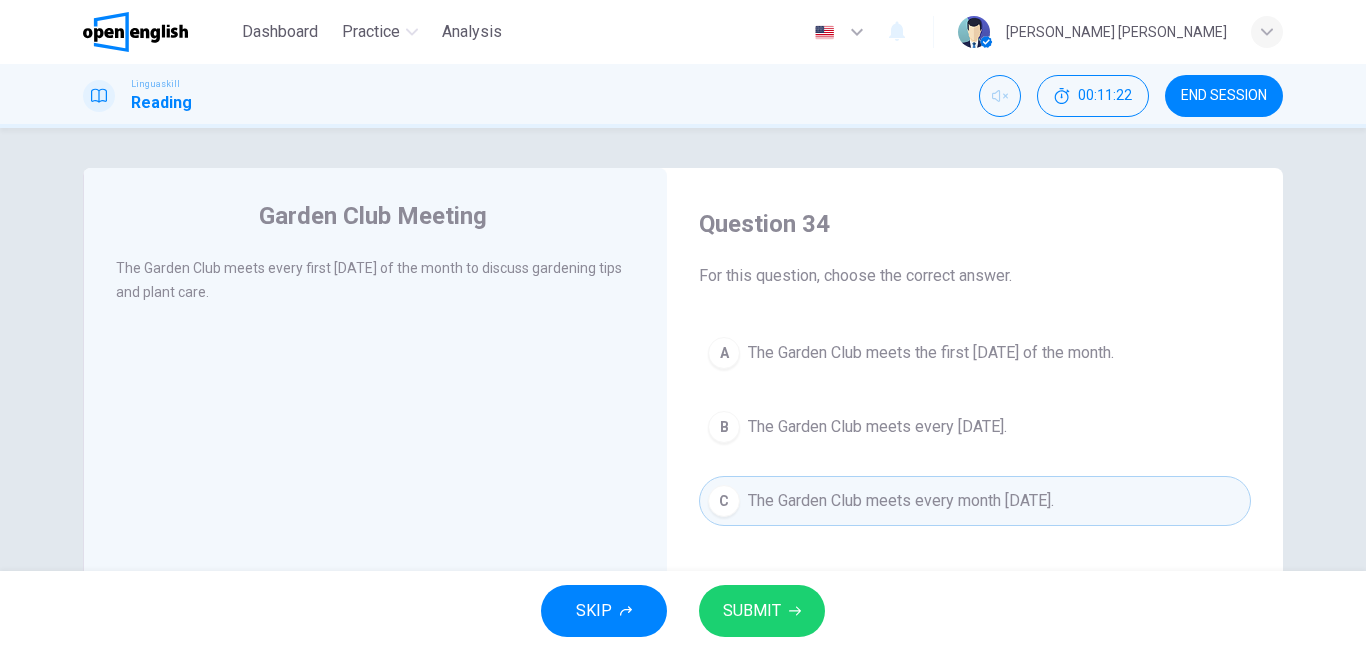 click on "SUBMIT" at bounding box center (762, 611) 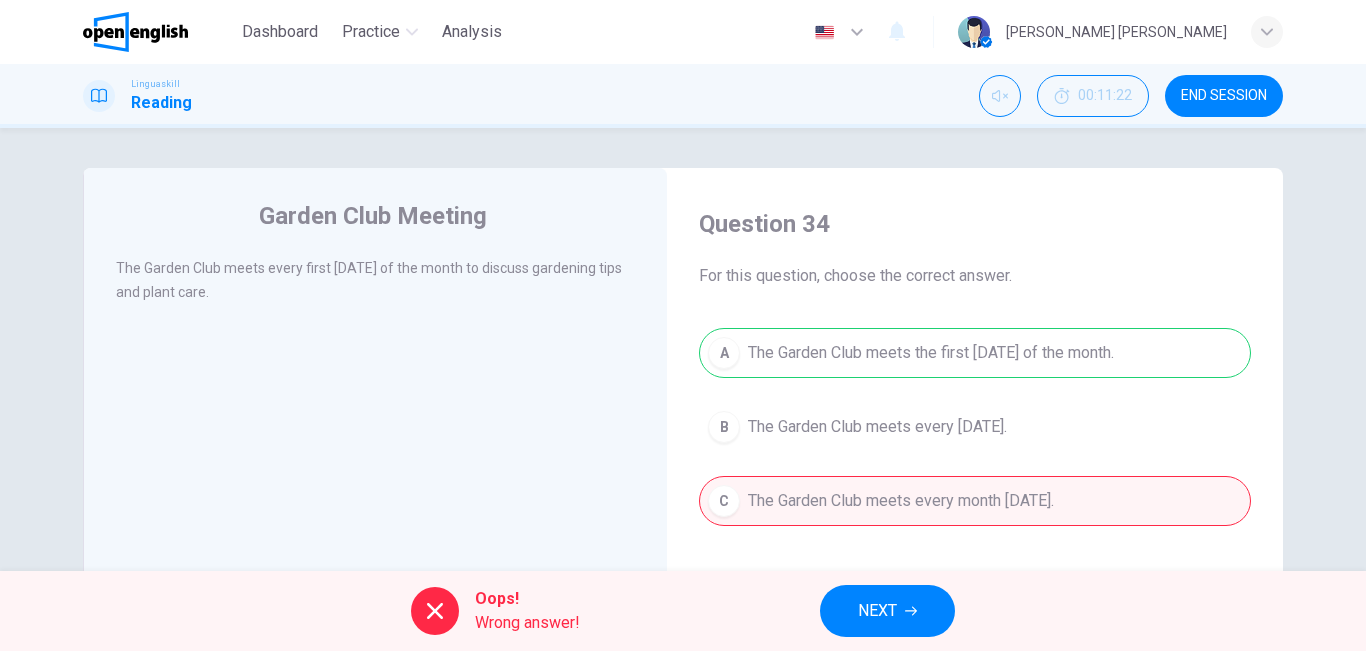 click on "NEXT" at bounding box center (877, 611) 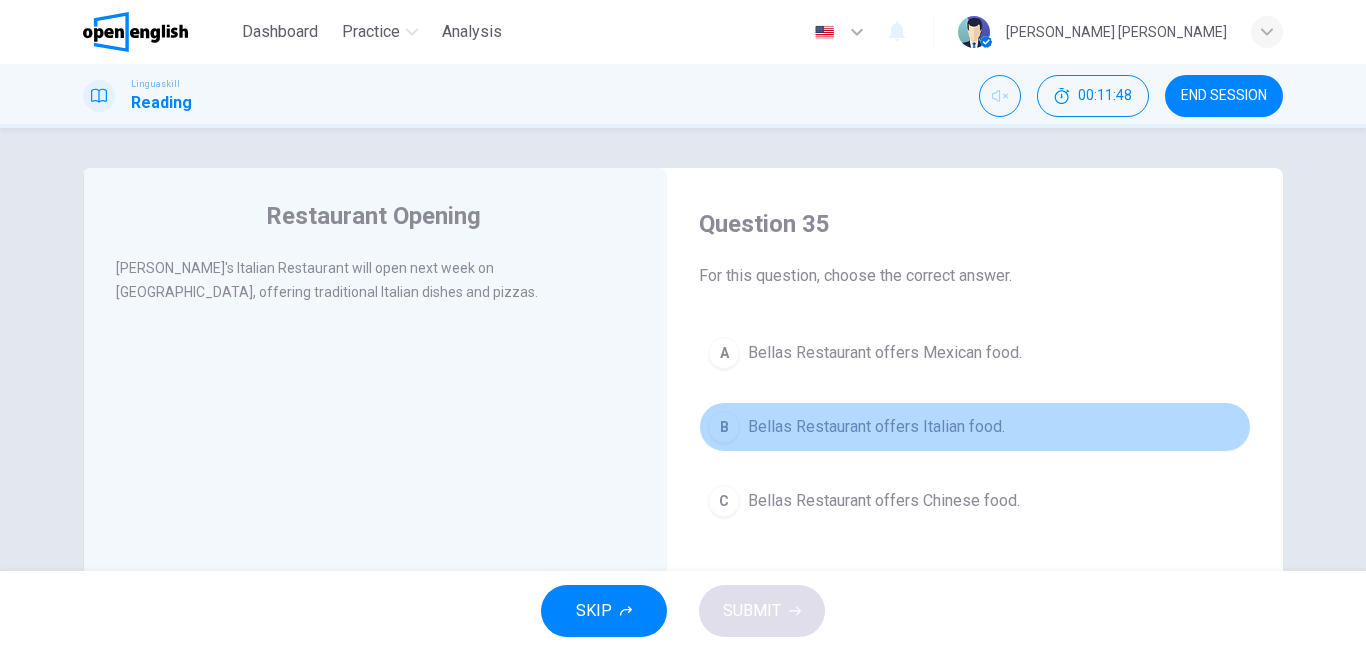 click on "B Bellas Restaurant offers Italian food." at bounding box center (975, 427) 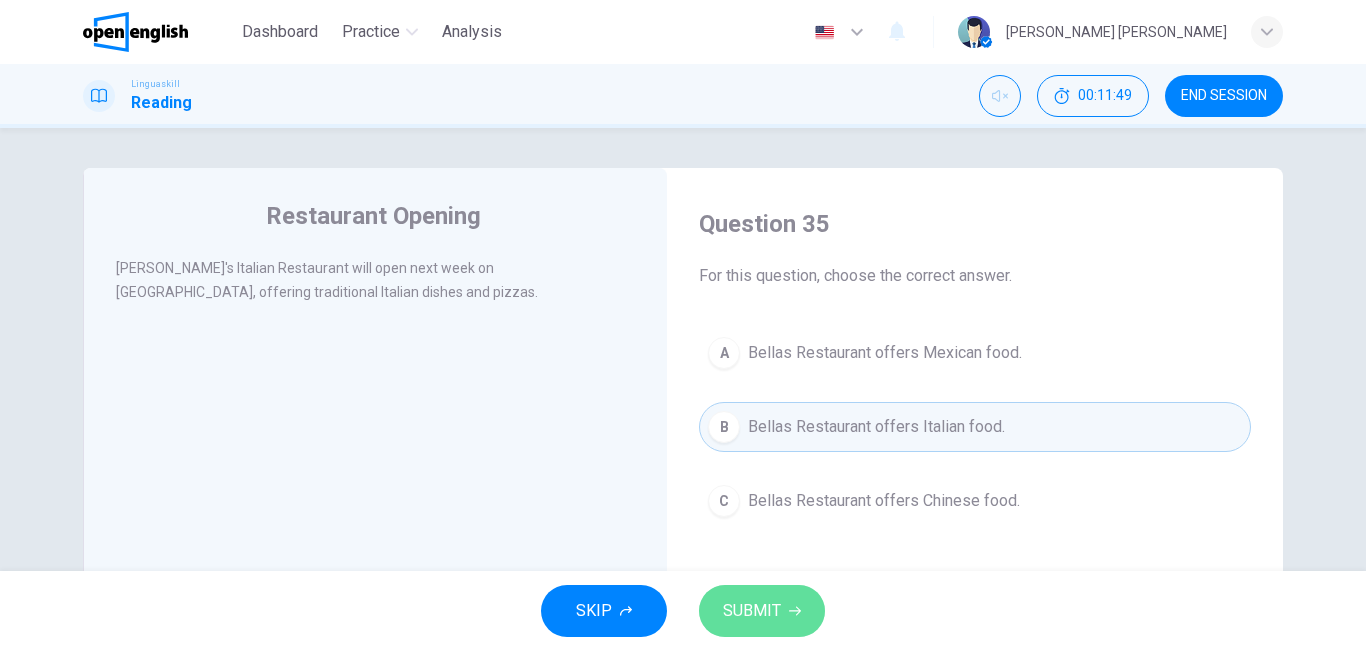 click on "SUBMIT" at bounding box center (762, 611) 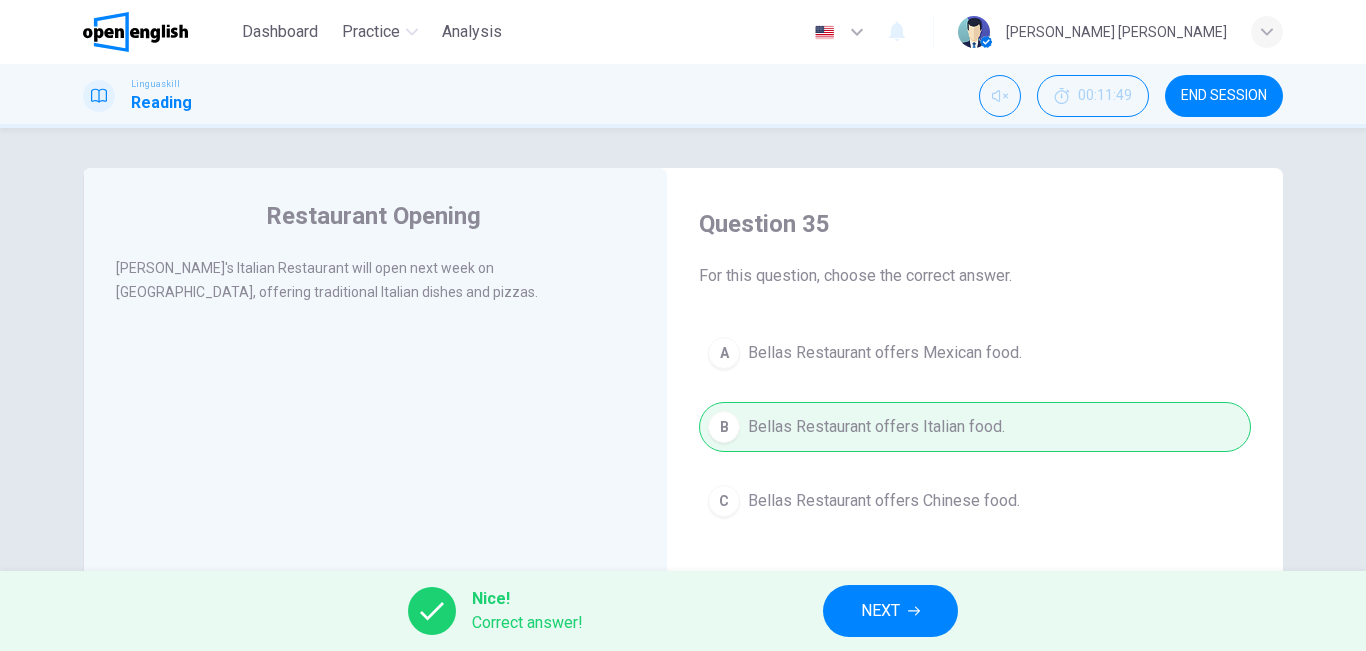 click on "NEXT" at bounding box center [890, 611] 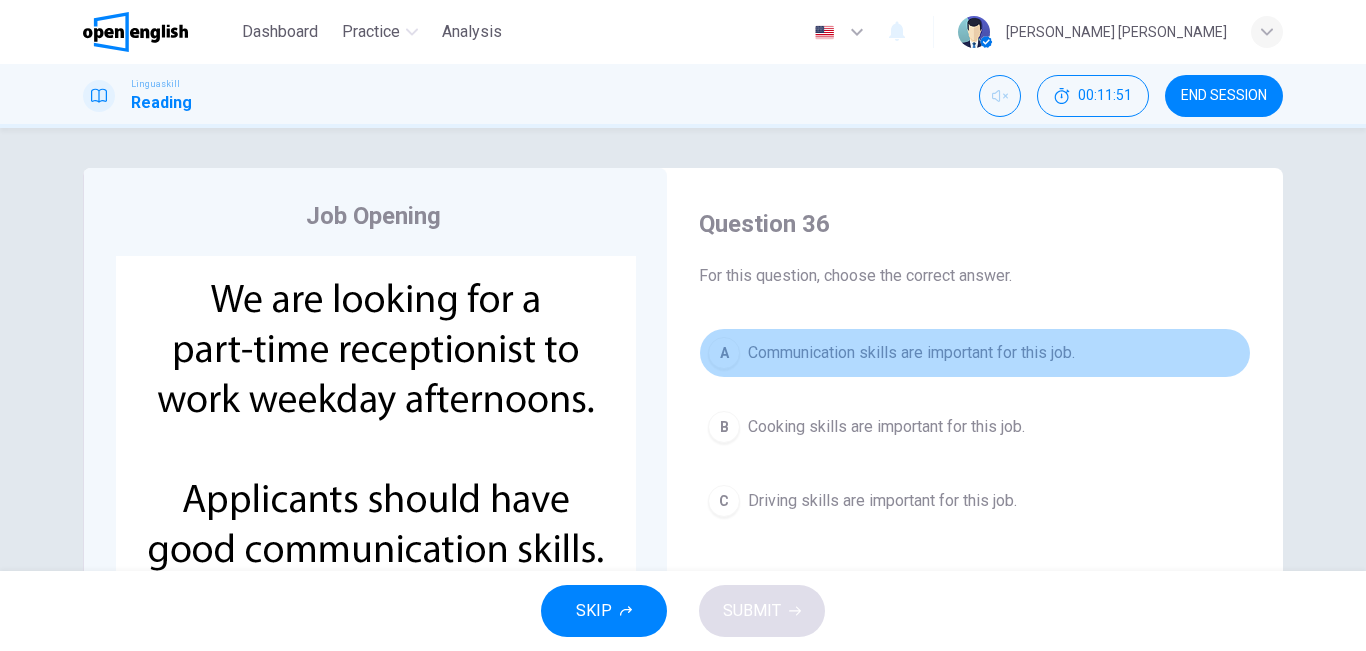 click on "Communication skills are important for this job." at bounding box center (911, 353) 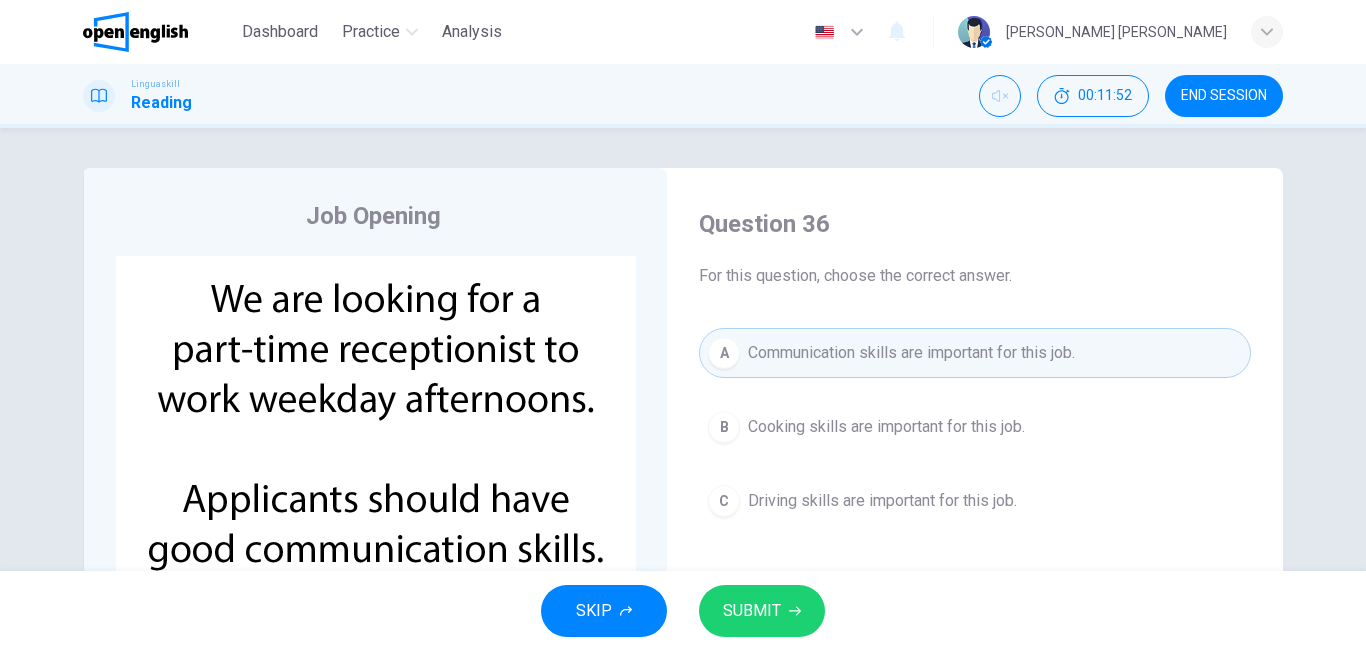 click on "SUBMIT" at bounding box center [762, 611] 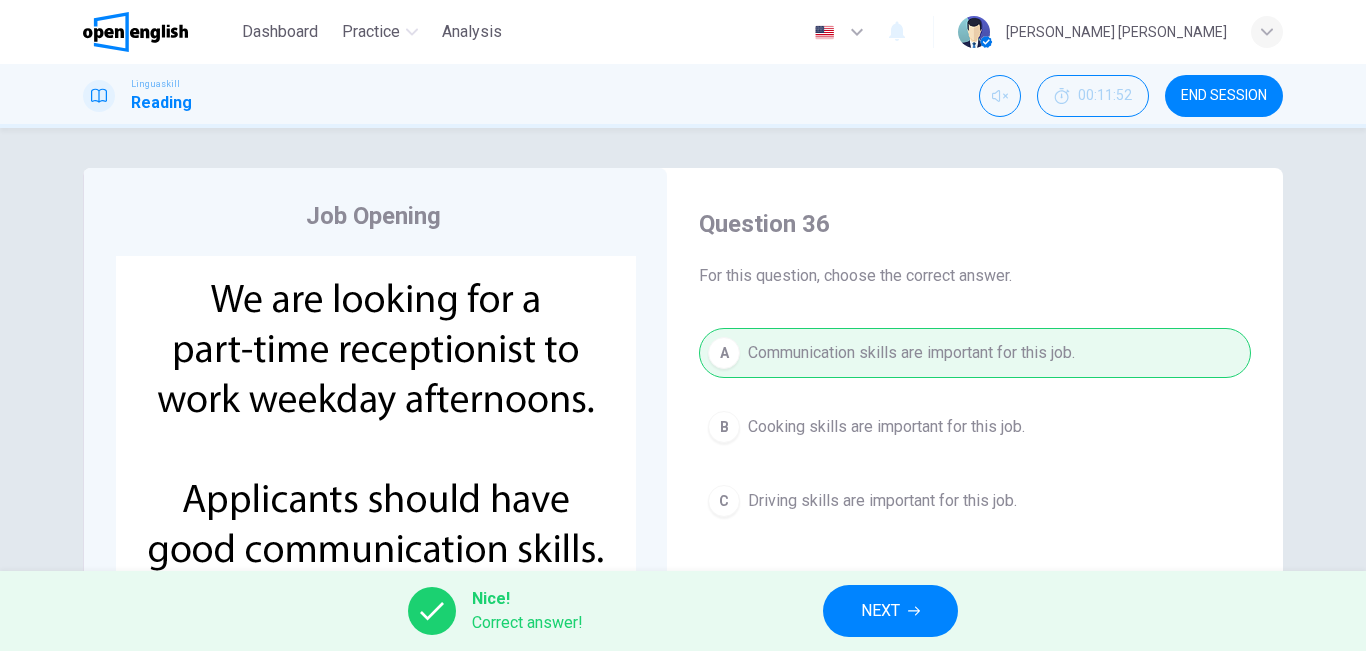click on "NEXT" at bounding box center [880, 611] 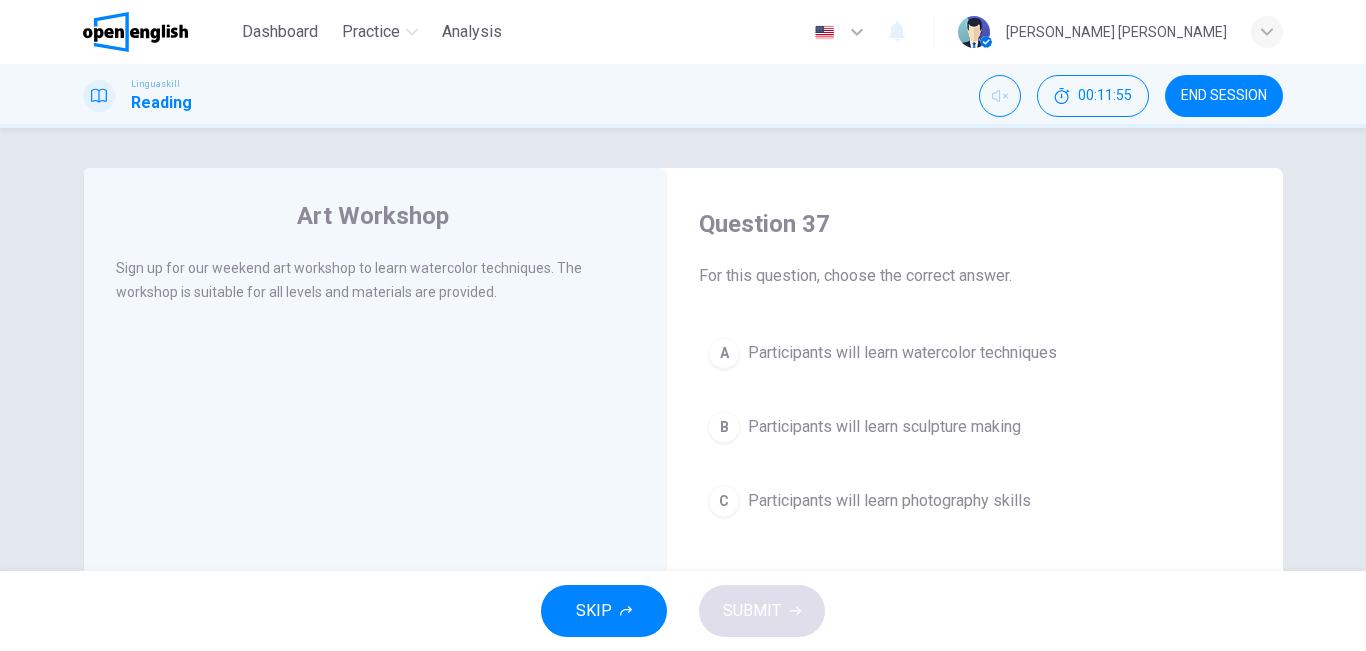 drag, startPoint x: 817, startPoint y: 526, endPoint x: 807, endPoint y: 474, distance: 52.95281 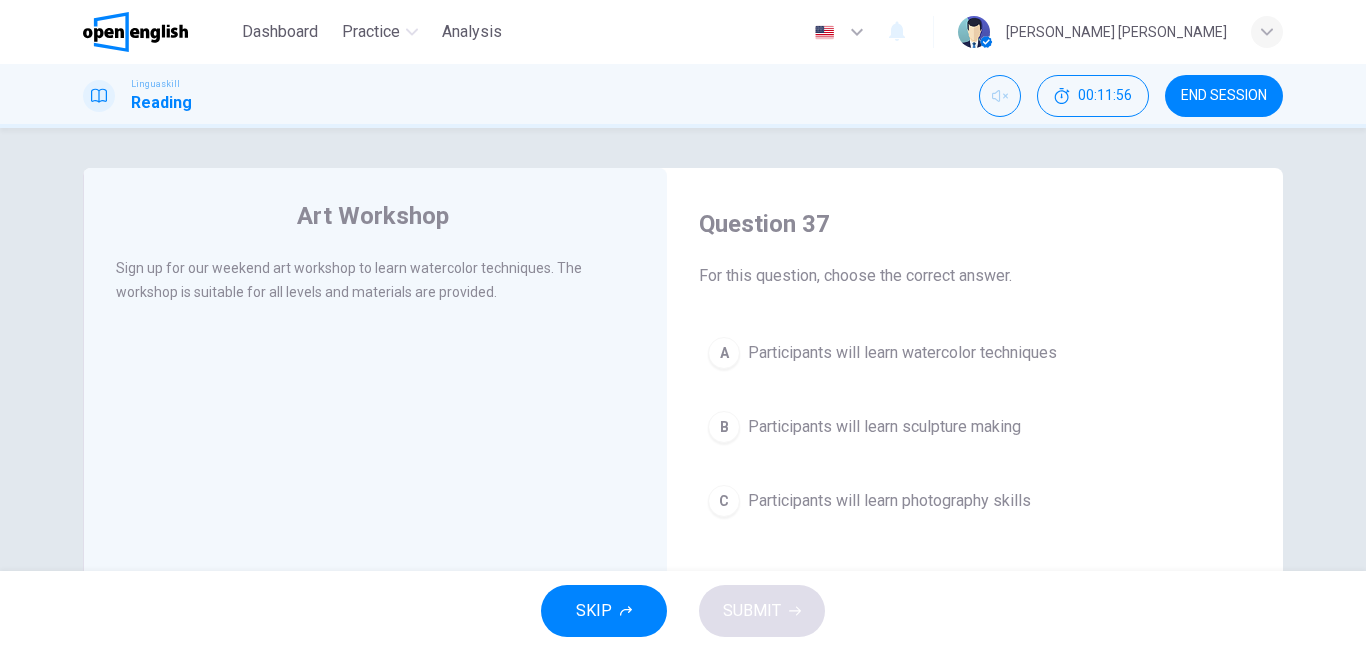 click on "Participants will learn photography skills" at bounding box center (889, 501) 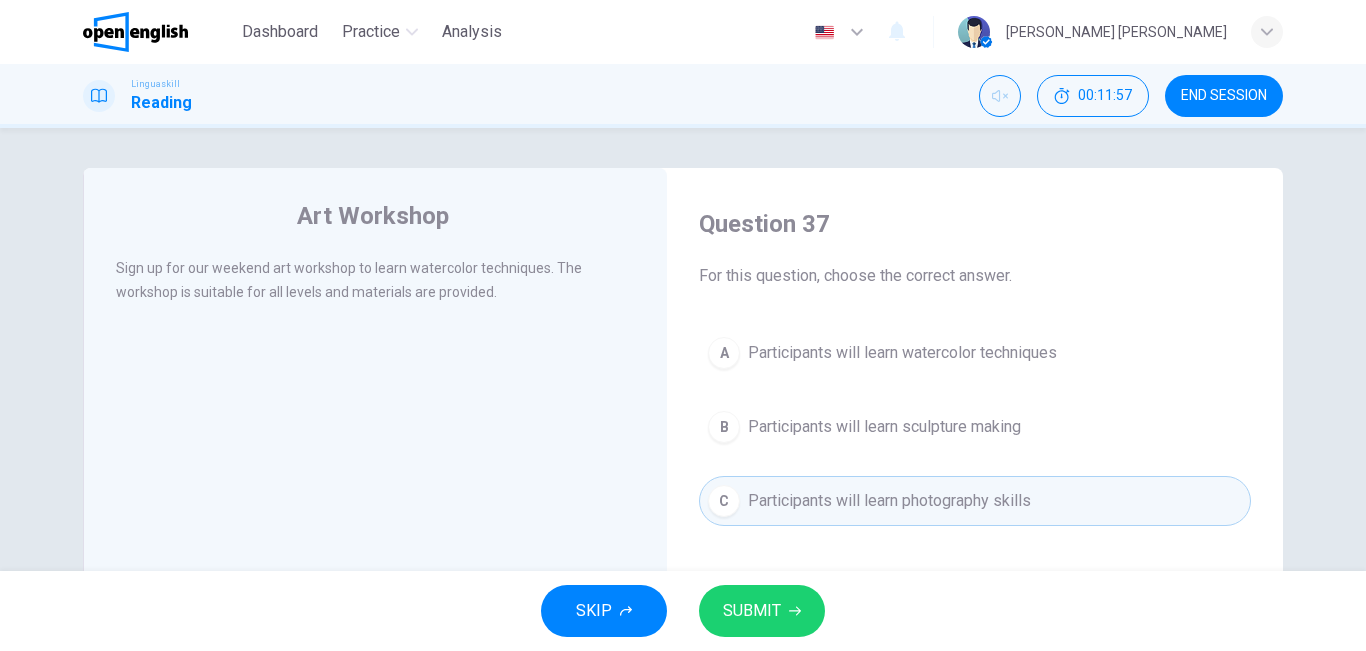 click on "SKIP SUBMIT" at bounding box center (683, 611) 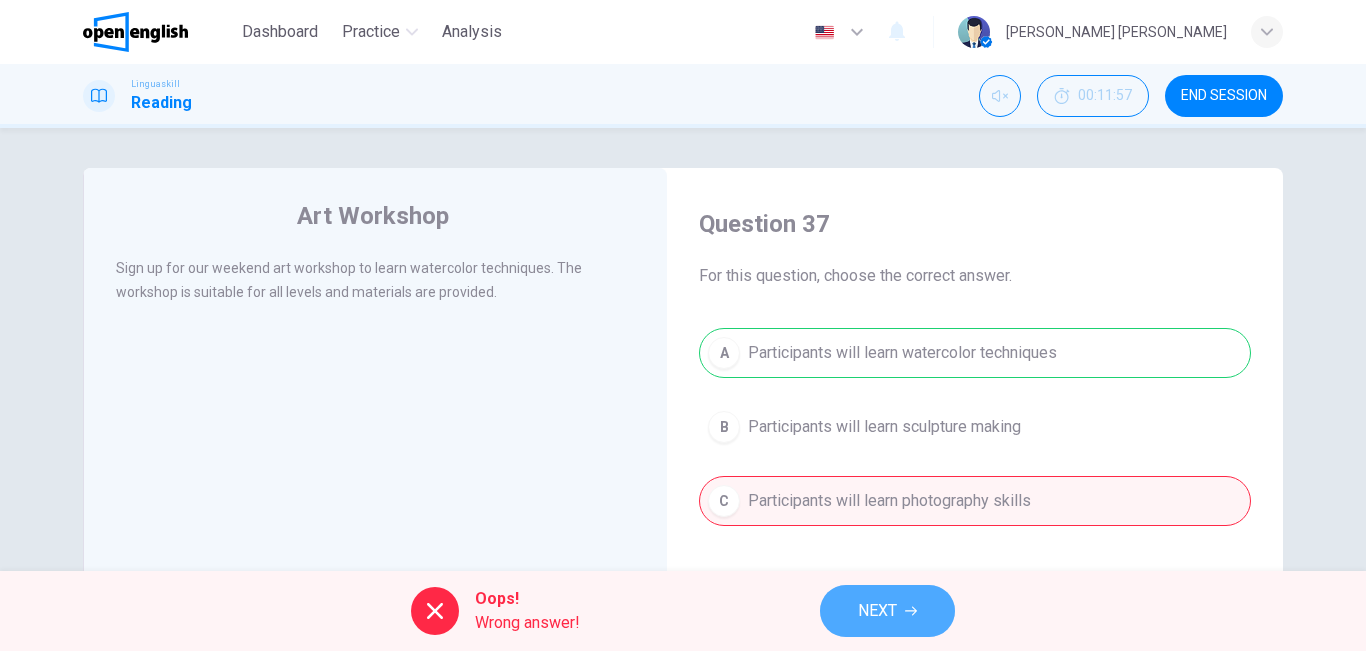 click on "NEXT" at bounding box center [887, 611] 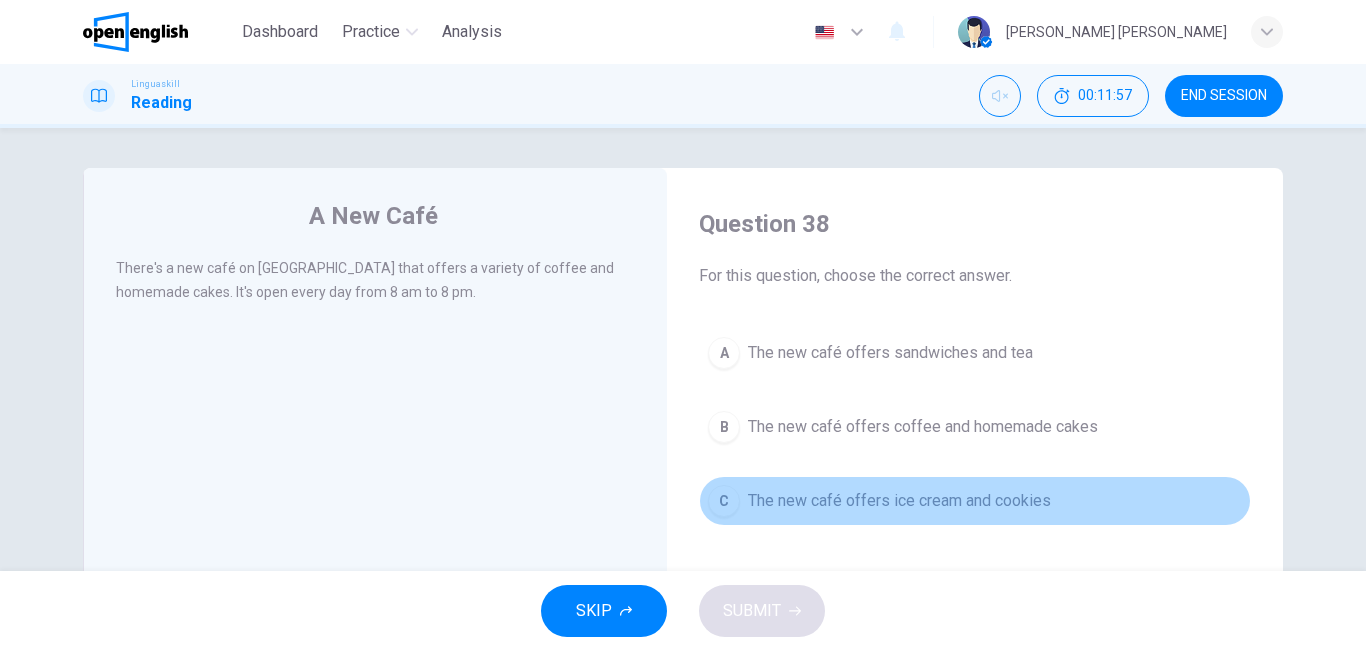 click on "The new café offers ice cream and cookies" at bounding box center (899, 501) 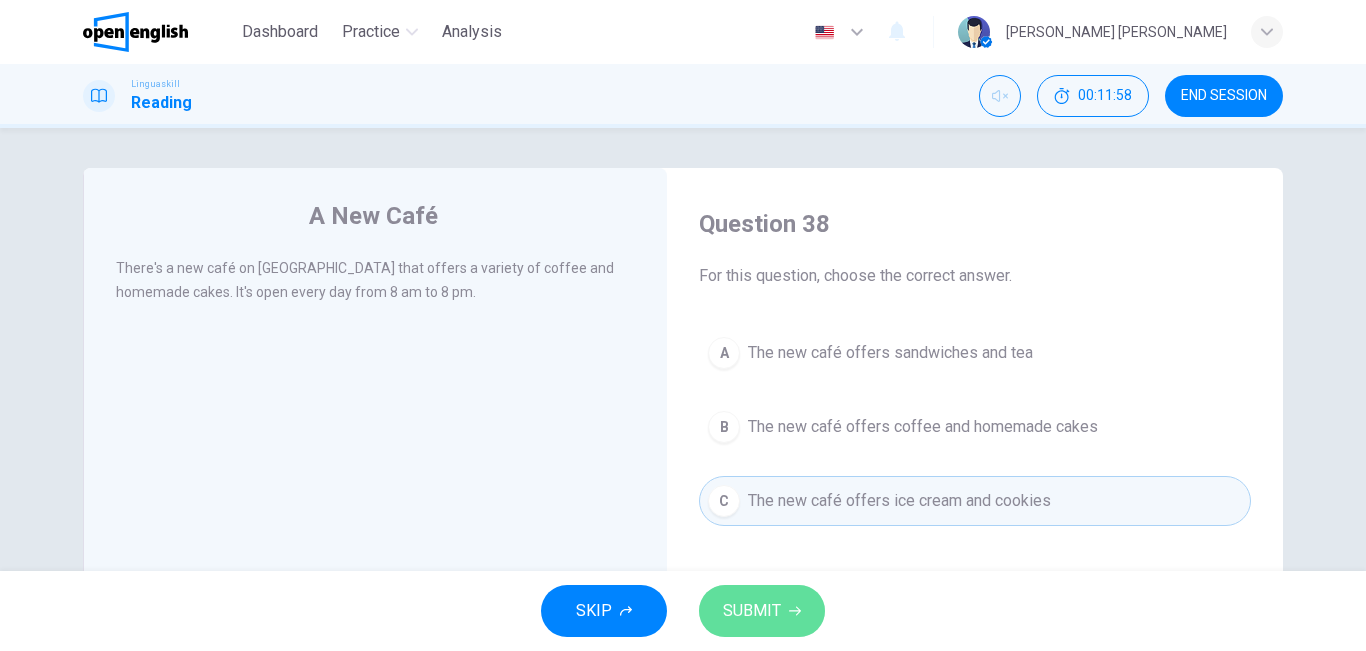 click on "SUBMIT" at bounding box center (762, 611) 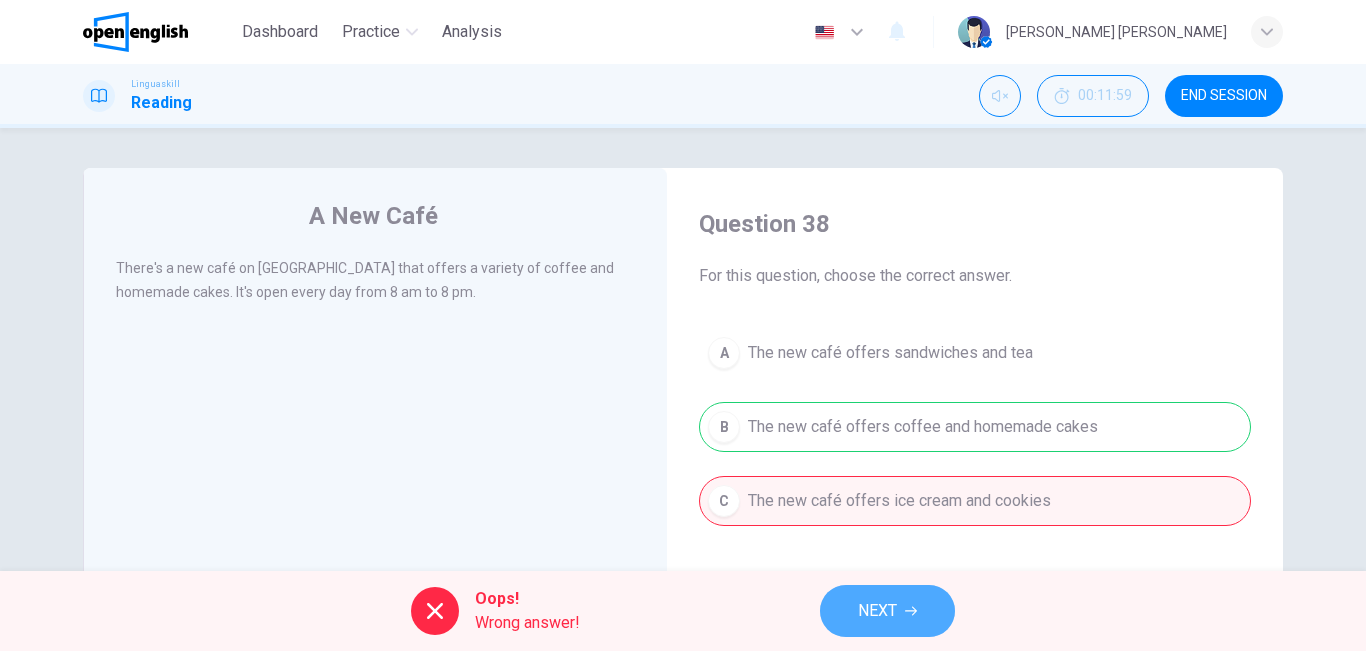 click on "NEXT" at bounding box center [887, 611] 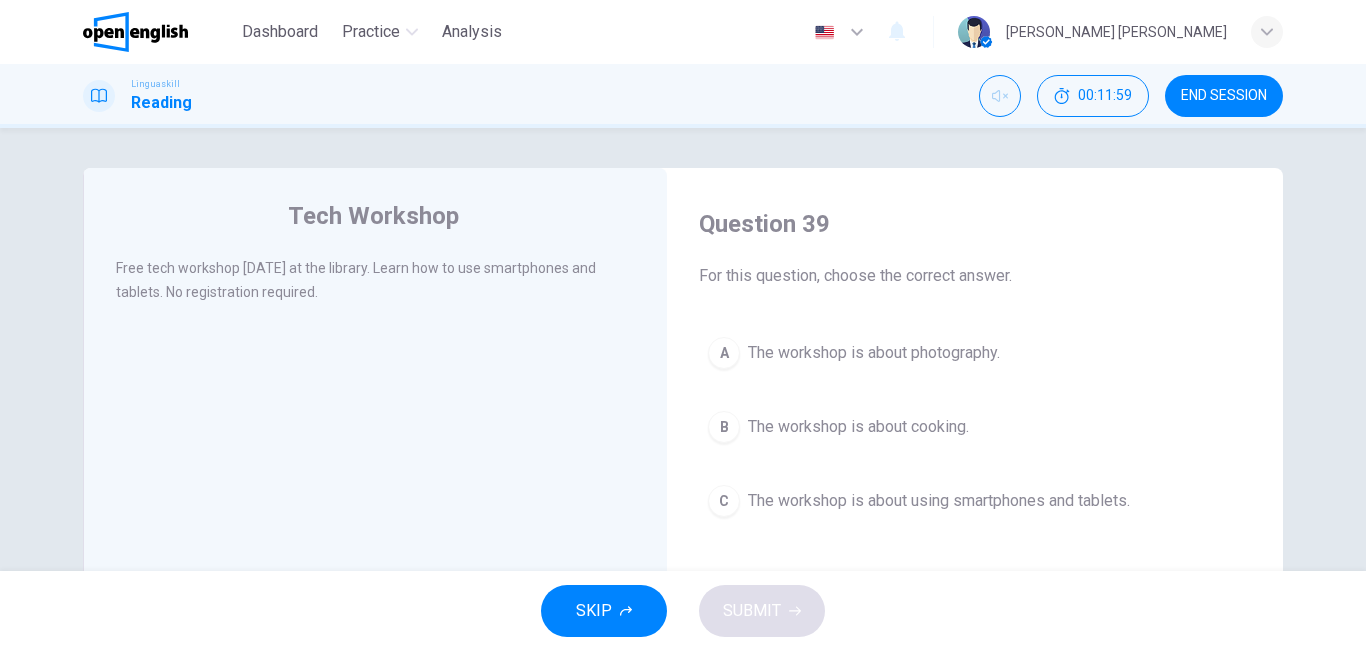 click on "A The workshop is about photography. B The workshop is about cooking. C The workshop is about using smartphones and tablets." at bounding box center [975, 427] 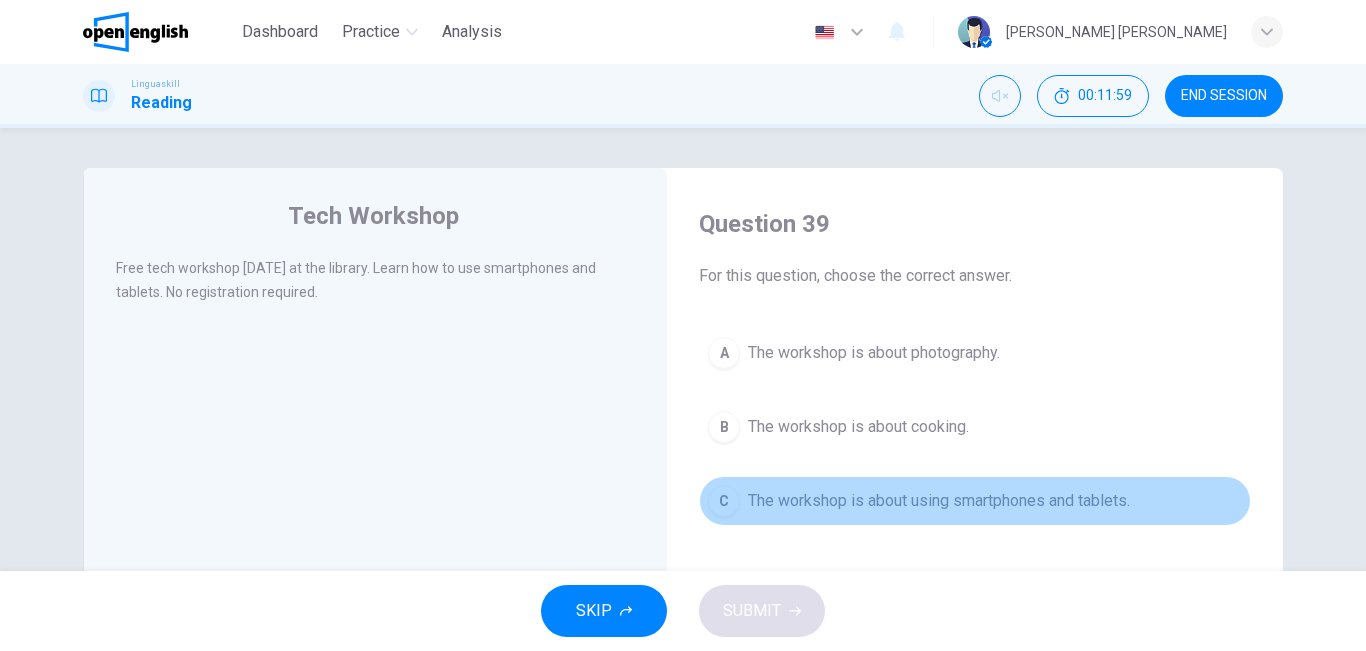 click on "C The workshop is about using smartphones and tablets." at bounding box center (975, 501) 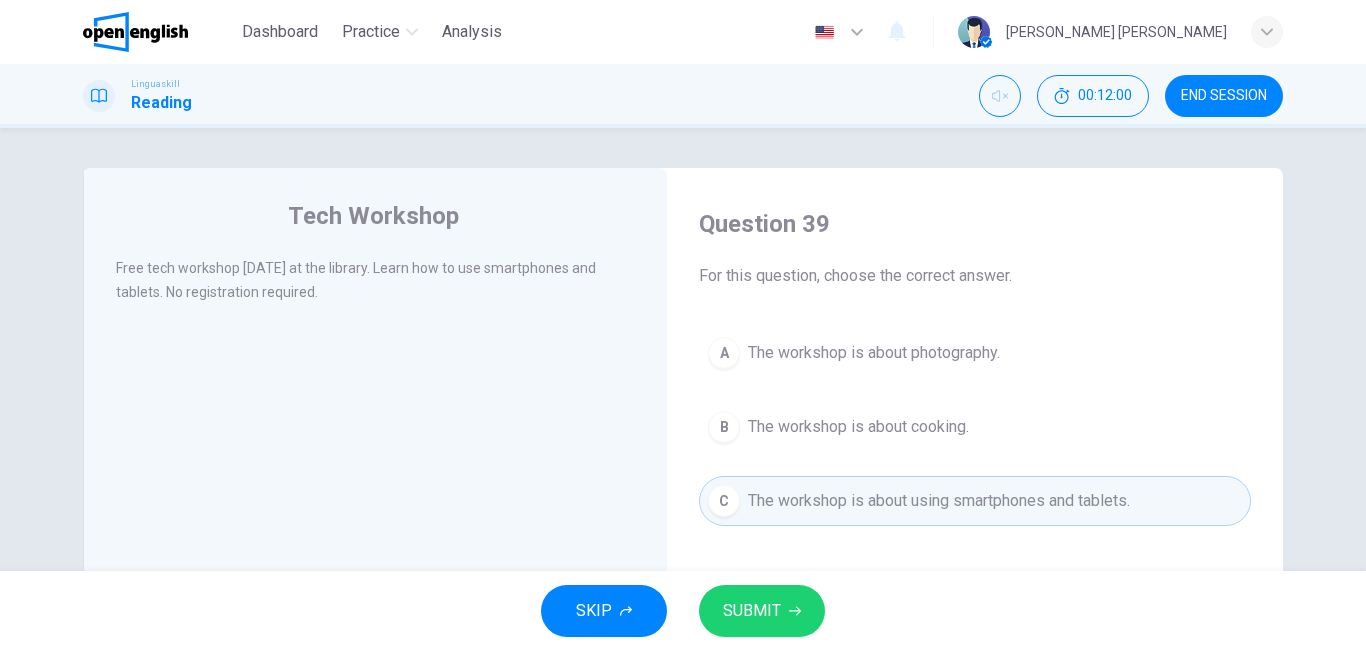 click 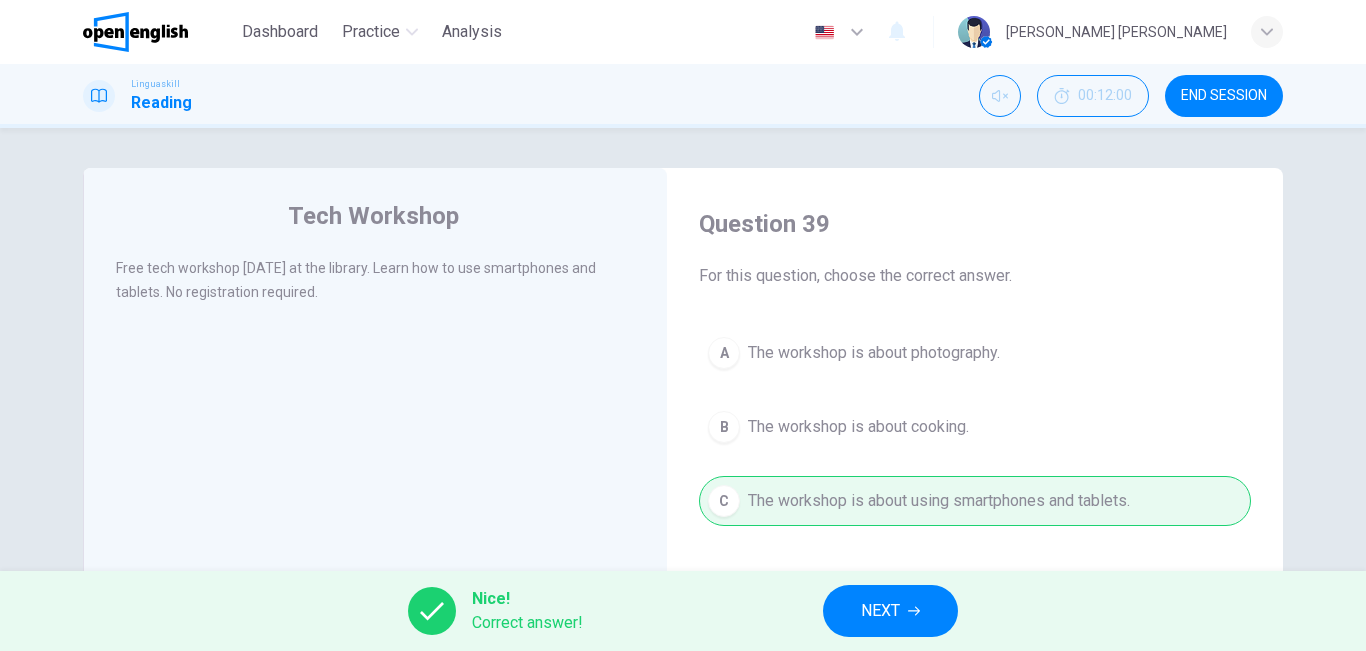click on "NEXT" at bounding box center (880, 611) 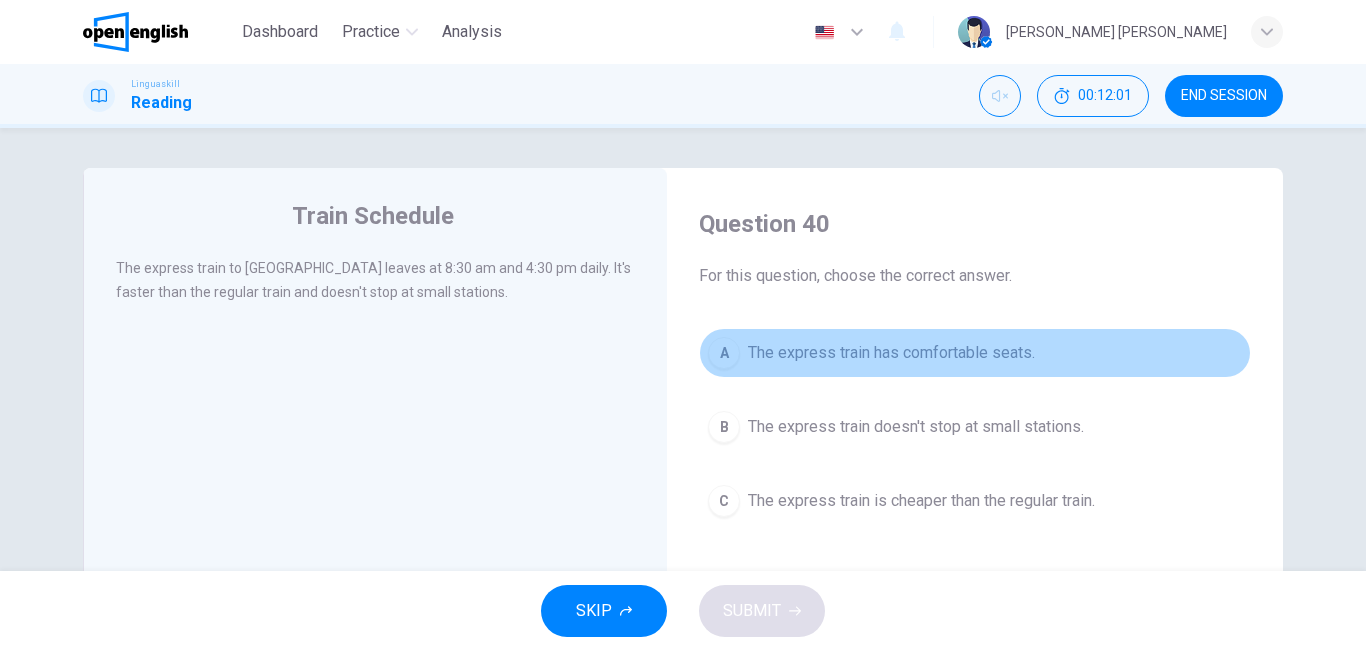 click on "A The express train has comfortable seats." at bounding box center [975, 353] 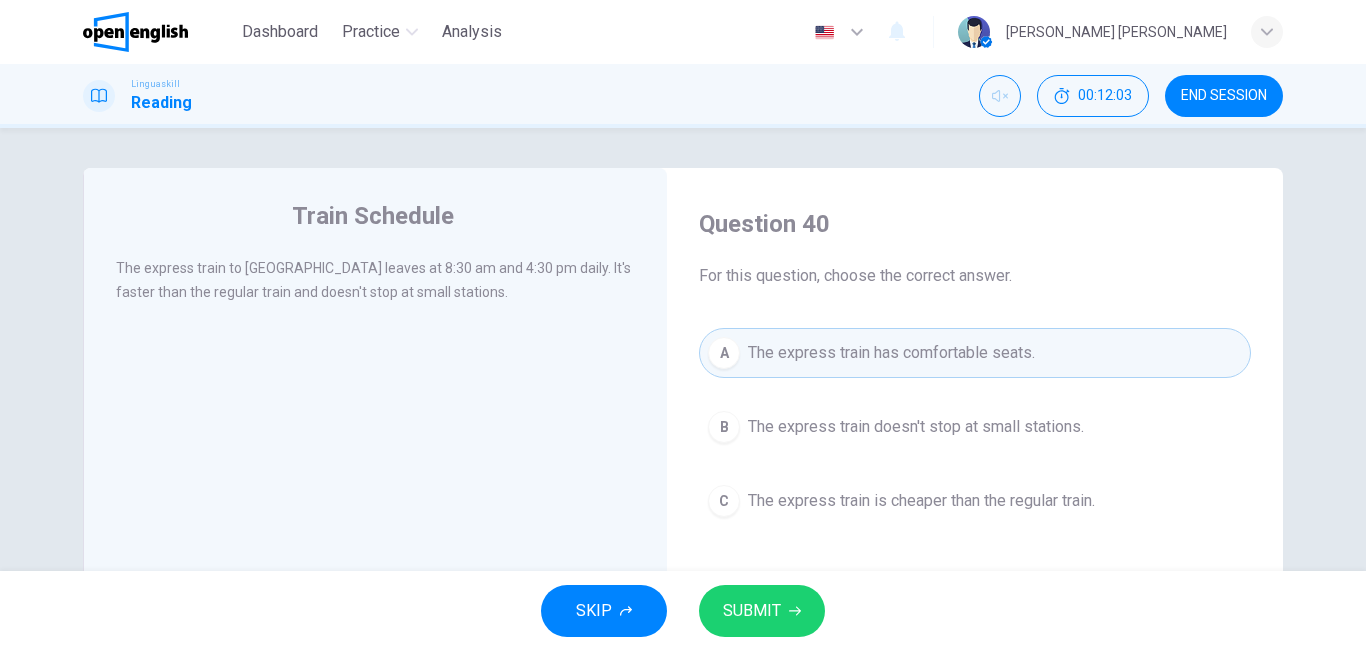 click on "SUBMIT" at bounding box center [762, 611] 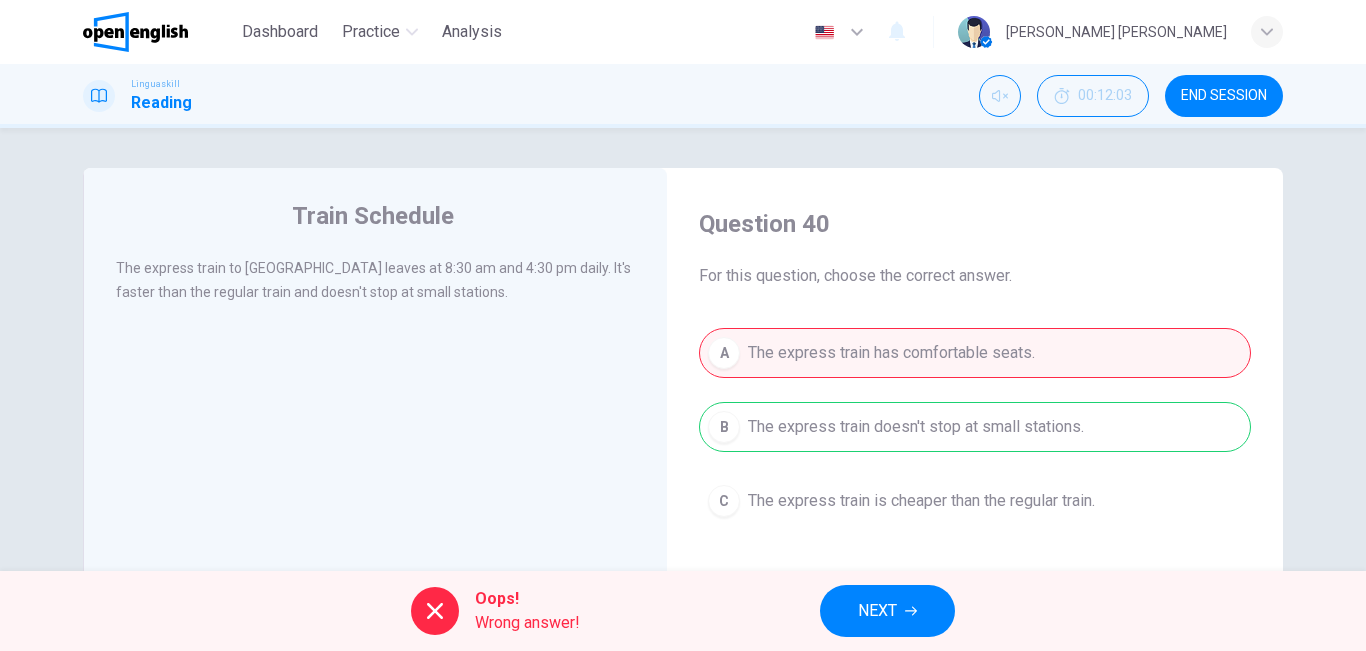 drag, startPoint x: 729, startPoint y: 611, endPoint x: 854, endPoint y: 614, distance: 125.035995 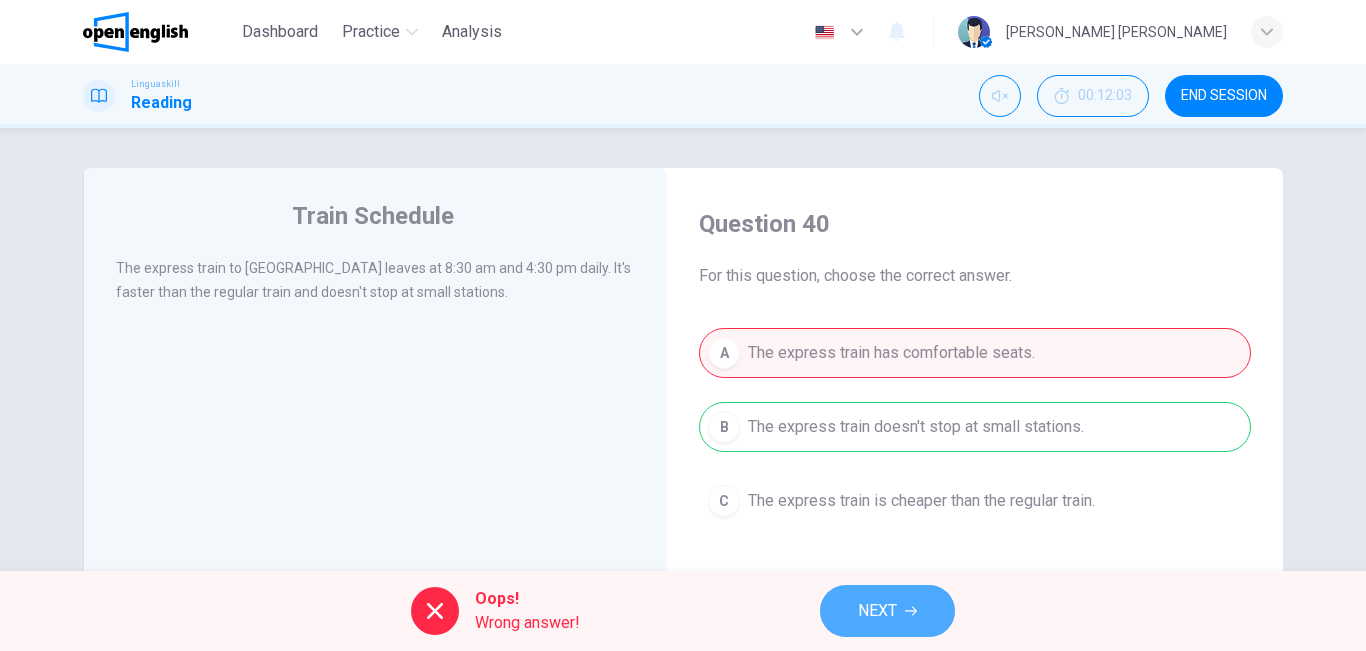 click on "NEXT" at bounding box center [887, 611] 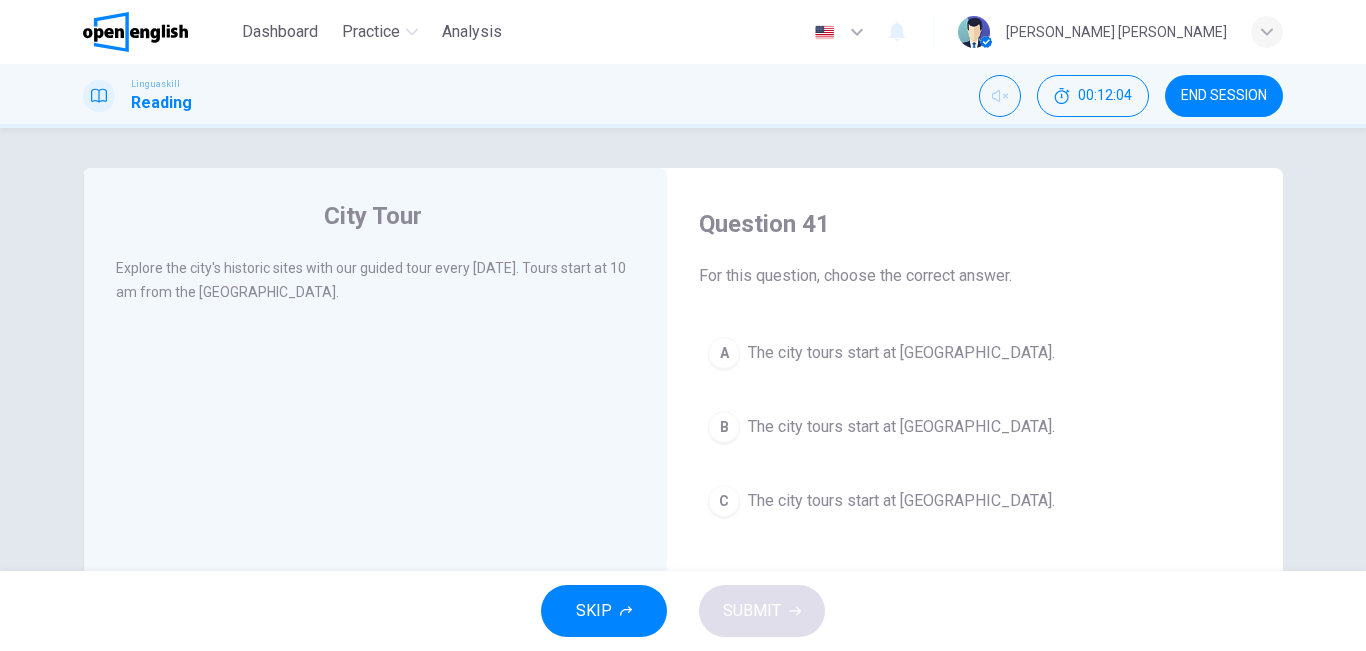 drag, startPoint x: 783, startPoint y: 421, endPoint x: 798, endPoint y: 328, distance: 94.20191 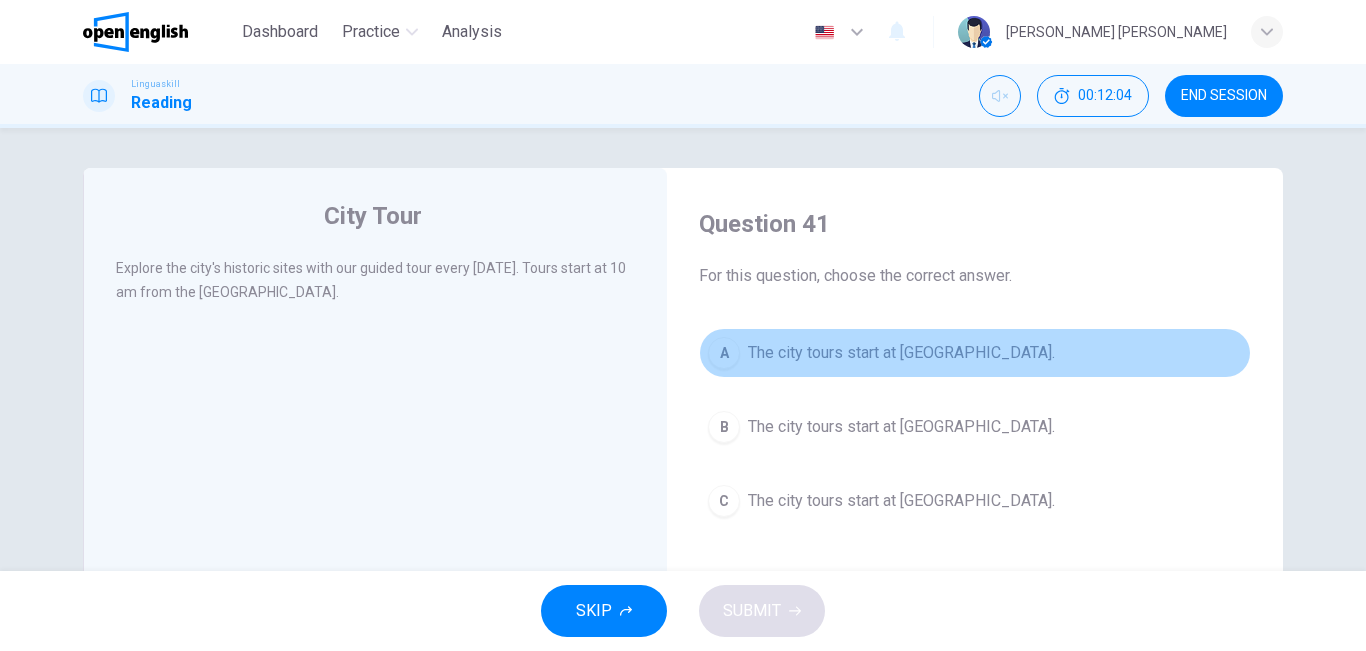 click on "A The city tours start at [GEOGRAPHIC_DATA]." at bounding box center [975, 353] 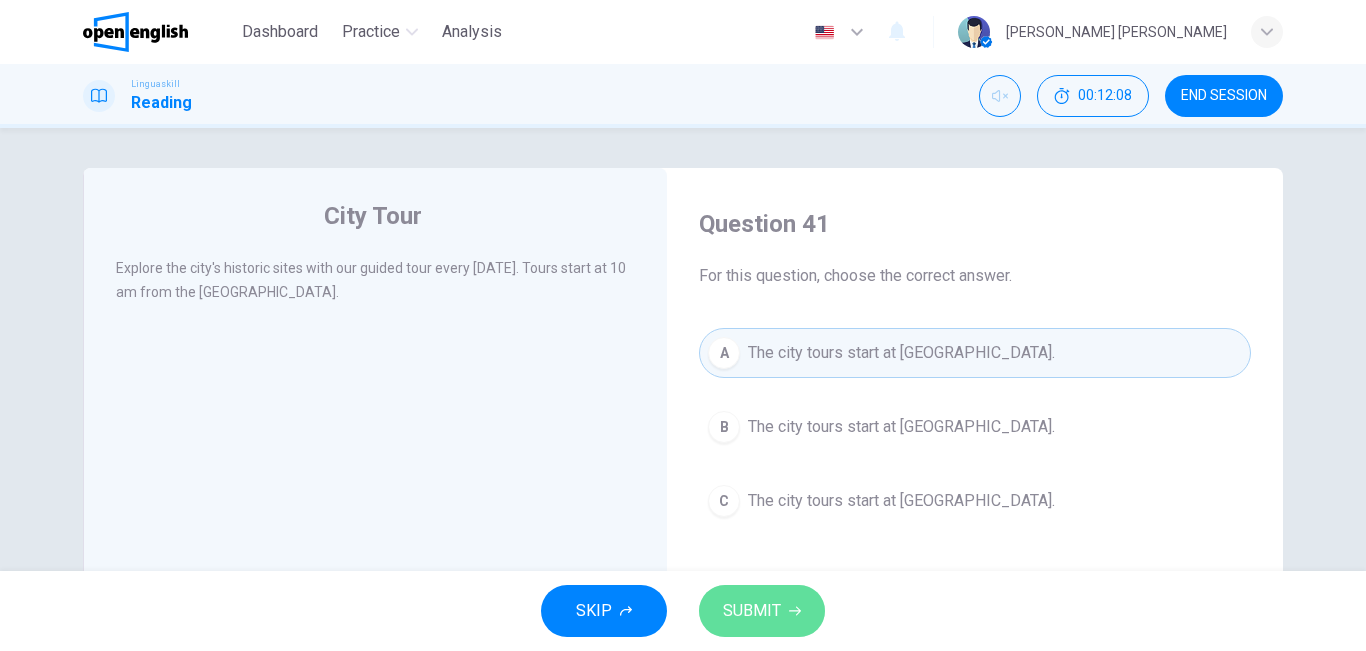 click on "SUBMIT" at bounding box center (762, 611) 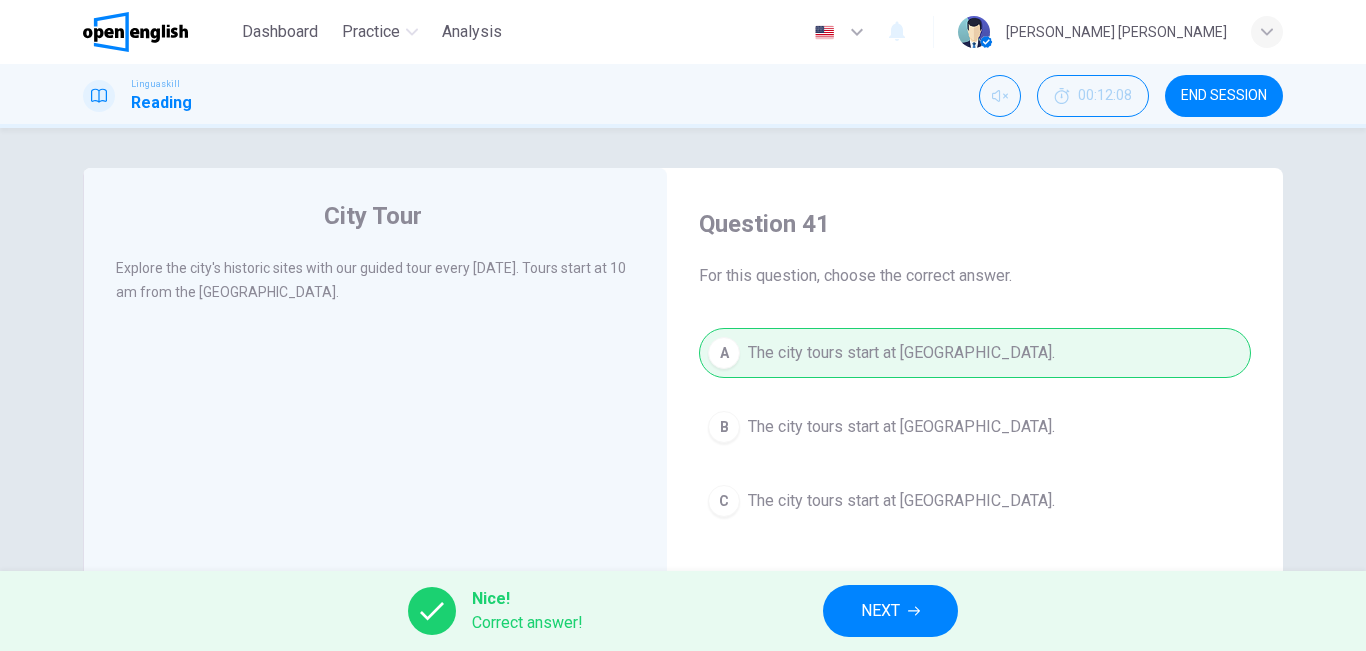 click on "NEXT" at bounding box center [890, 611] 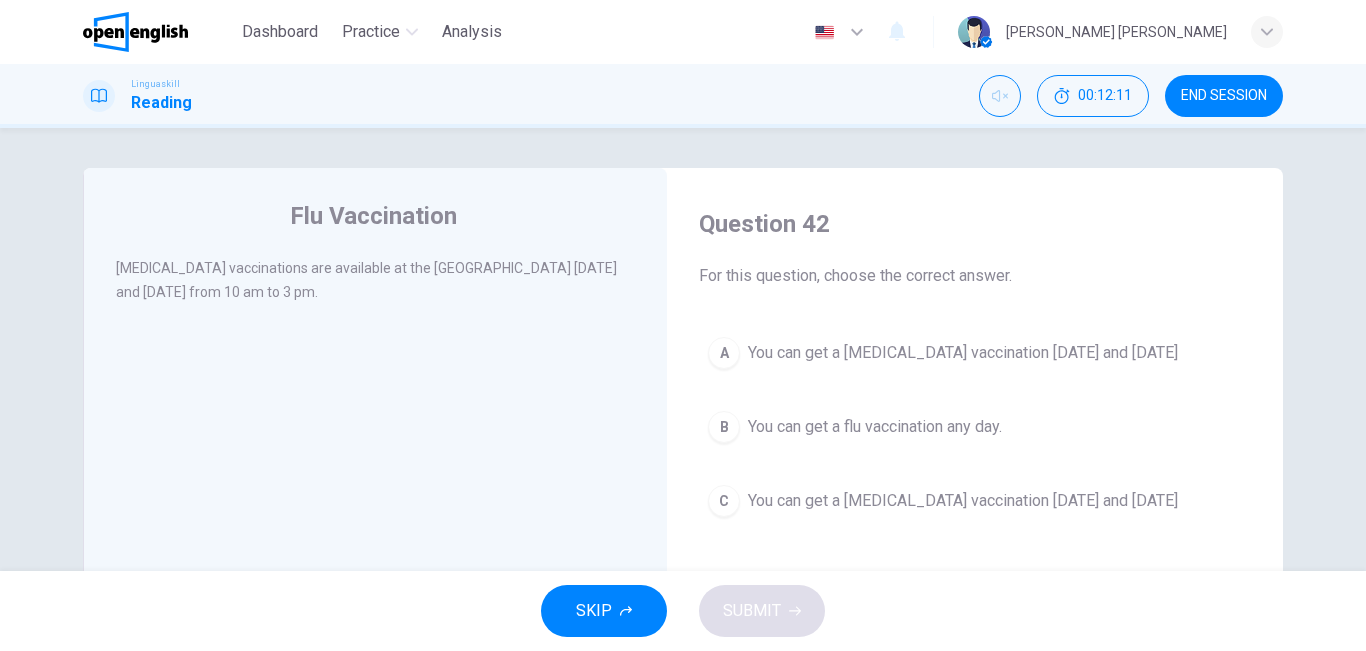 click on "You can get a [MEDICAL_DATA] vaccination [DATE] and [DATE]" at bounding box center (963, 501) 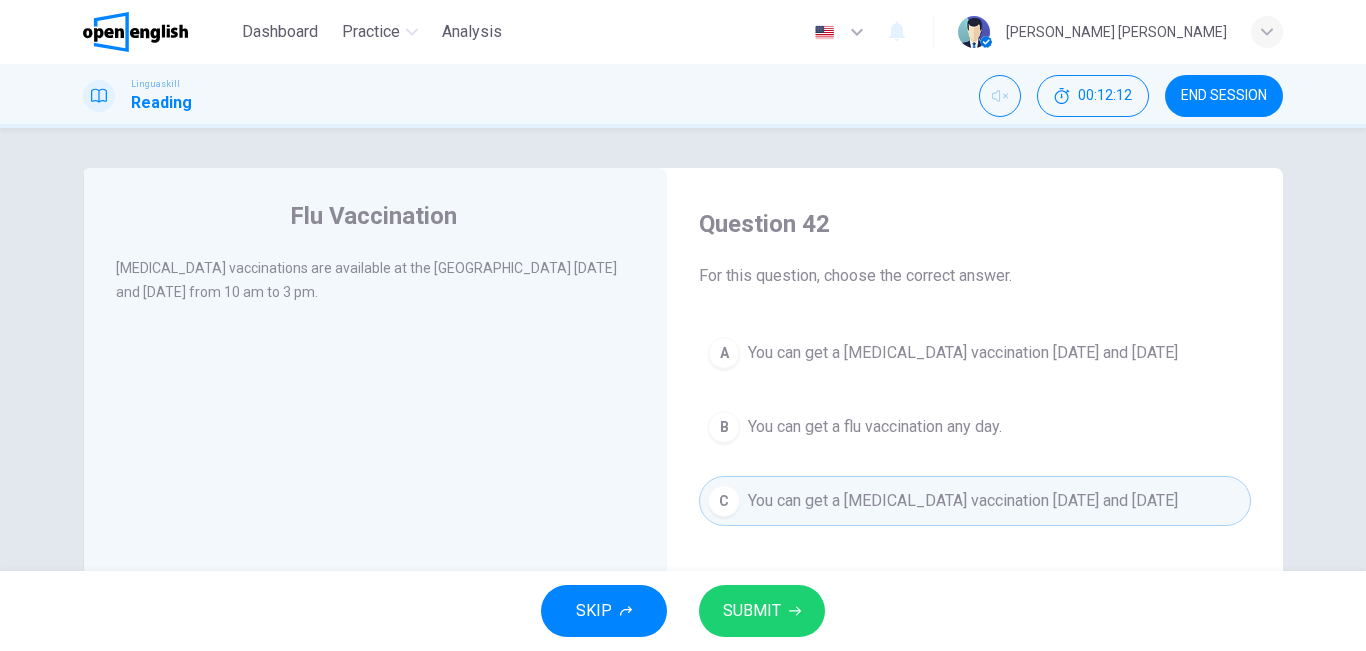 click on "SKIP SUBMIT" at bounding box center (683, 611) 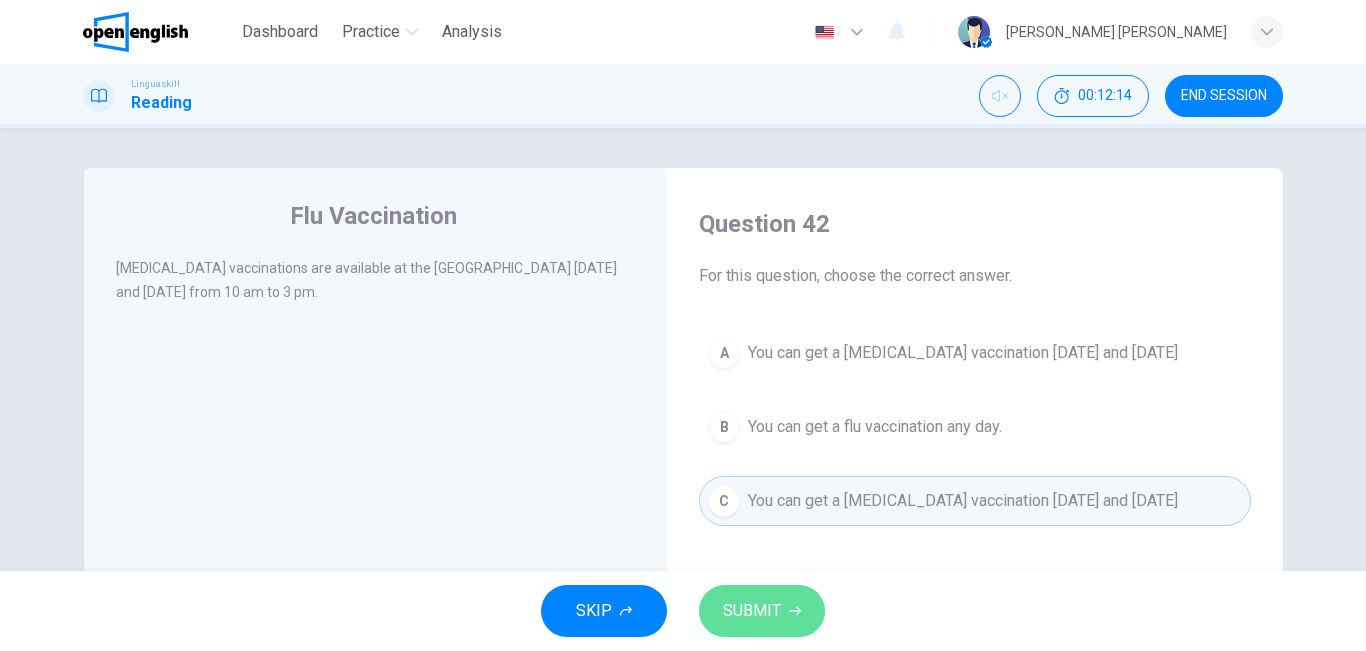 click on "SUBMIT" at bounding box center [762, 611] 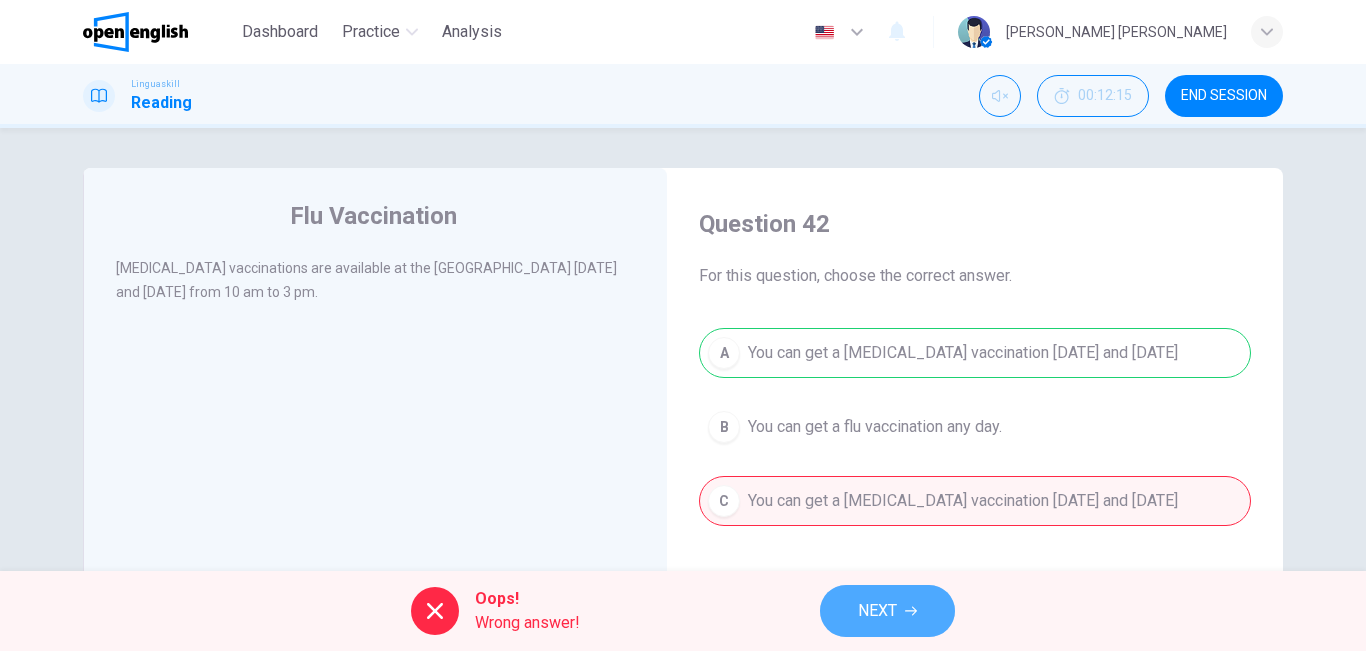 click on "NEXT" at bounding box center (887, 611) 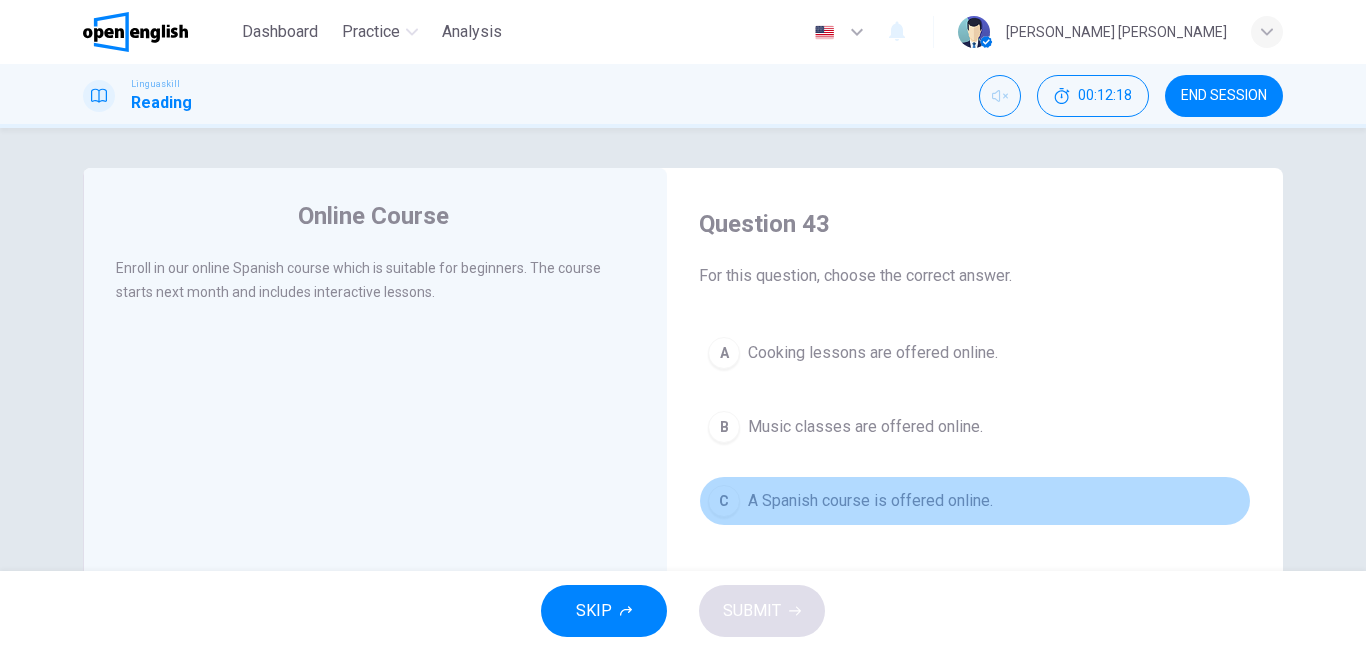 click on "C A Spanish course is offered online." at bounding box center [975, 501] 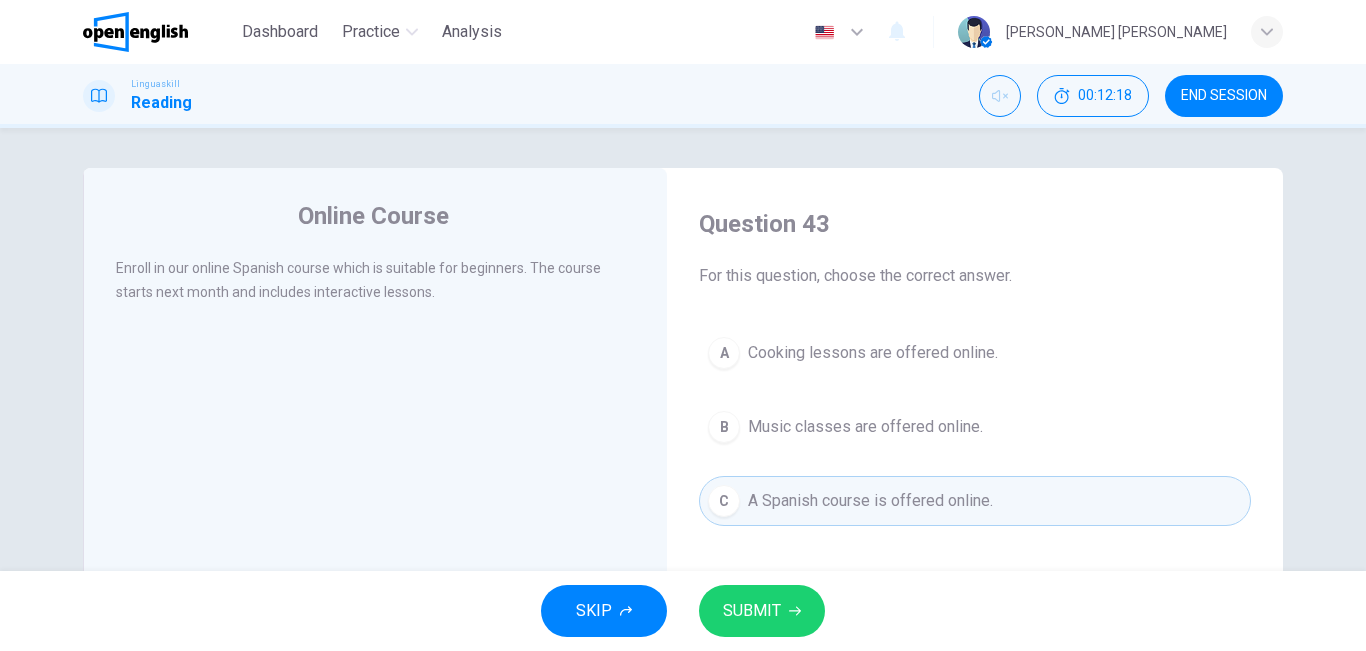 click on "SUBMIT" at bounding box center [762, 611] 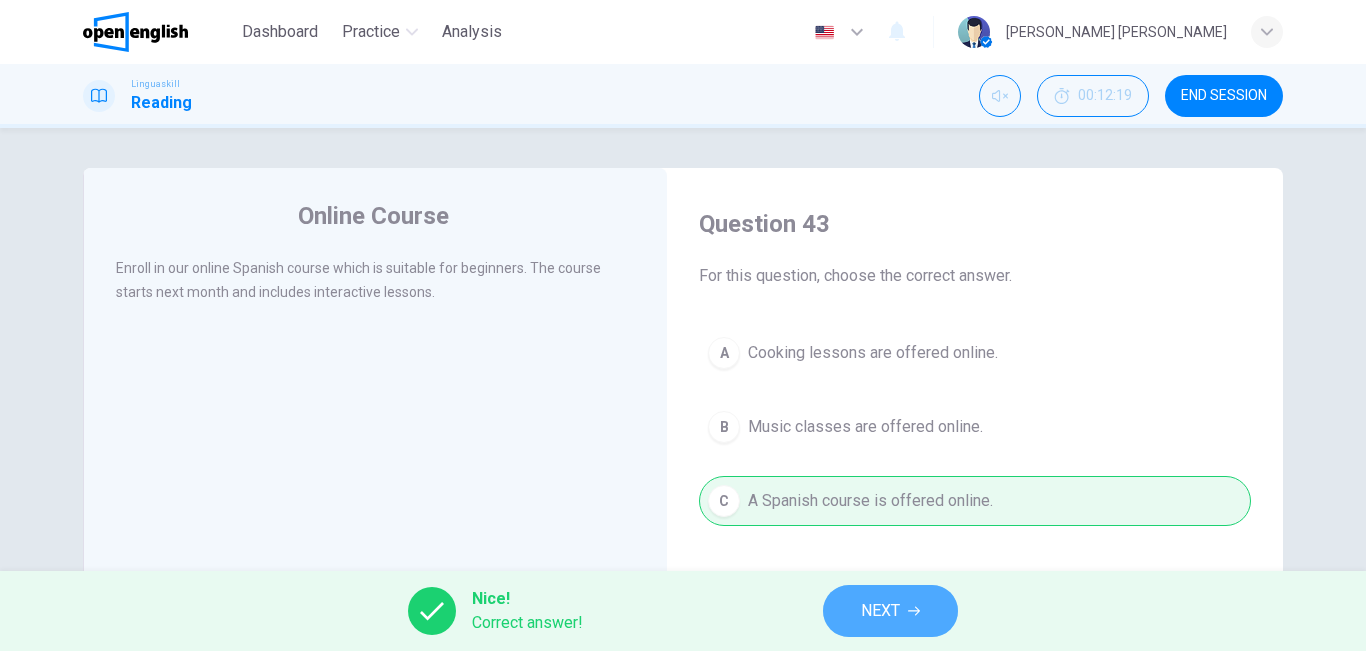 click on "NEXT" at bounding box center [880, 611] 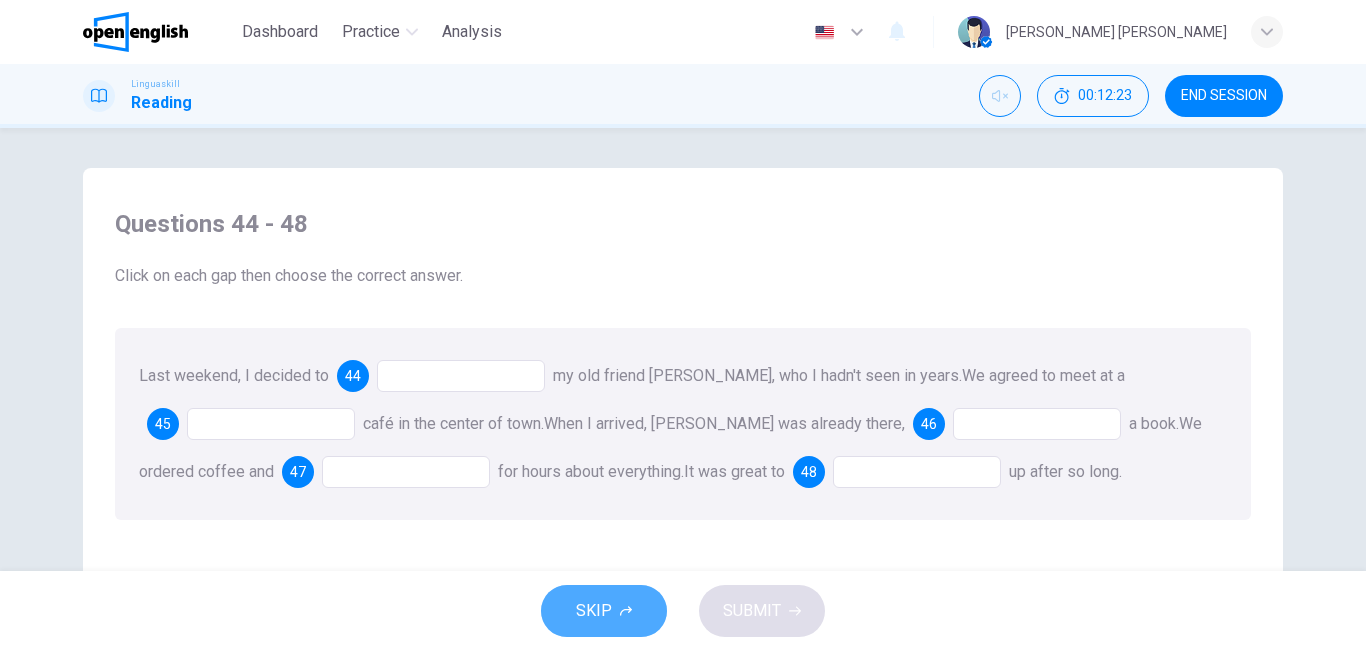 click on "SKIP" at bounding box center [604, 611] 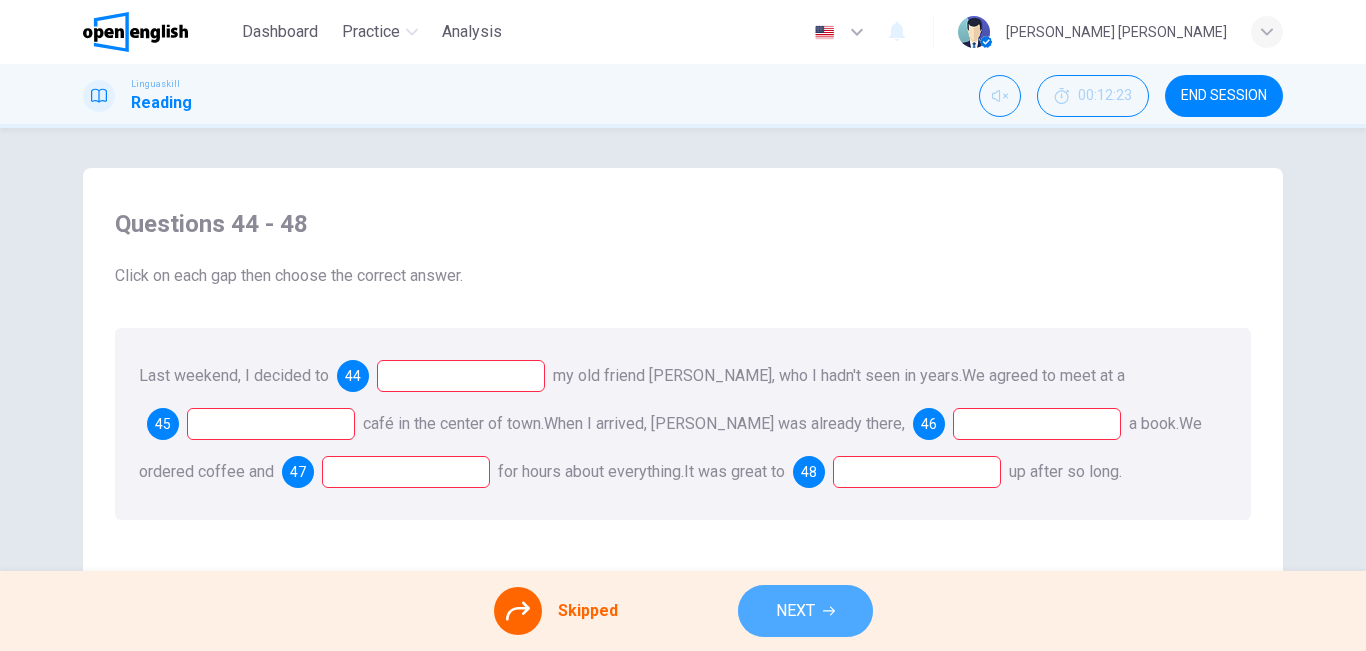 click on "NEXT" at bounding box center [795, 611] 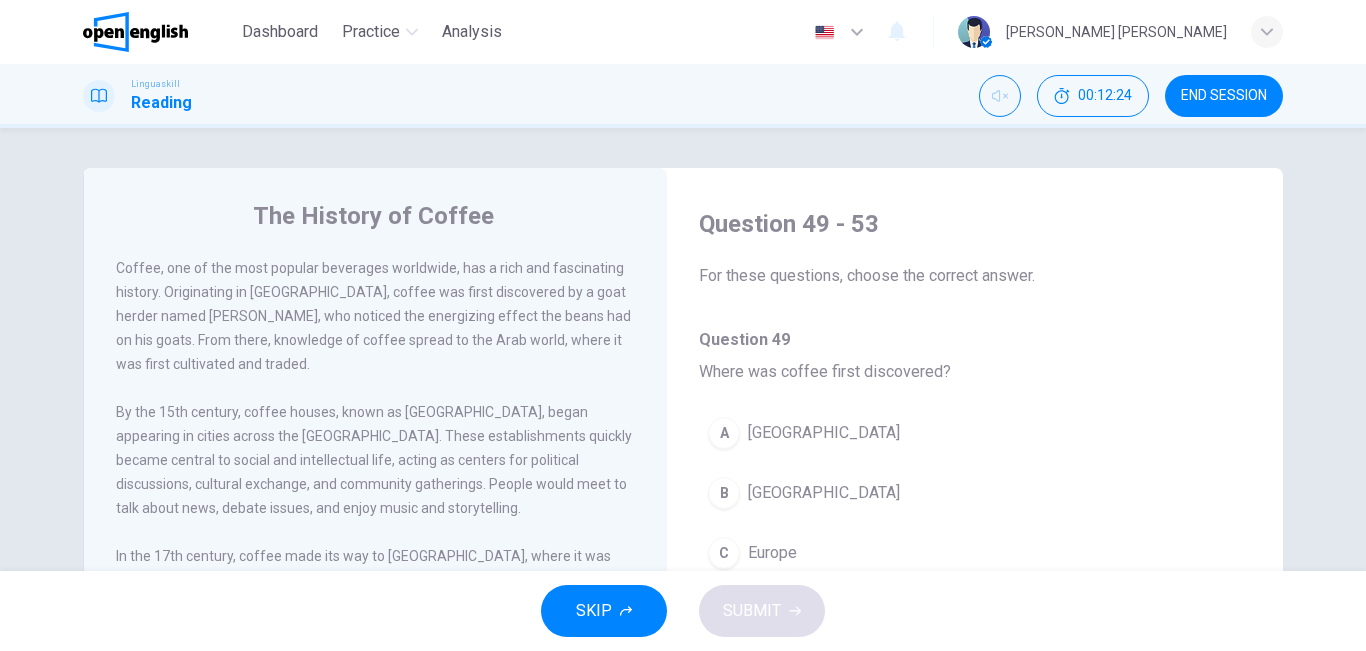 click on "[GEOGRAPHIC_DATA]" at bounding box center (824, 493) 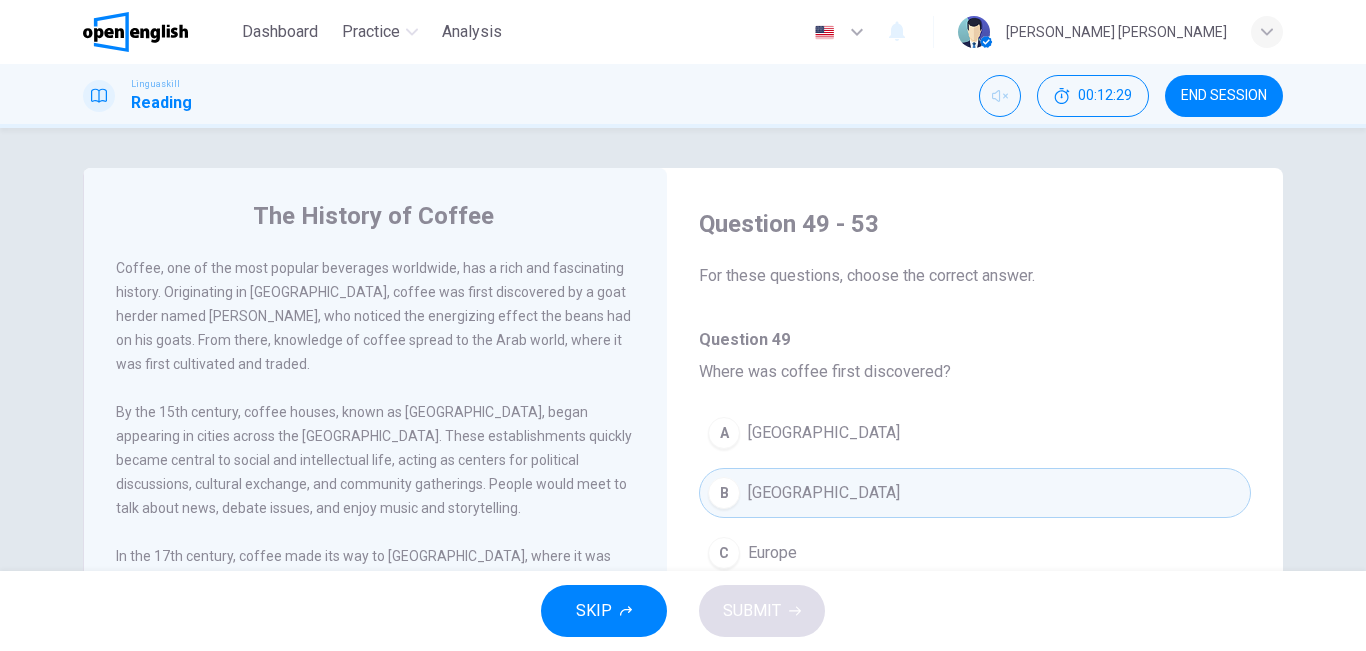 click on "SKIP SUBMIT" at bounding box center [683, 611] 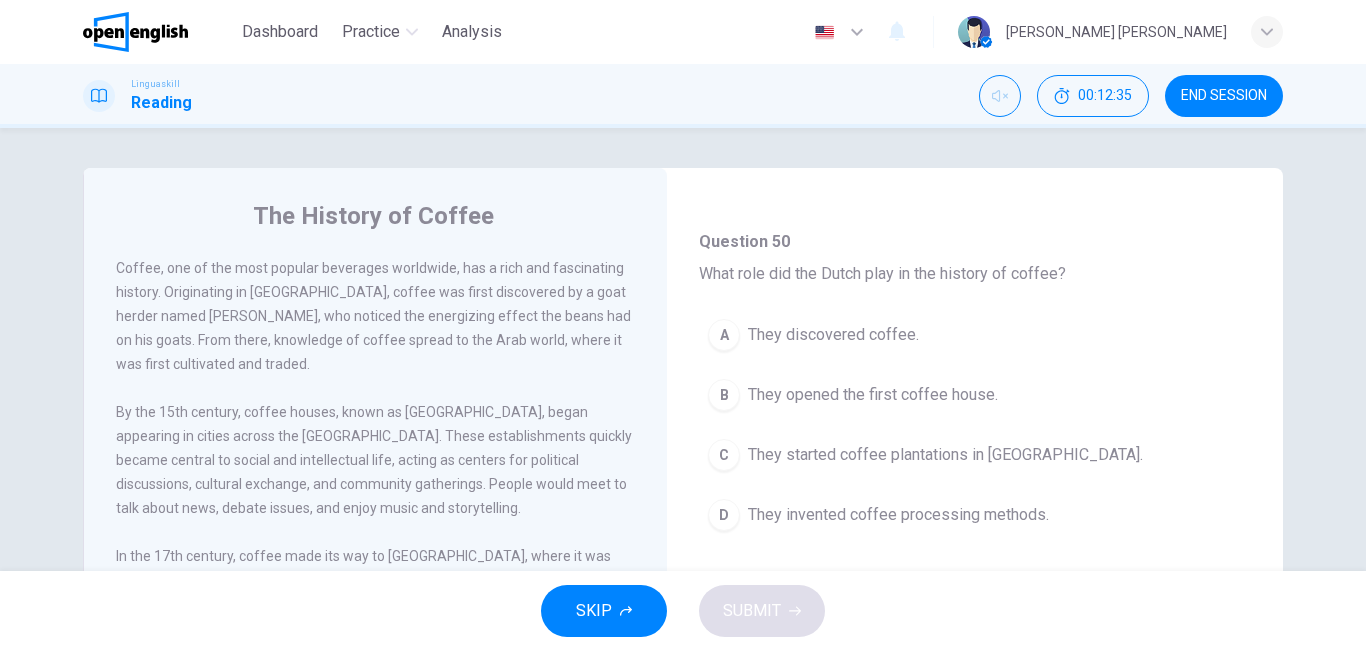 scroll, scrollTop: 467, scrollLeft: 0, axis: vertical 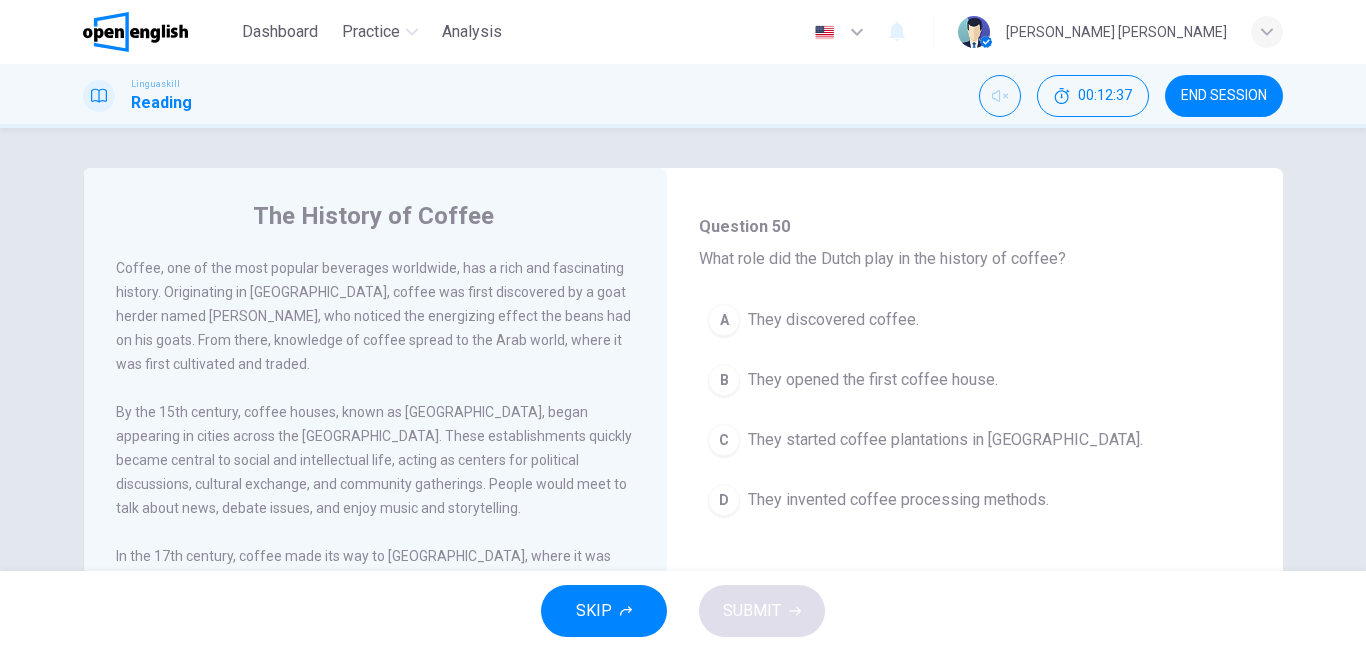 click on "C They started coffee plantations in [GEOGRAPHIC_DATA]." at bounding box center (975, 440) 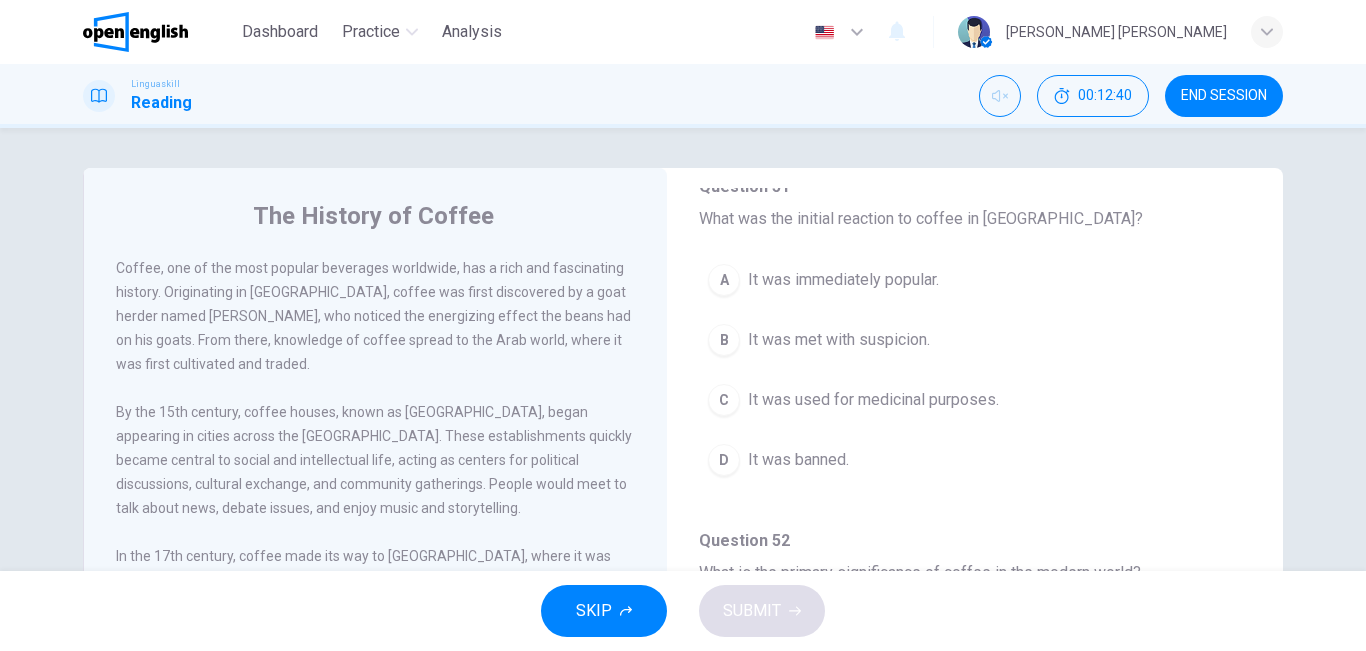 scroll, scrollTop: 875, scrollLeft: 0, axis: vertical 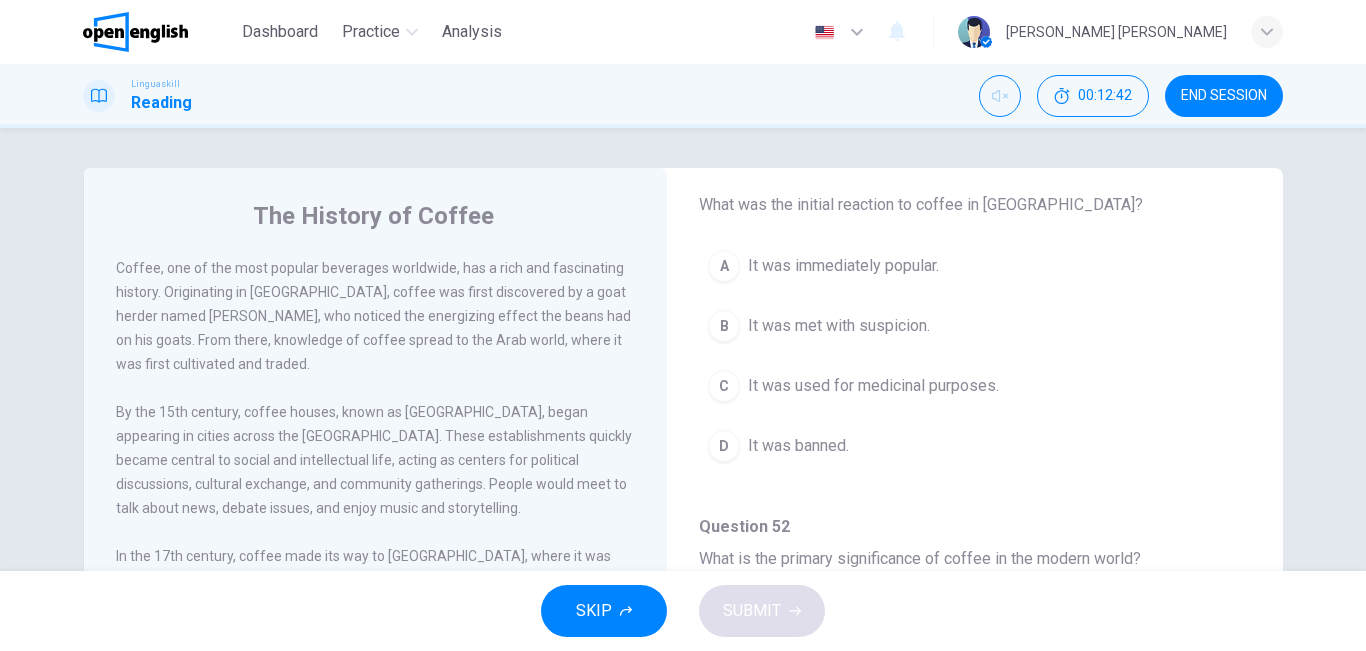 click on "It was used for medicinal purposes." at bounding box center (873, 386) 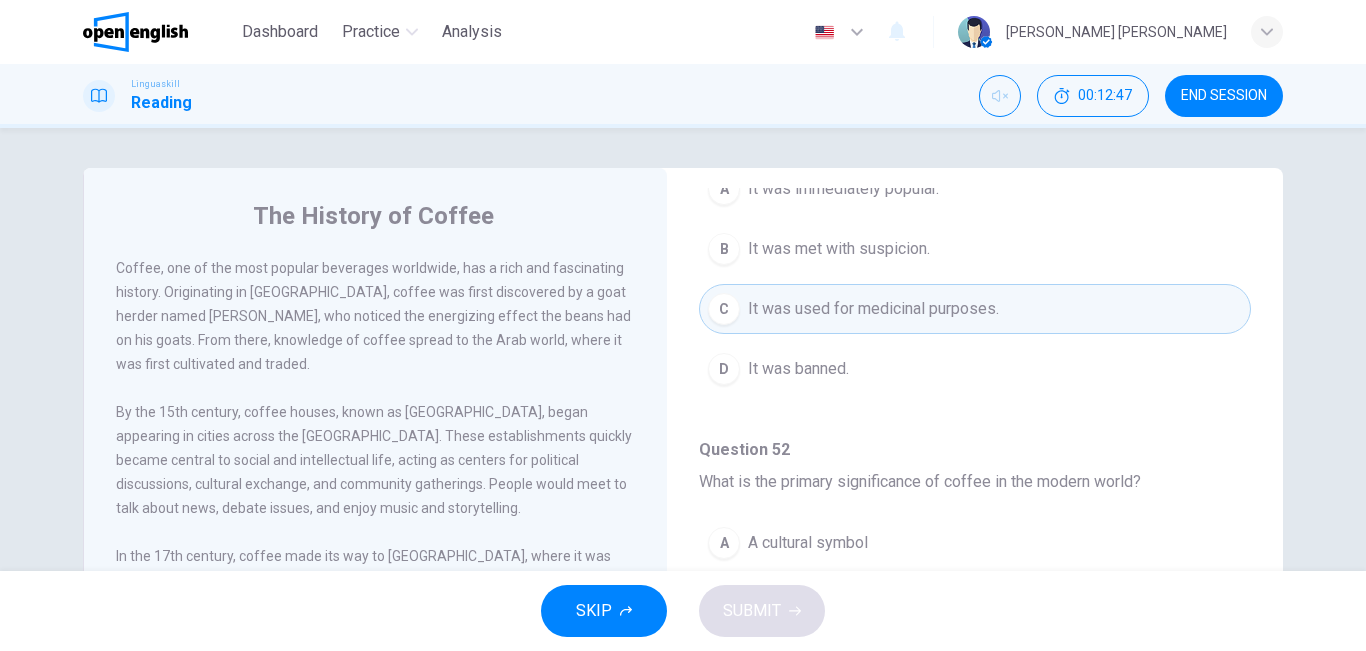 scroll, scrollTop: 1251, scrollLeft: 0, axis: vertical 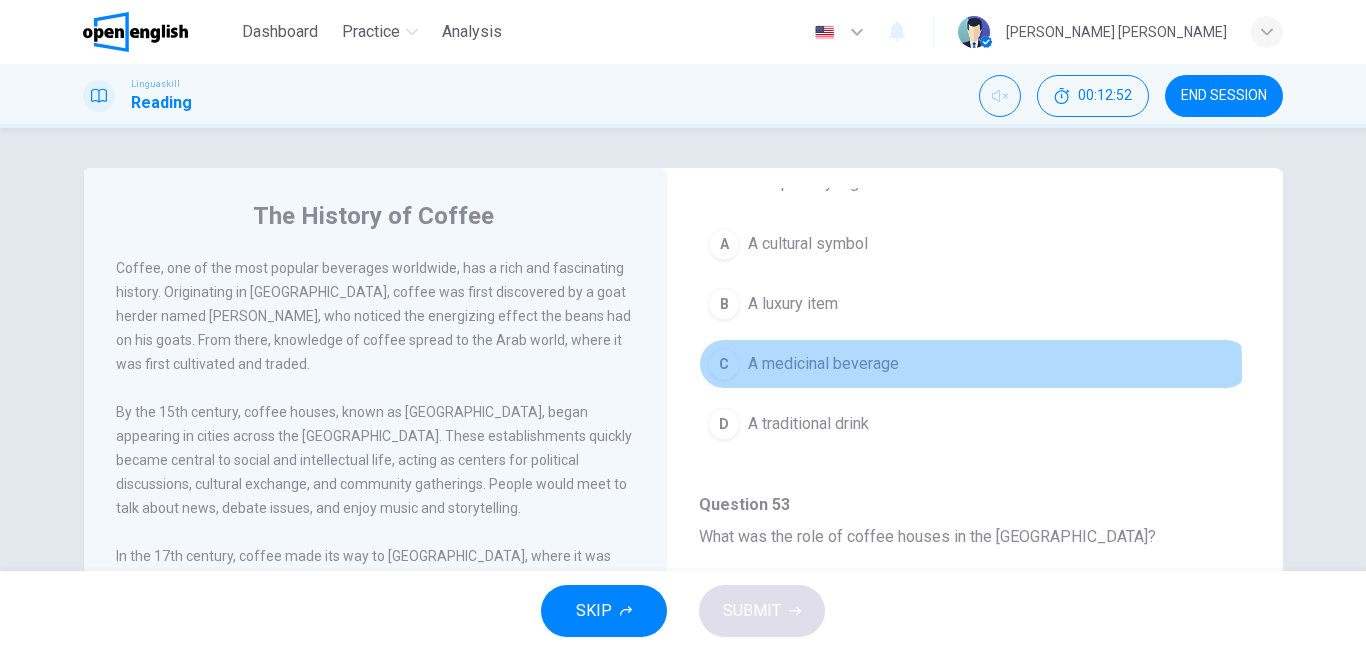 click on "A medicinal beverage" at bounding box center [823, 364] 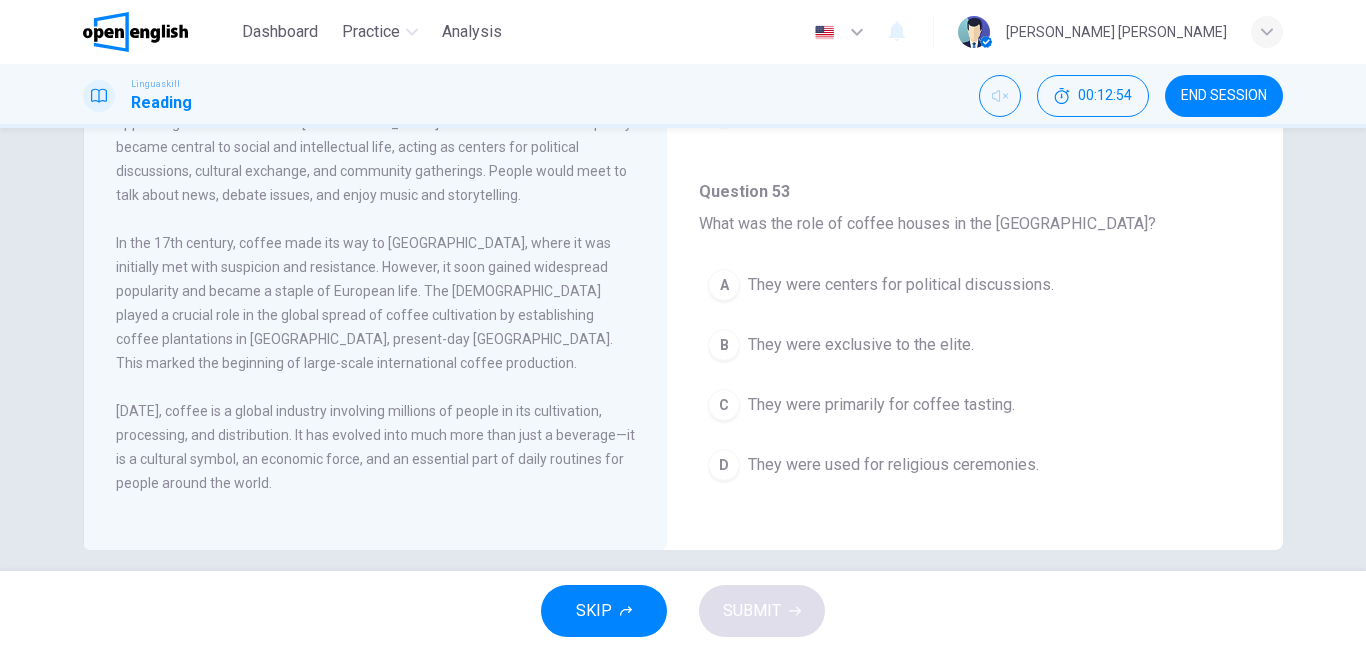 scroll, scrollTop: 332, scrollLeft: 0, axis: vertical 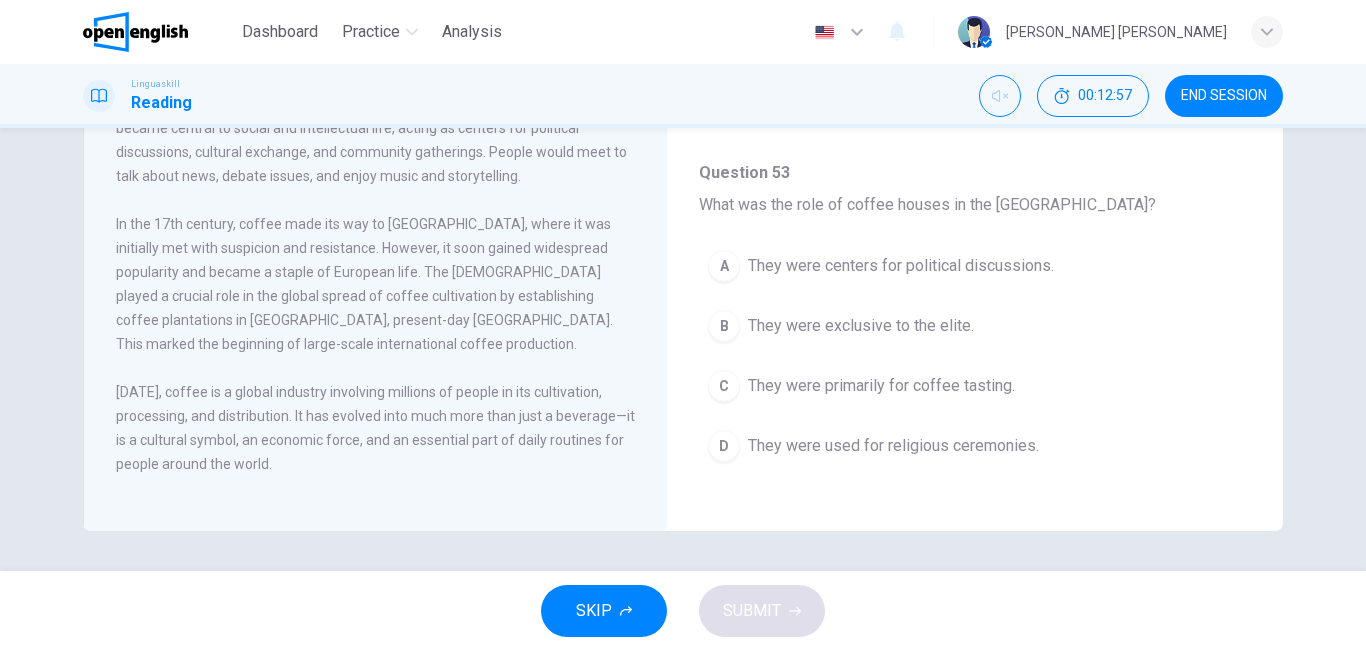 click on "They were used for religious ceremonies." at bounding box center [893, 446] 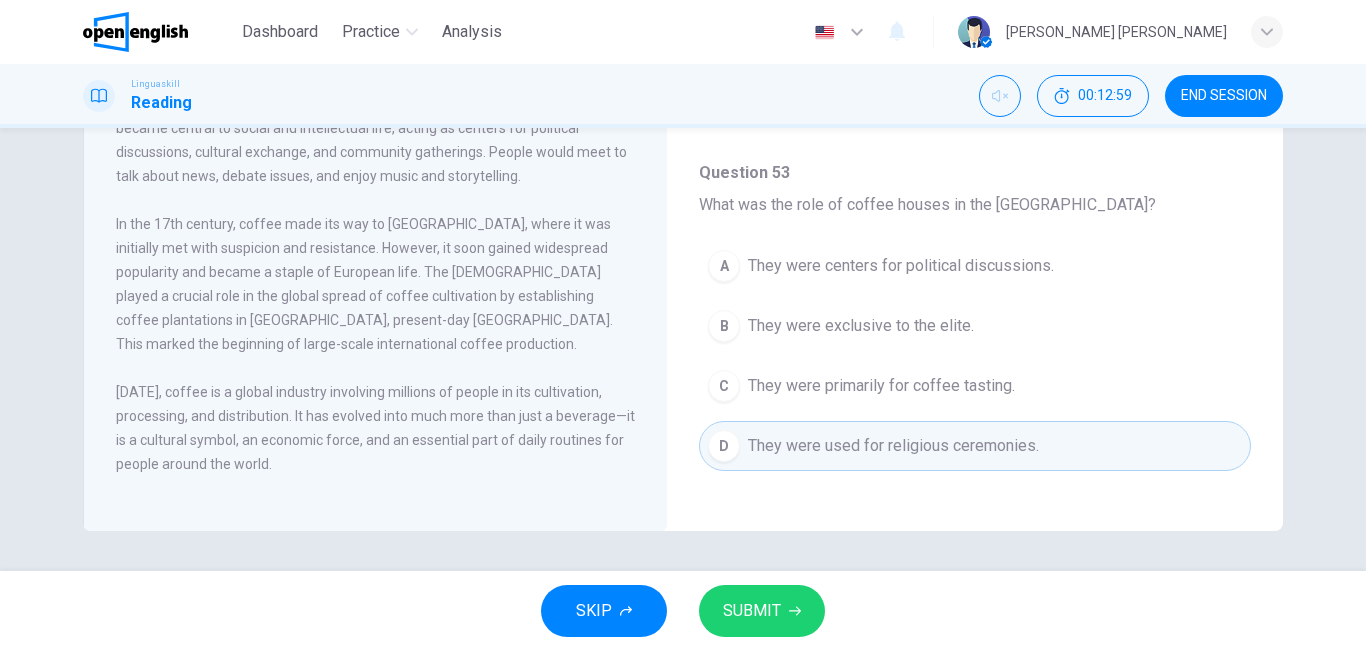 click on "SUBMIT" at bounding box center [762, 611] 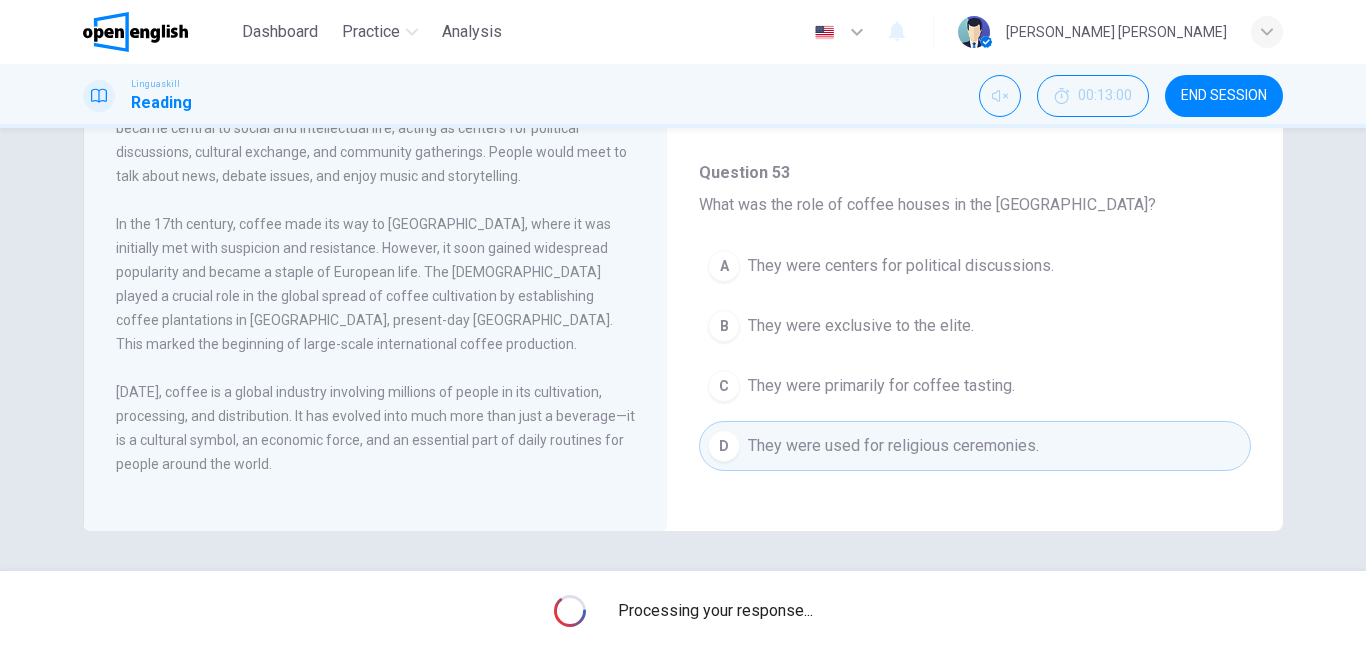 click on "Processing your response..." at bounding box center (683, 611) 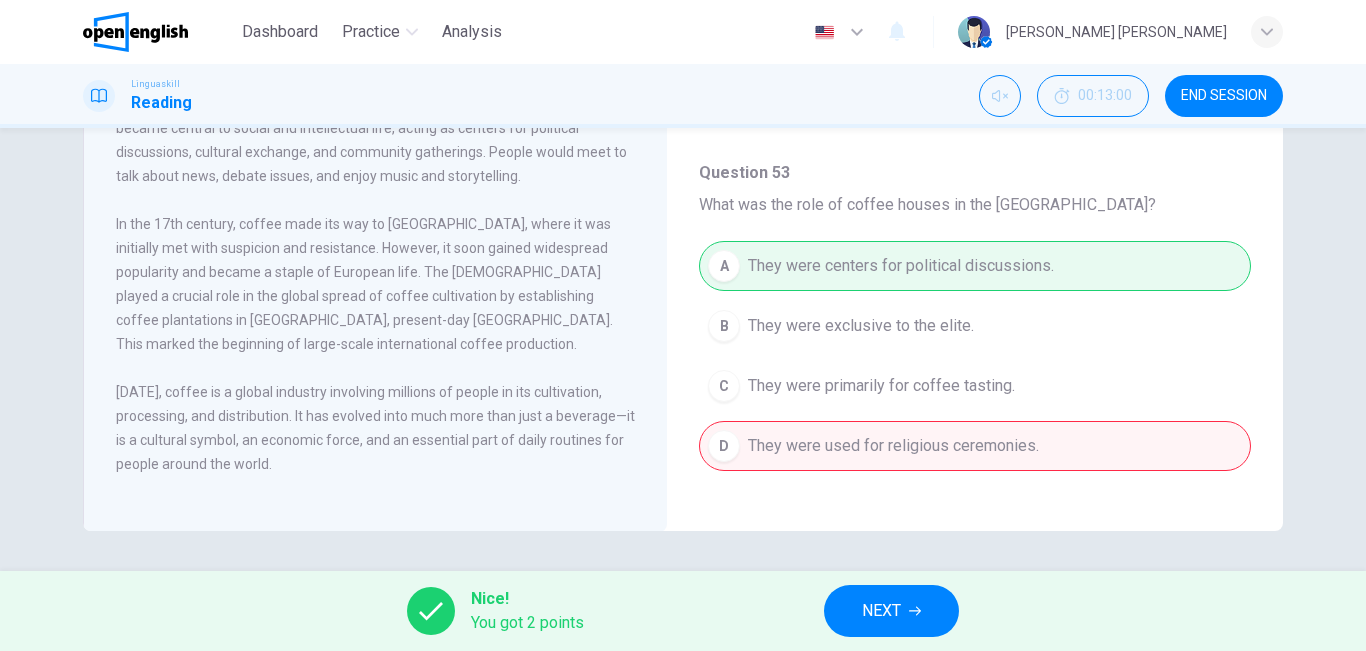 click on "NEXT" at bounding box center [881, 611] 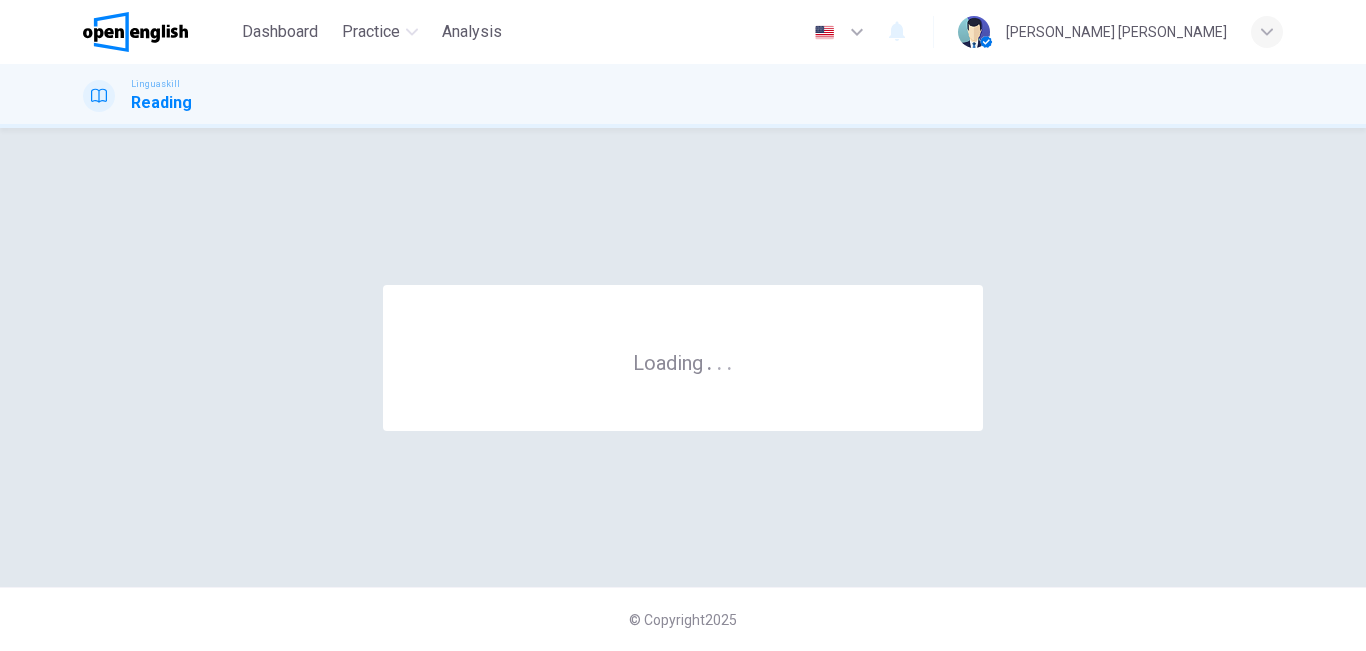 scroll, scrollTop: 0, scrollLeft: 0, axis: both 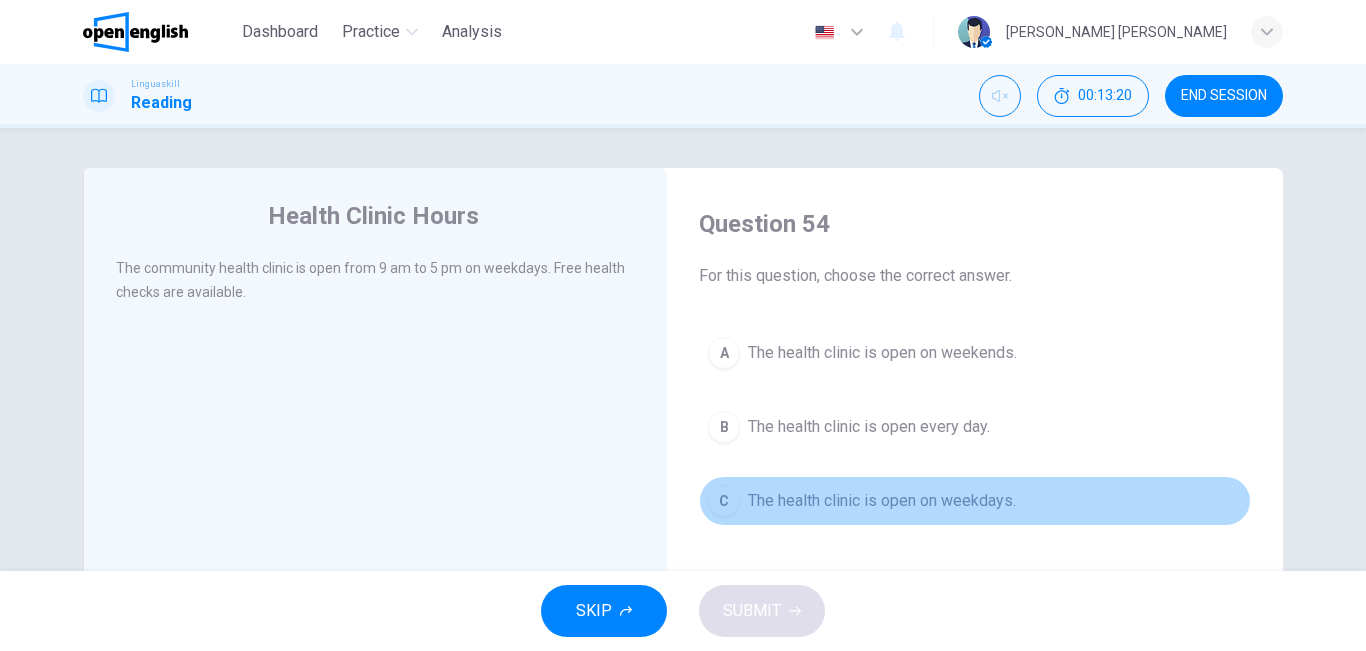 click on "The health clinic is open on weekdays." at bounding box center [882, 501] 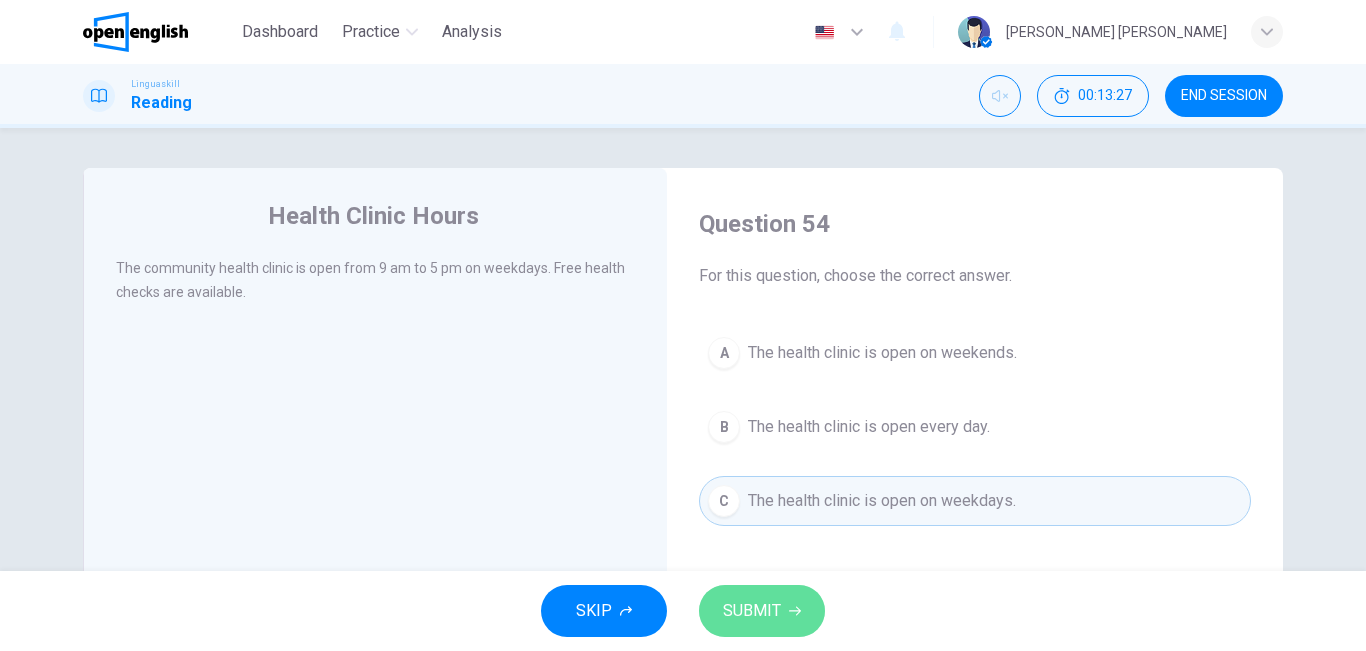 click on "SUBMIT" at bounding box center [762, 611] 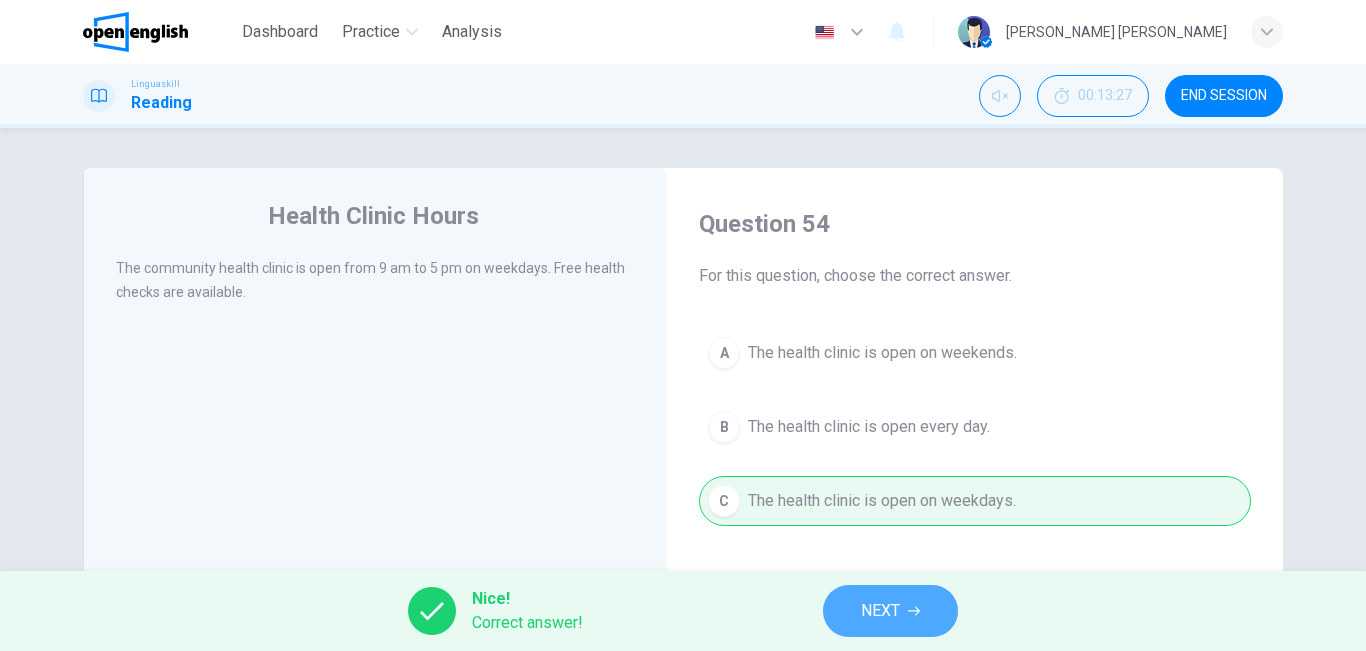 click on "NEXT" at bounding box center (890, 611) 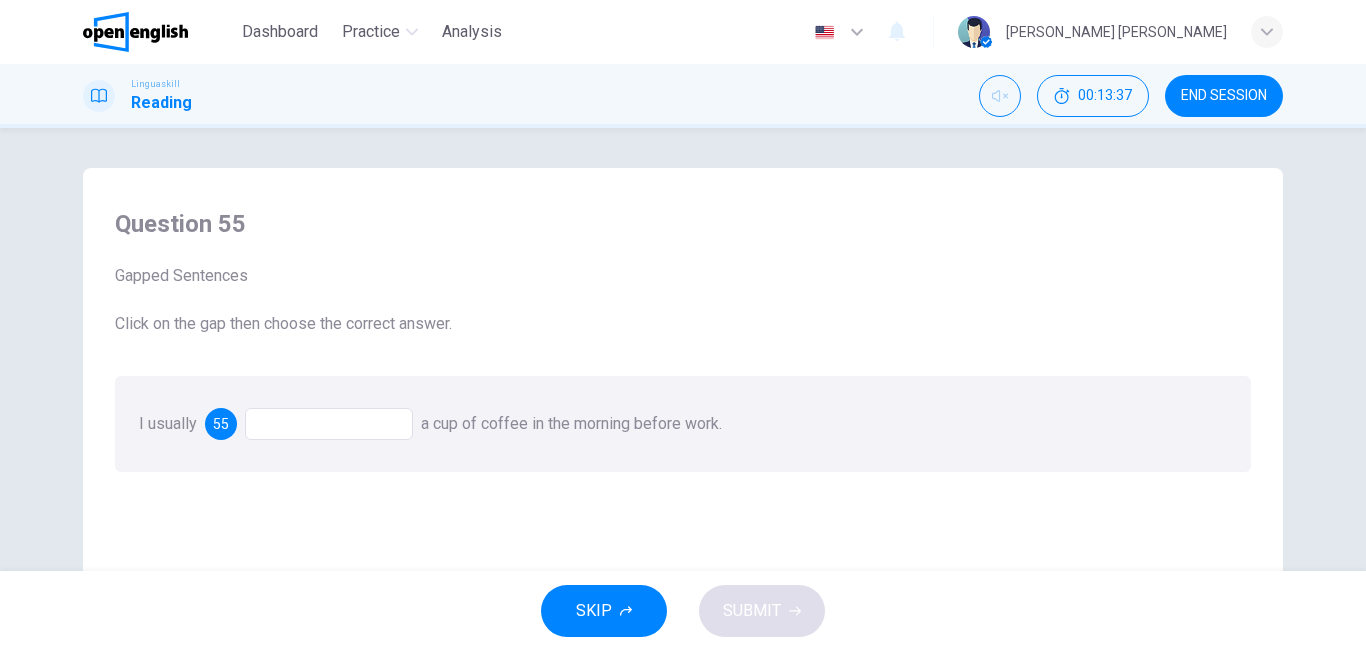 click on "SKIP" at bounding box center [594, 611] 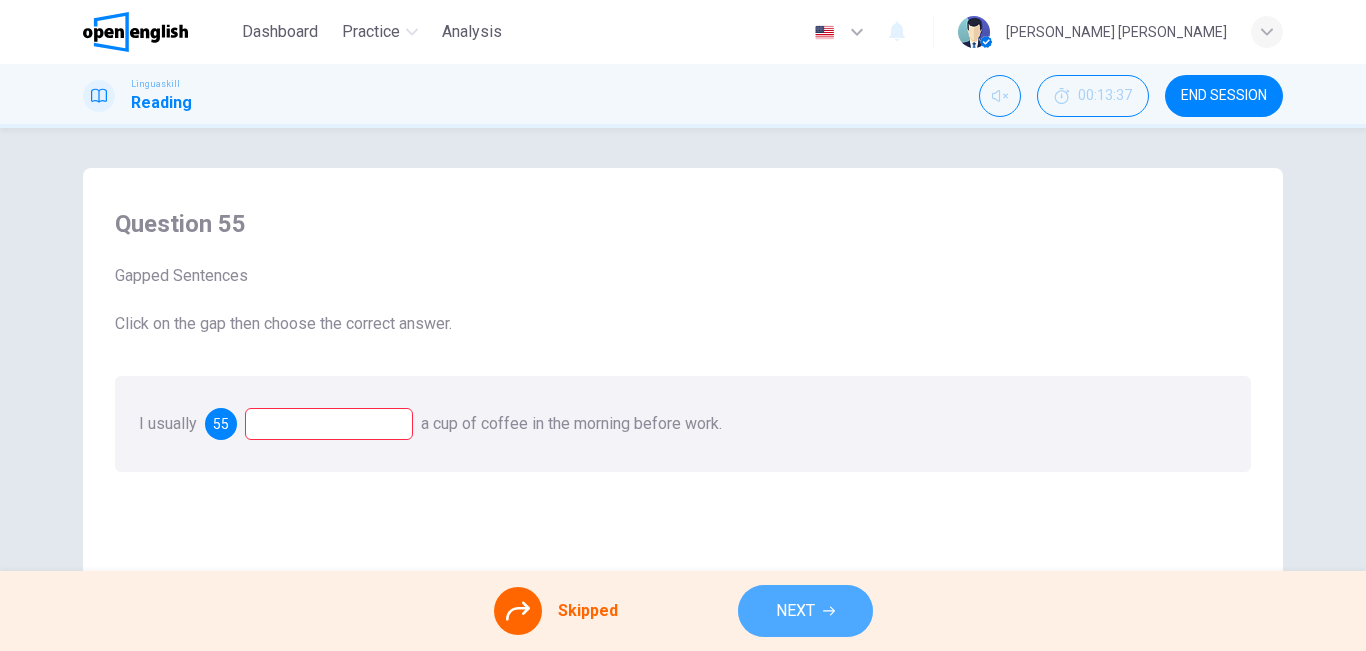 click on "NEXT" at bounding box center (795, 611) 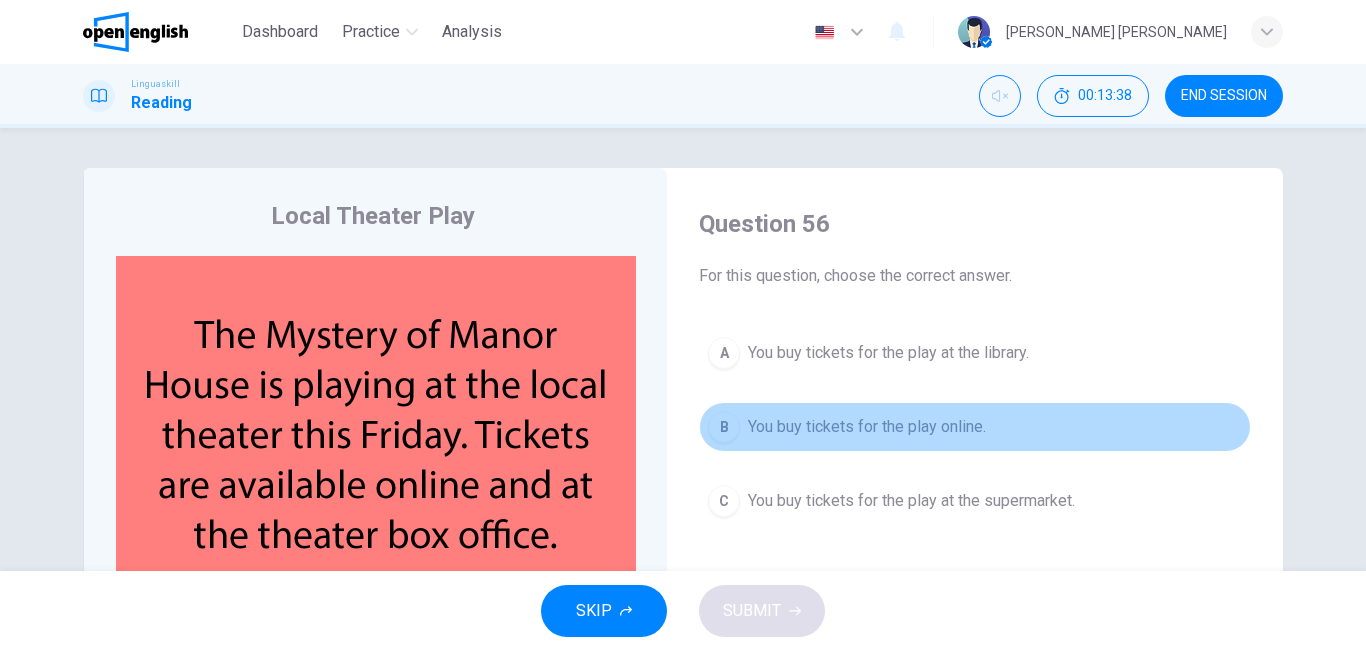 click on "You buy tickets for the play online." at bounding box center [867, 427] 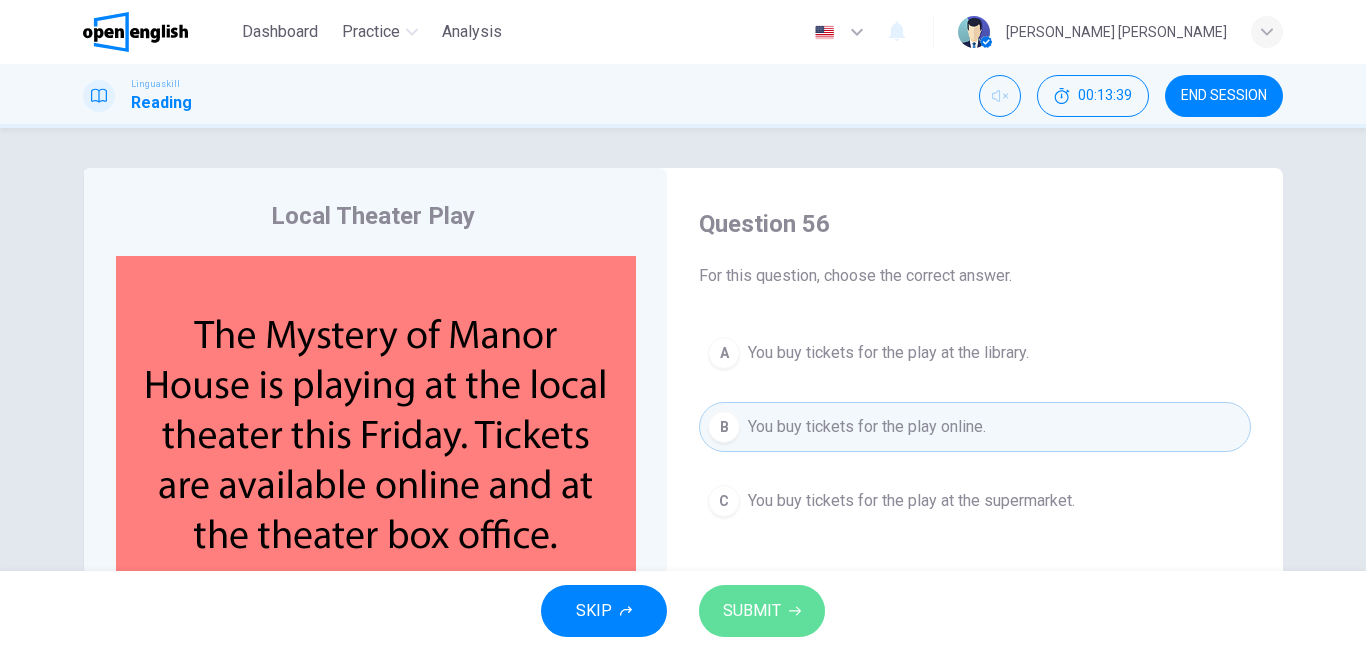 click on "SUBMIT" at bounding box center [762, 611] 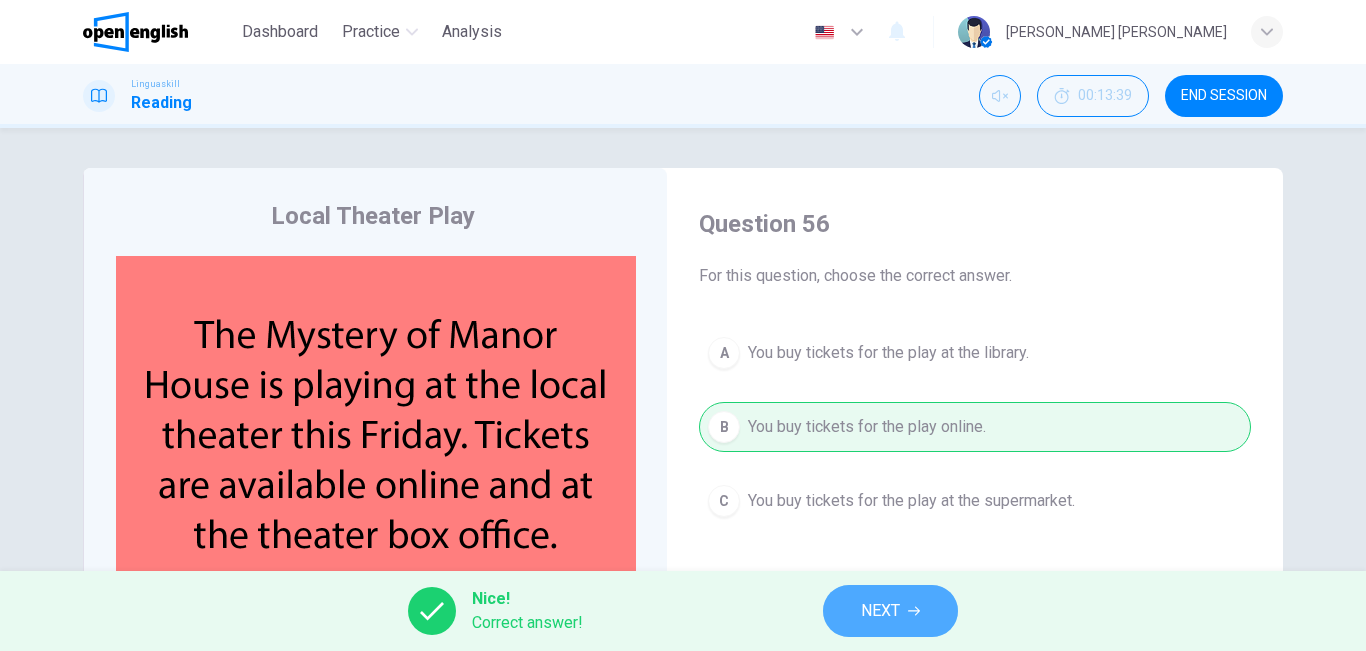 click on "NEXT" at bounding box center (880, 611) 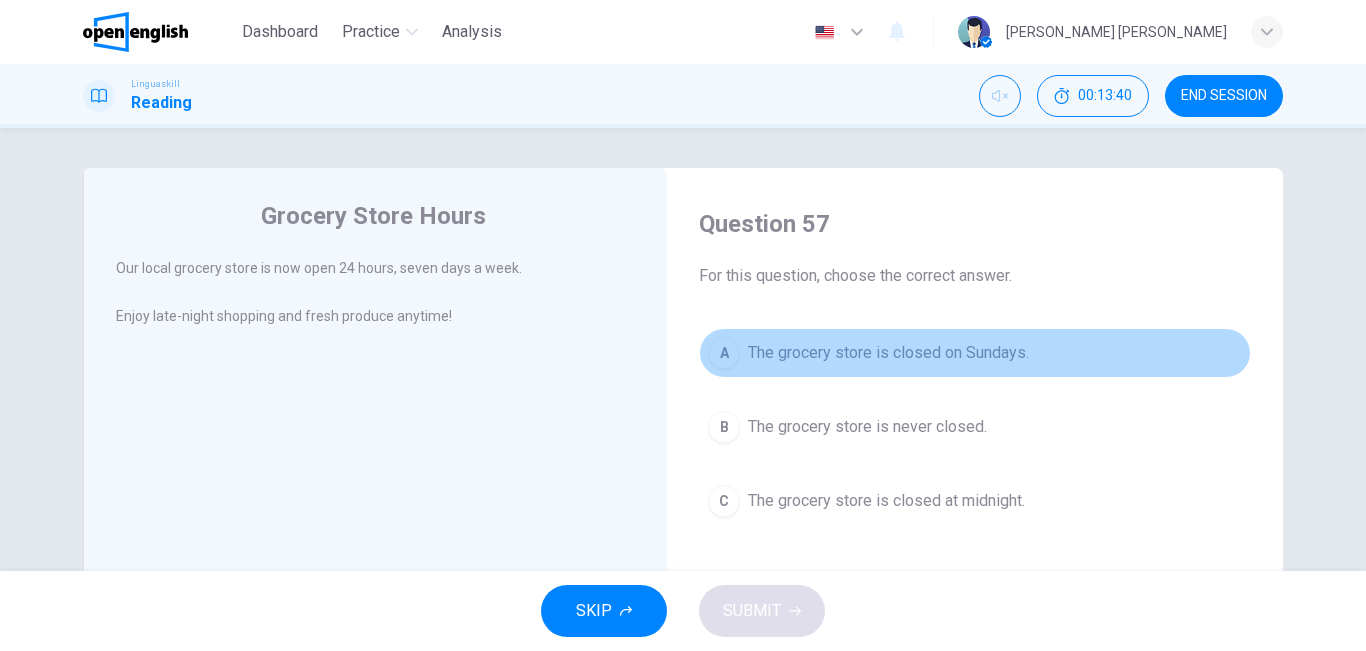 click on "The grocery store is closed on Sundays." at bounding box center (888, 353) 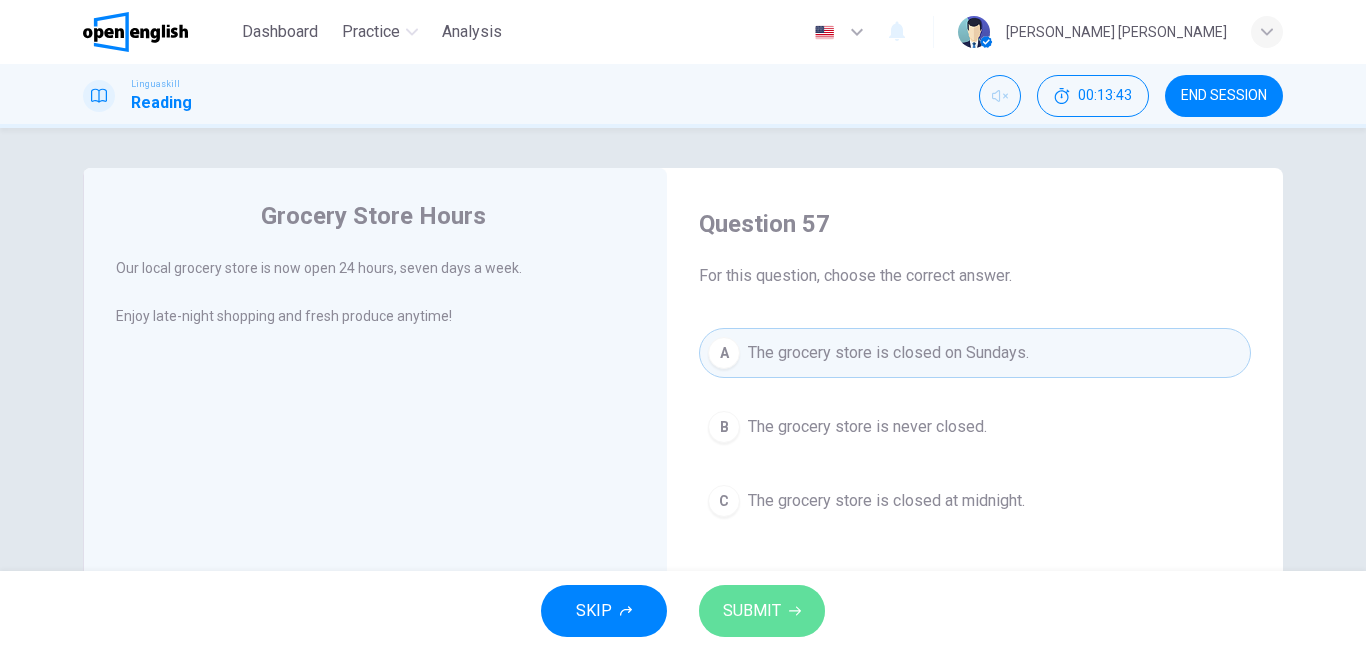 click on "SUBMIT" at bounding box center (762, 611) 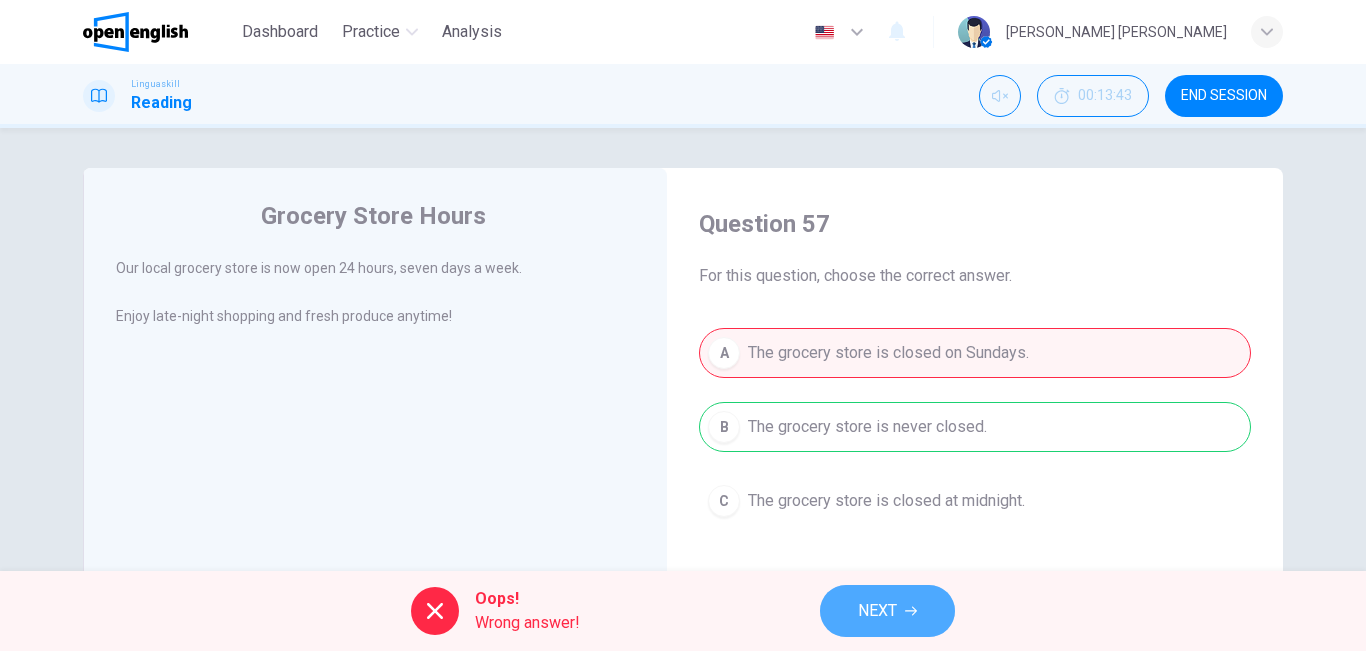 click on "NEXT" at bounding box center [887, 611] 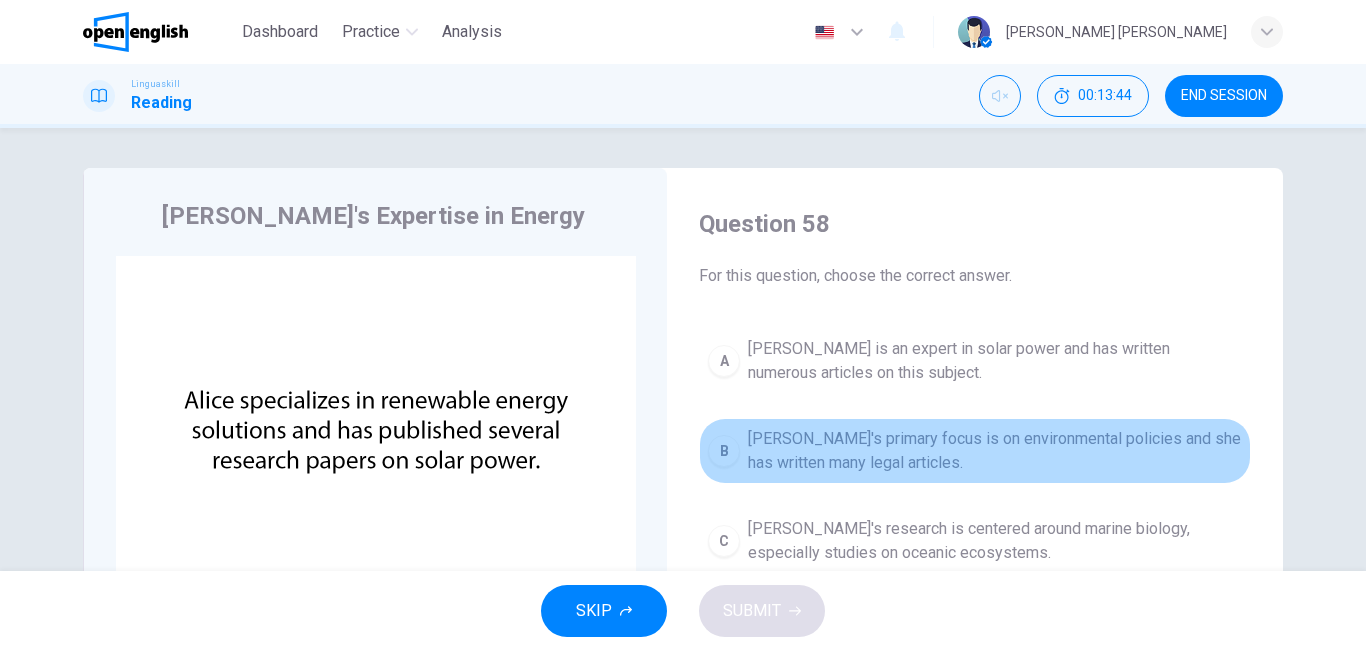 click on "B [PERSON_NAME]'s primary focus is on environmental policies and she has written many legal articles." at bounding box center [975, 451] 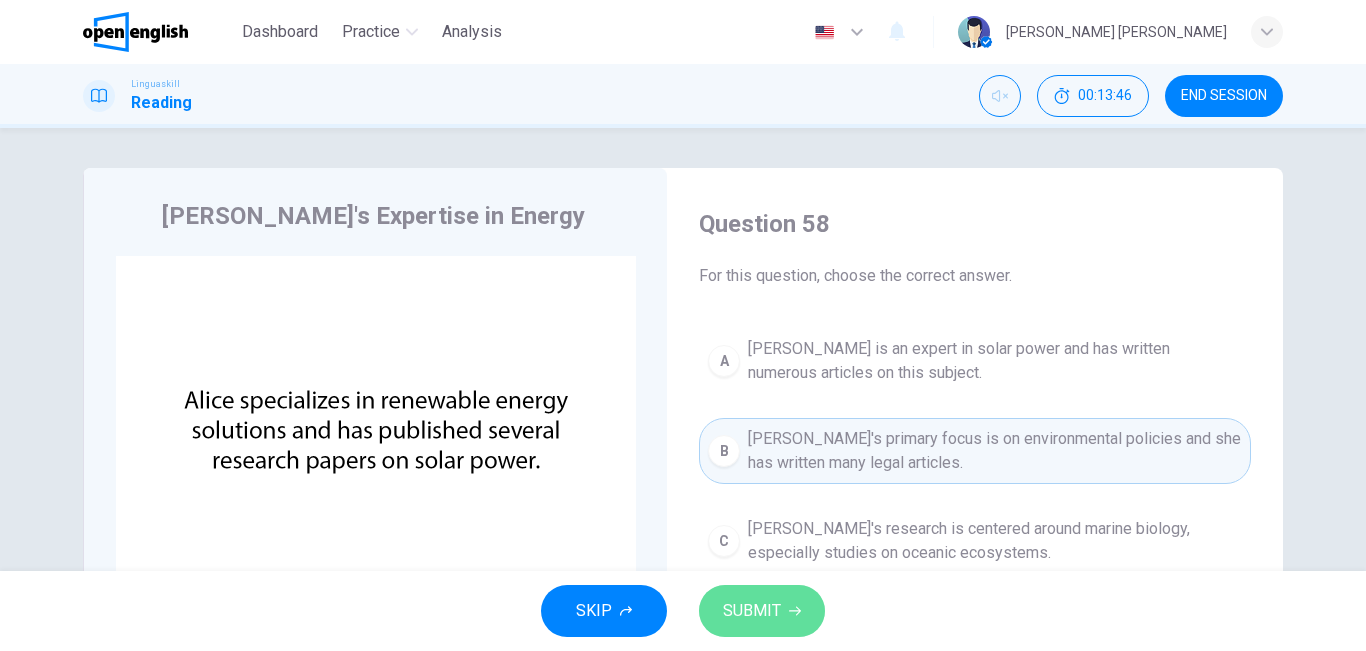 click on "SUBMIT" at bounding box center [762, 611] 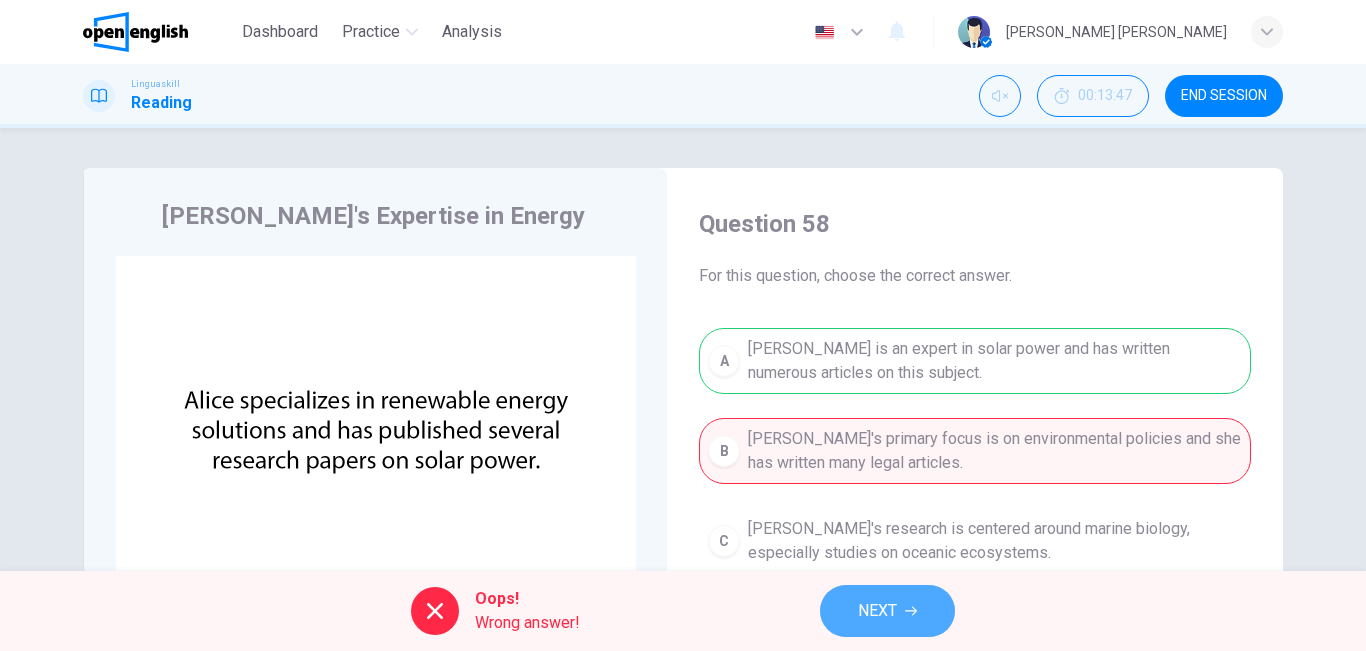click on "NEXT" at bounding box center [877, 611] 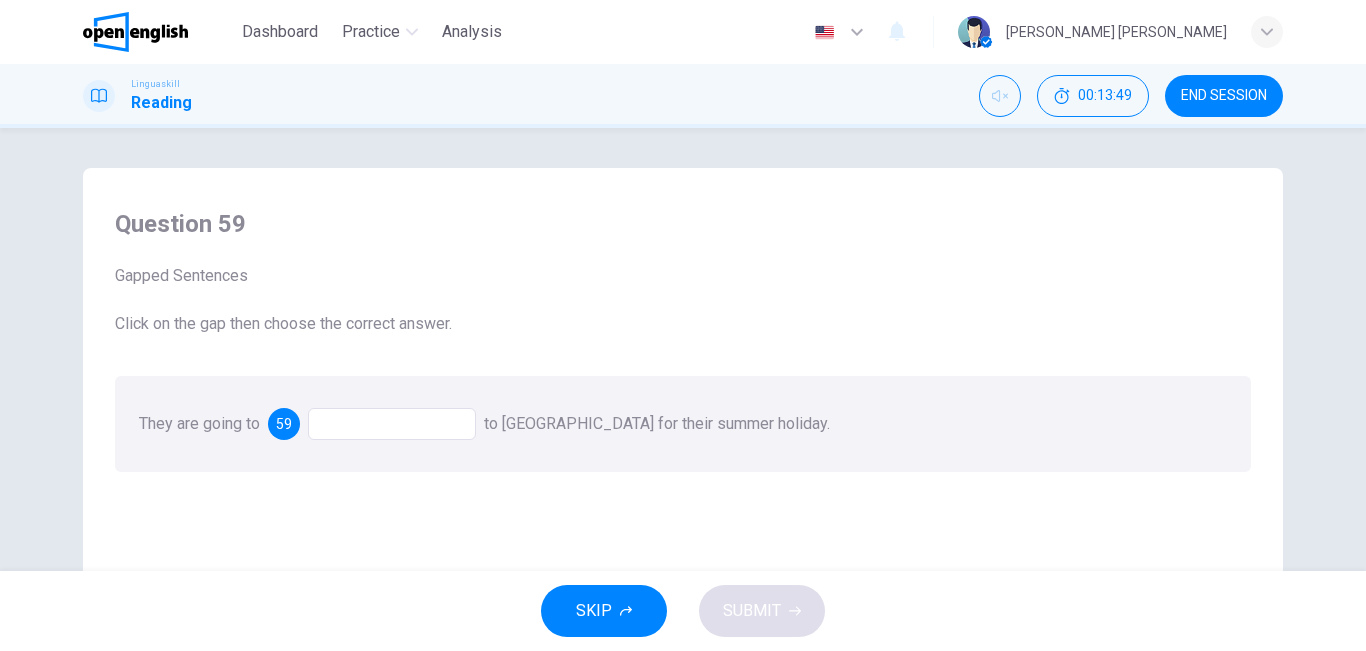 click at bounding box center (392, 424) 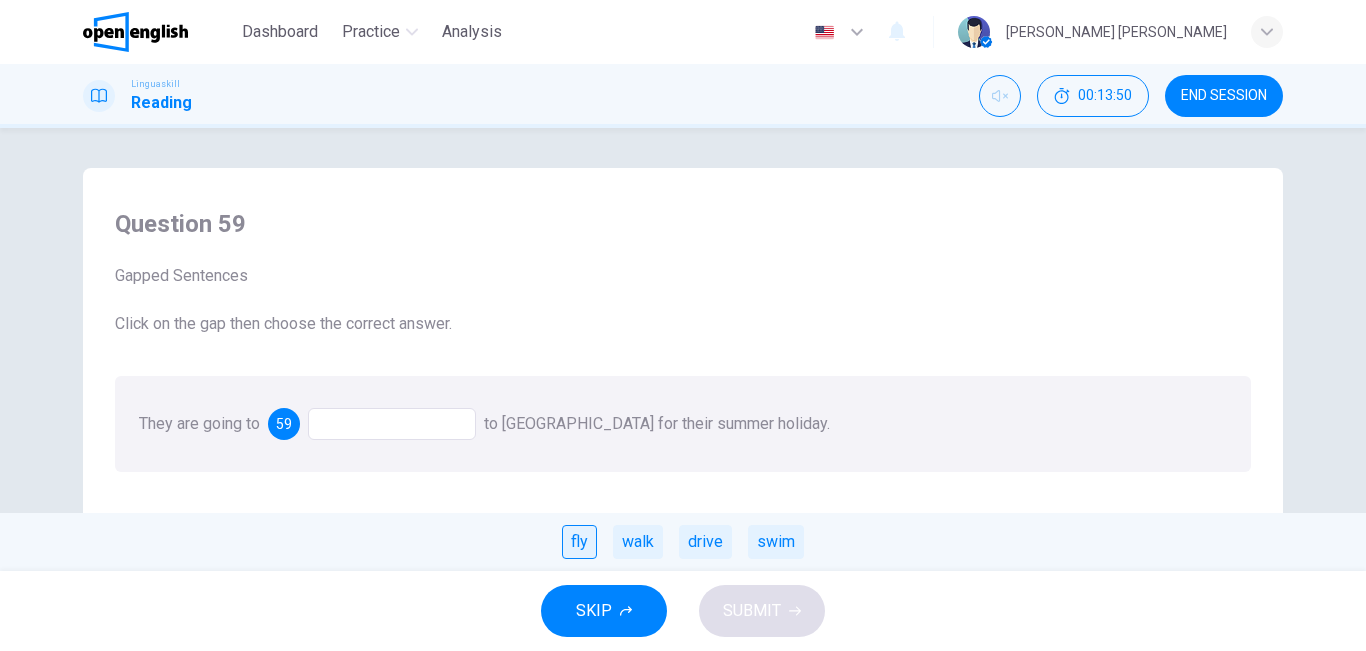 click on "fly" at bounding box center (579, 542) 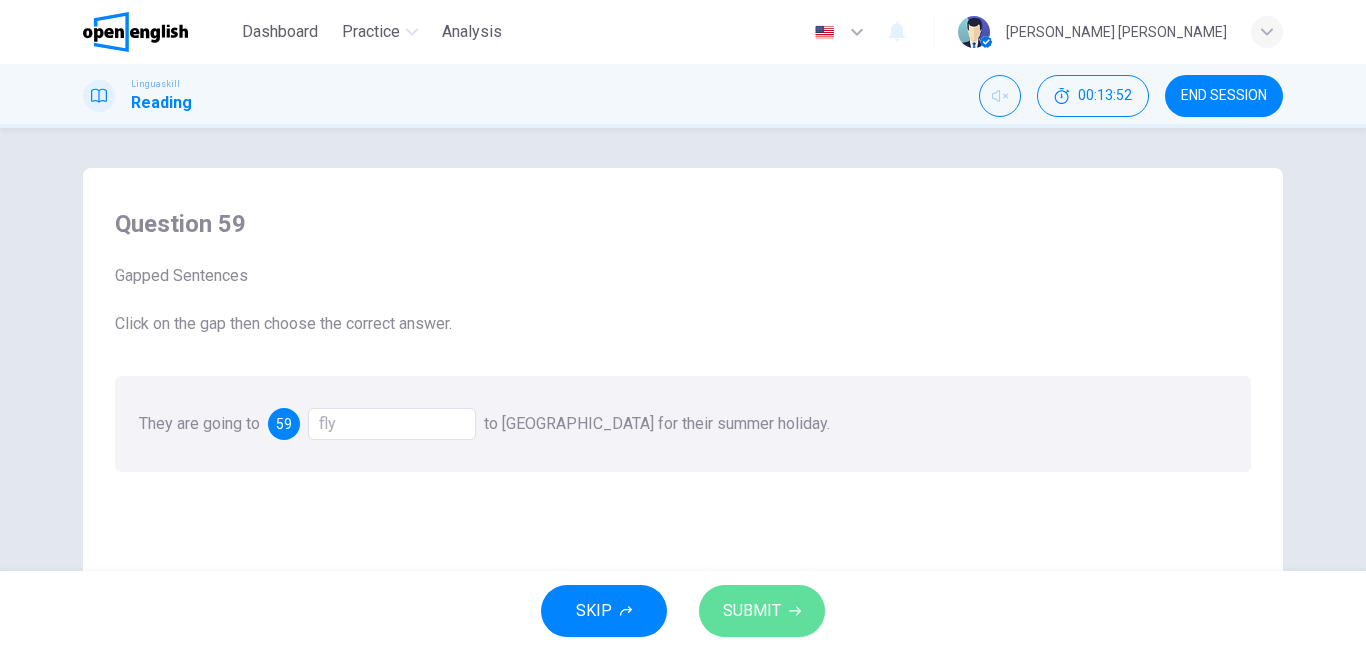 click on "SUBMIT" at bounding box center (752, 611) 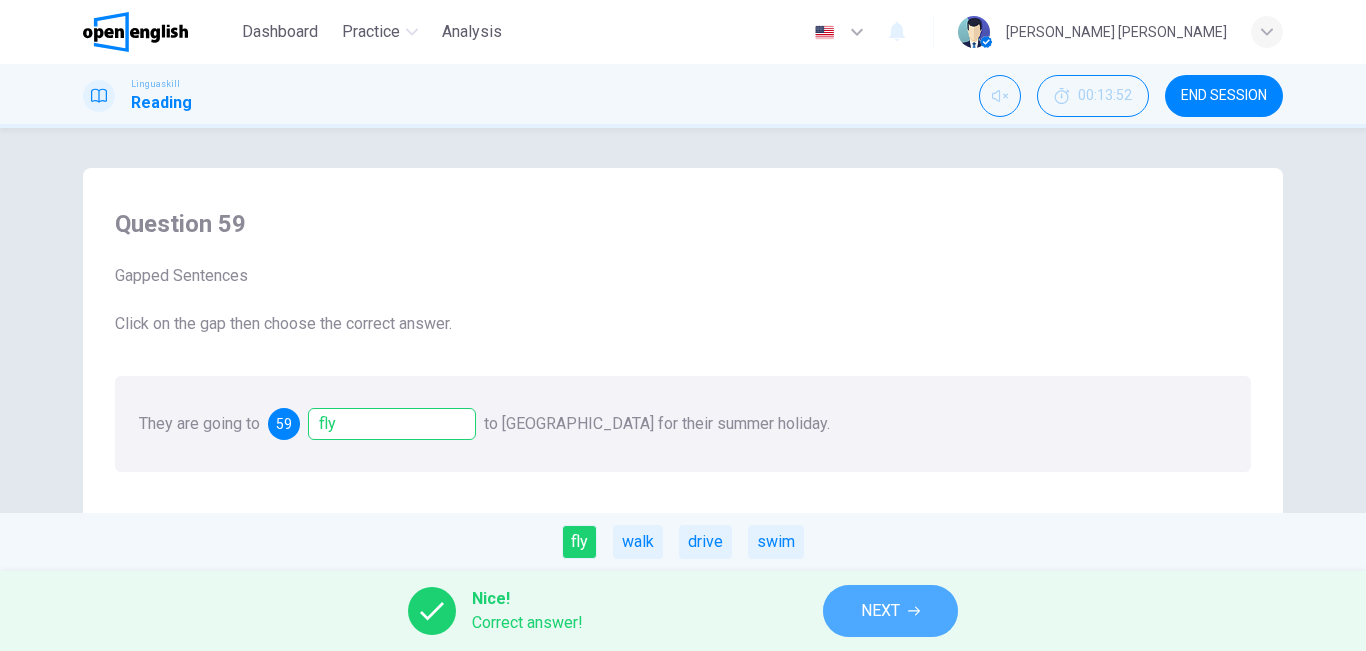 click on "NEXT" at bounding box center (890, 611) 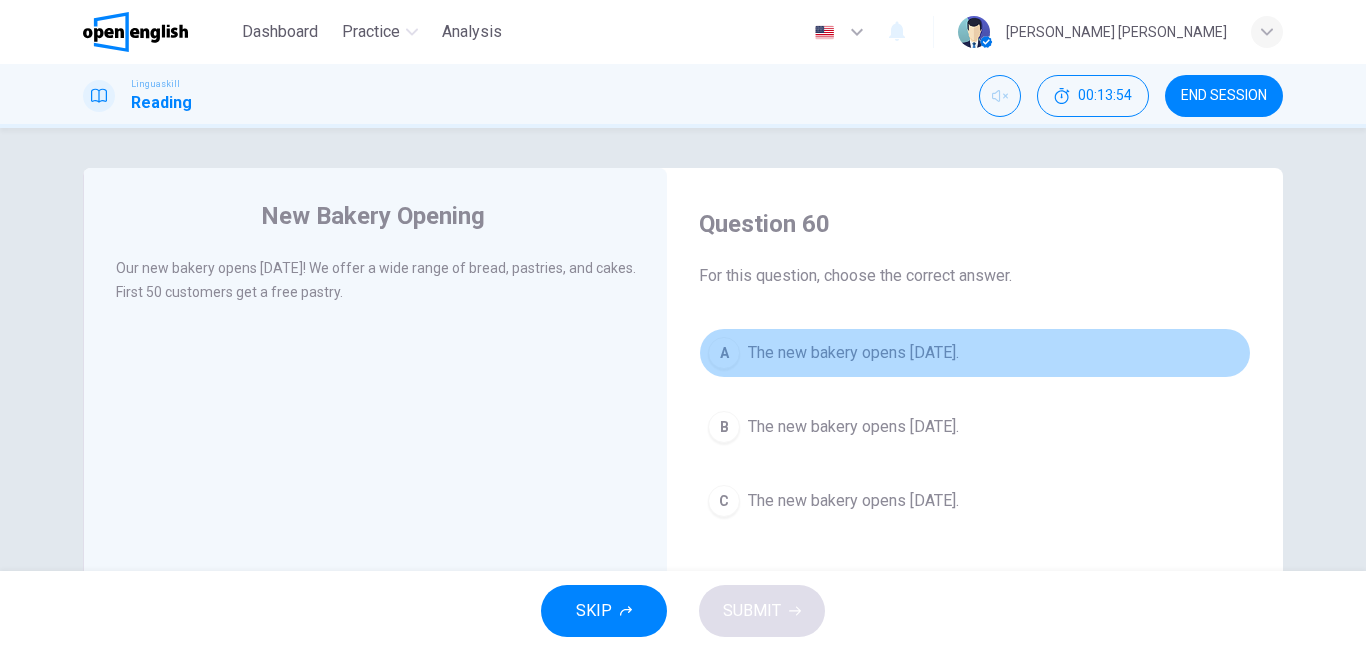 click on "The new bakery opens [DATE]." at bounding box center [853, 353] 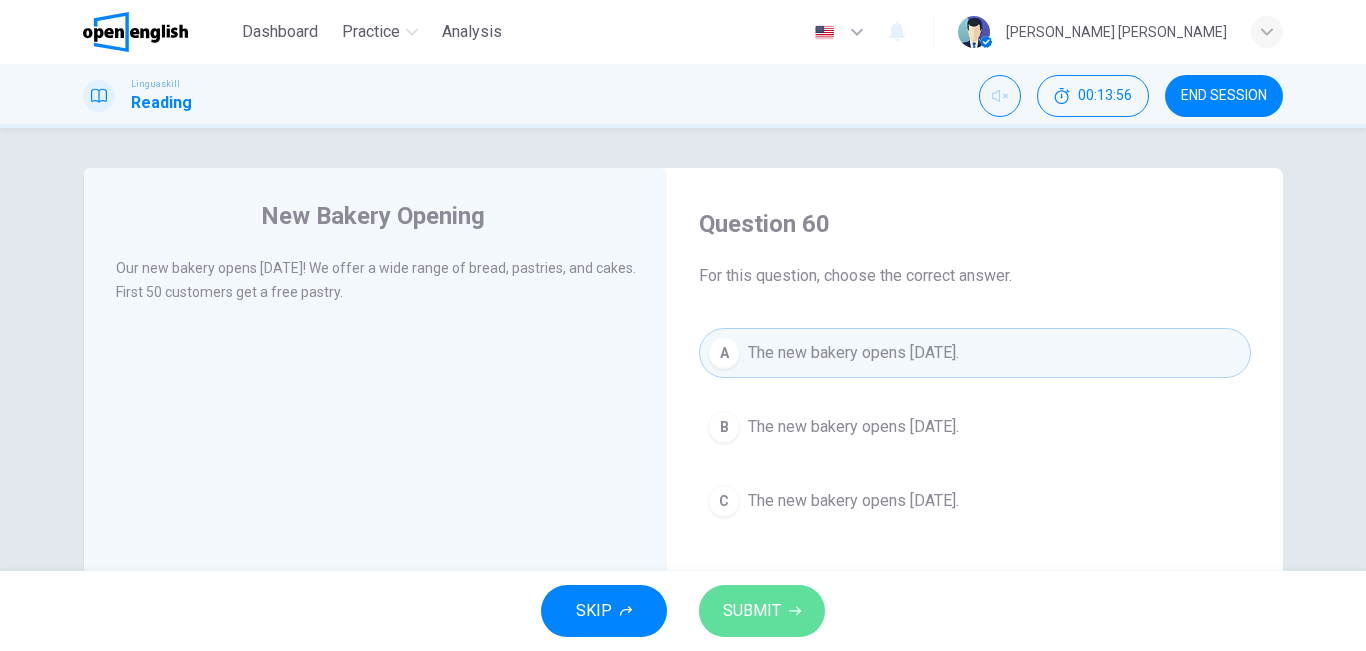 click on "SUBMIT" at bounding box center [752, 611] 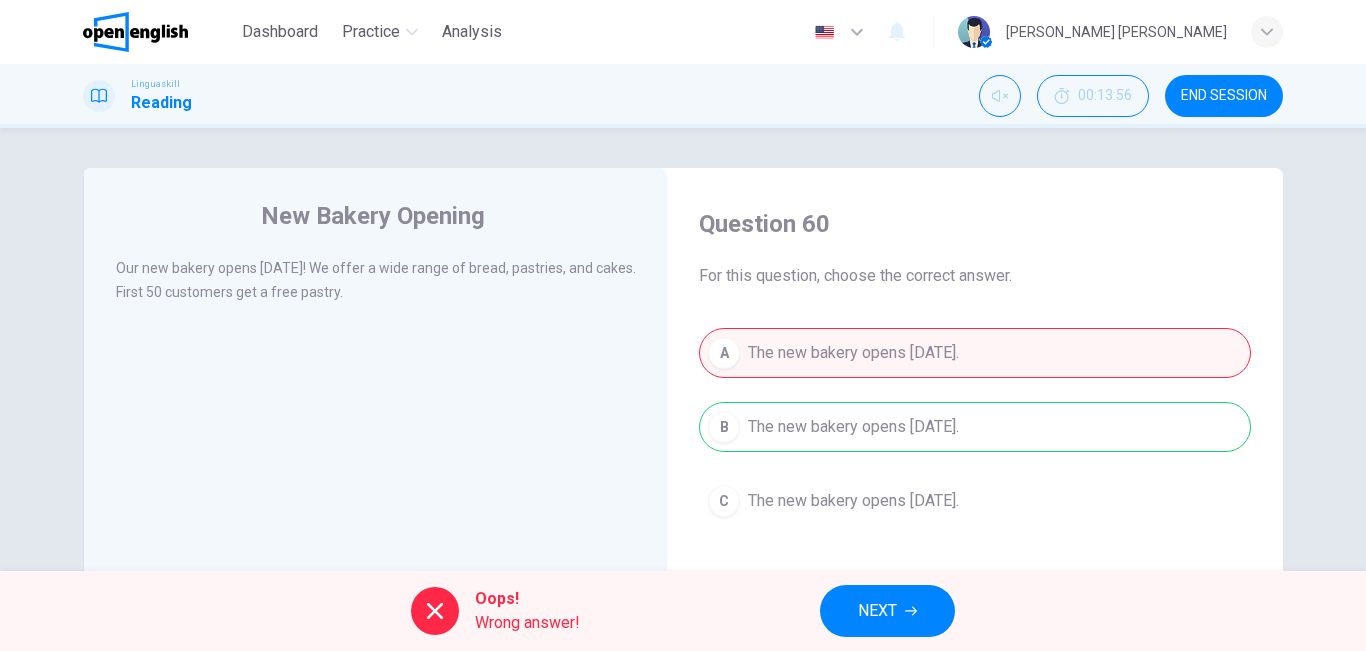 click on "NEXT" at bounding box center (877, 611) 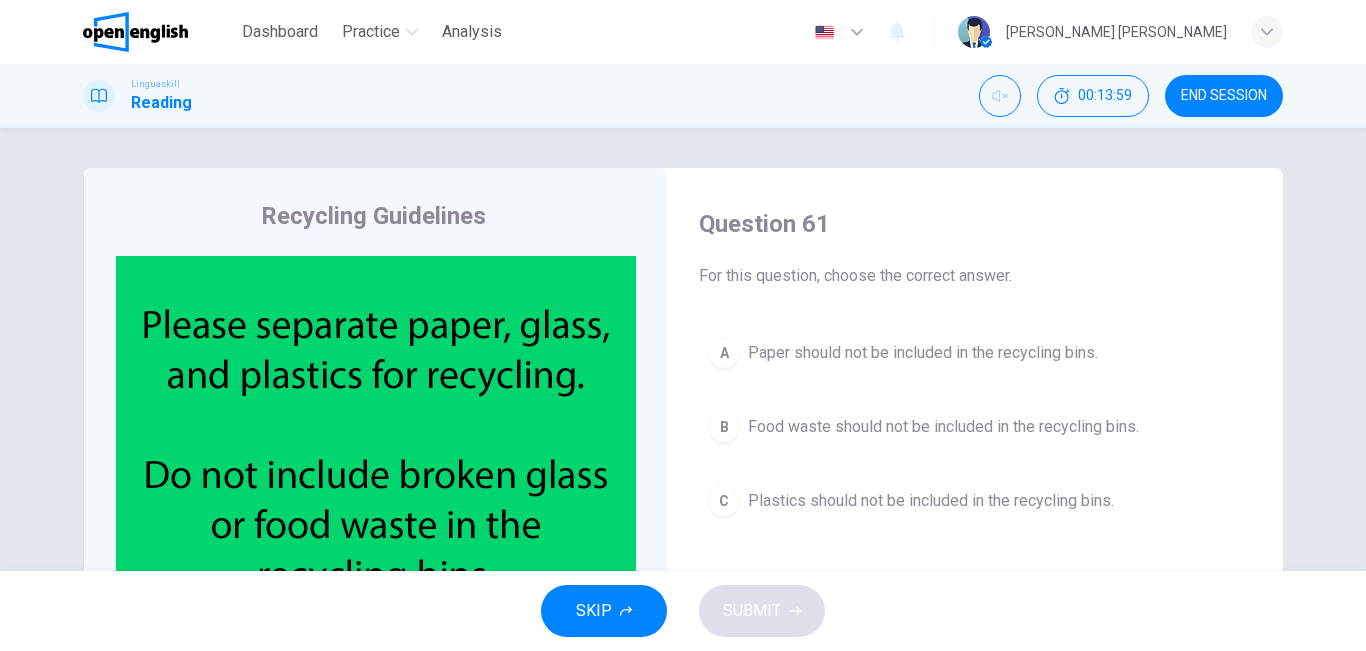 click on "C Plastics should not be included in the recycling bins." at bounding box center (975, 501) 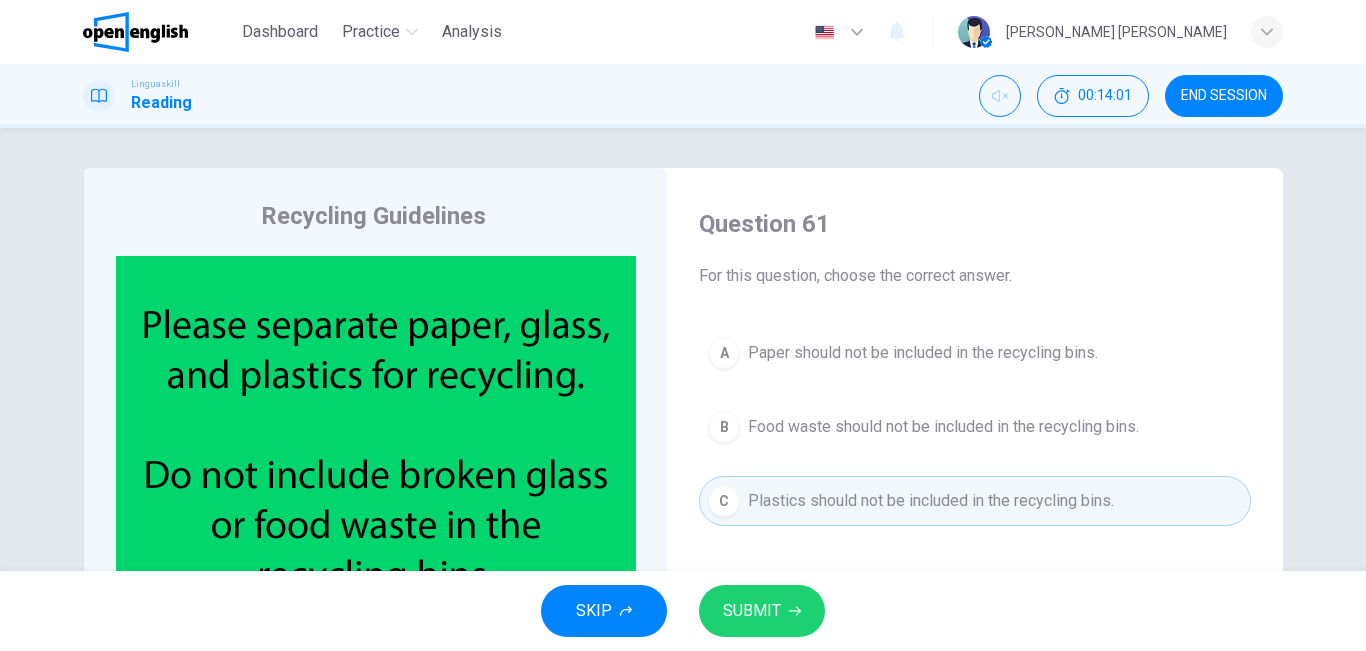 click on "SUBMIT" at bounding box center [762, 611] 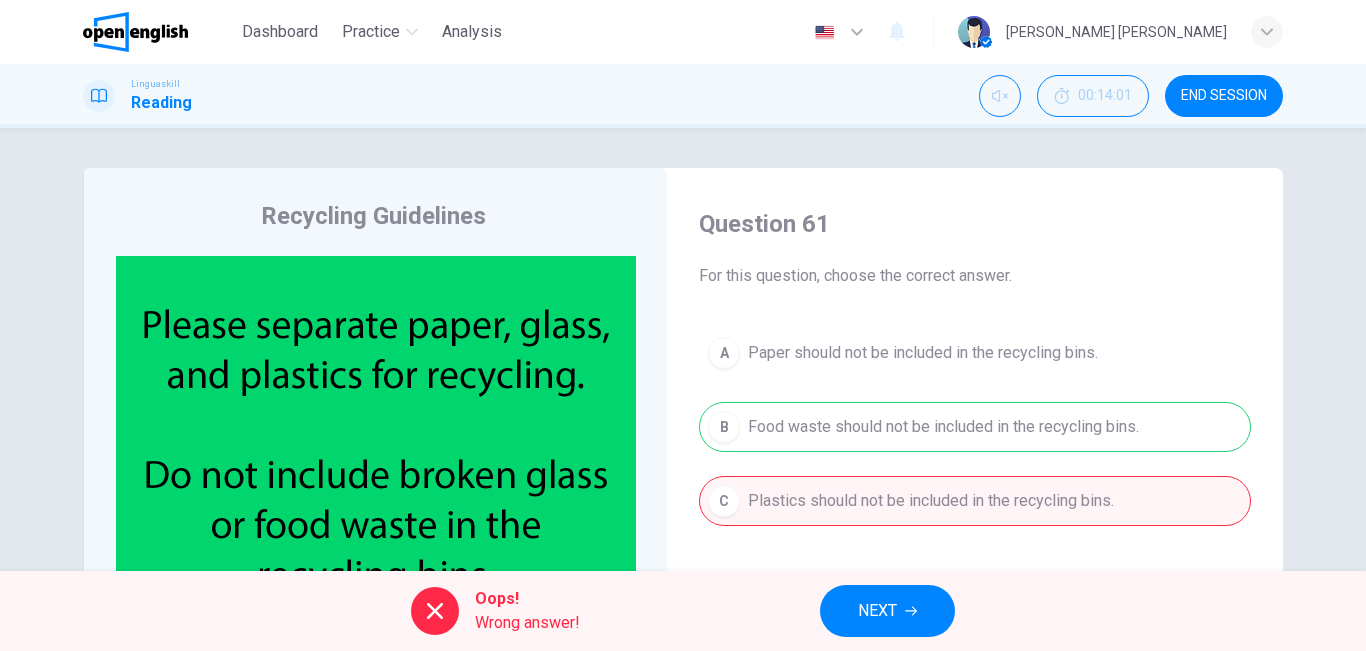 click on "NEXT" at bounding box center (887, 611) 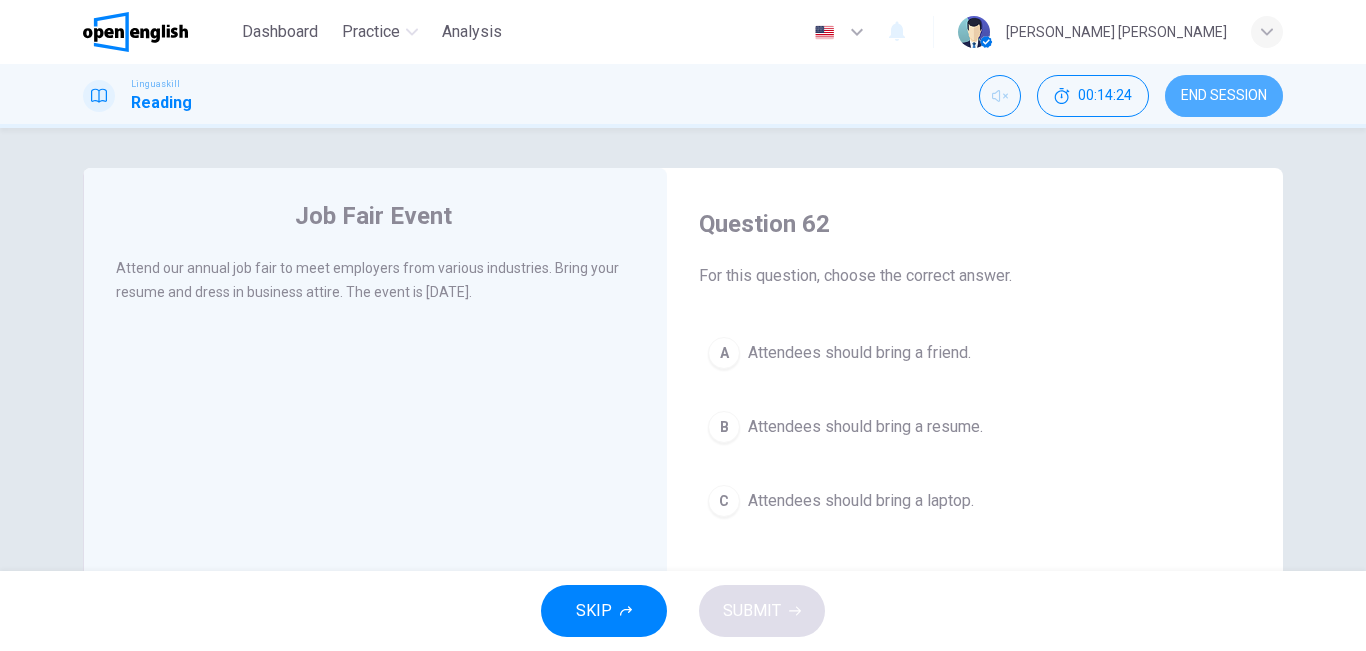 click on "END SESSION" at bounding box center [1224, 96] 